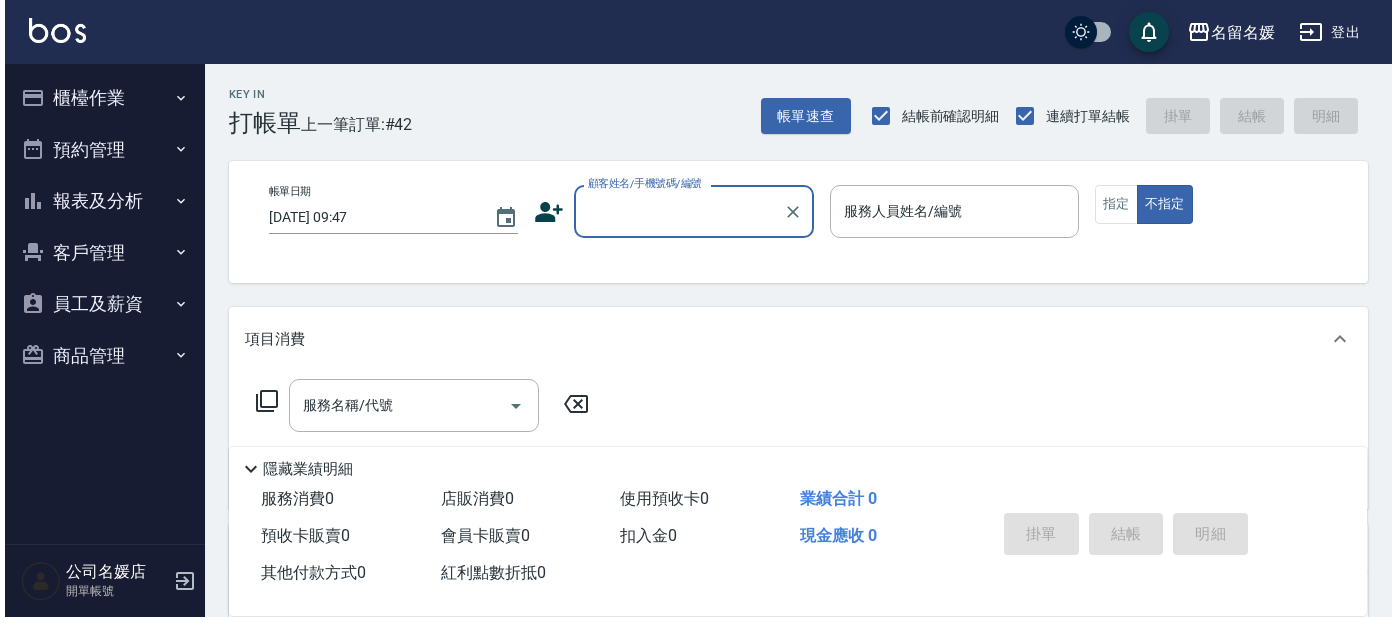 scroll, scrollTop: 0, scrollLeft: 0, axis: both 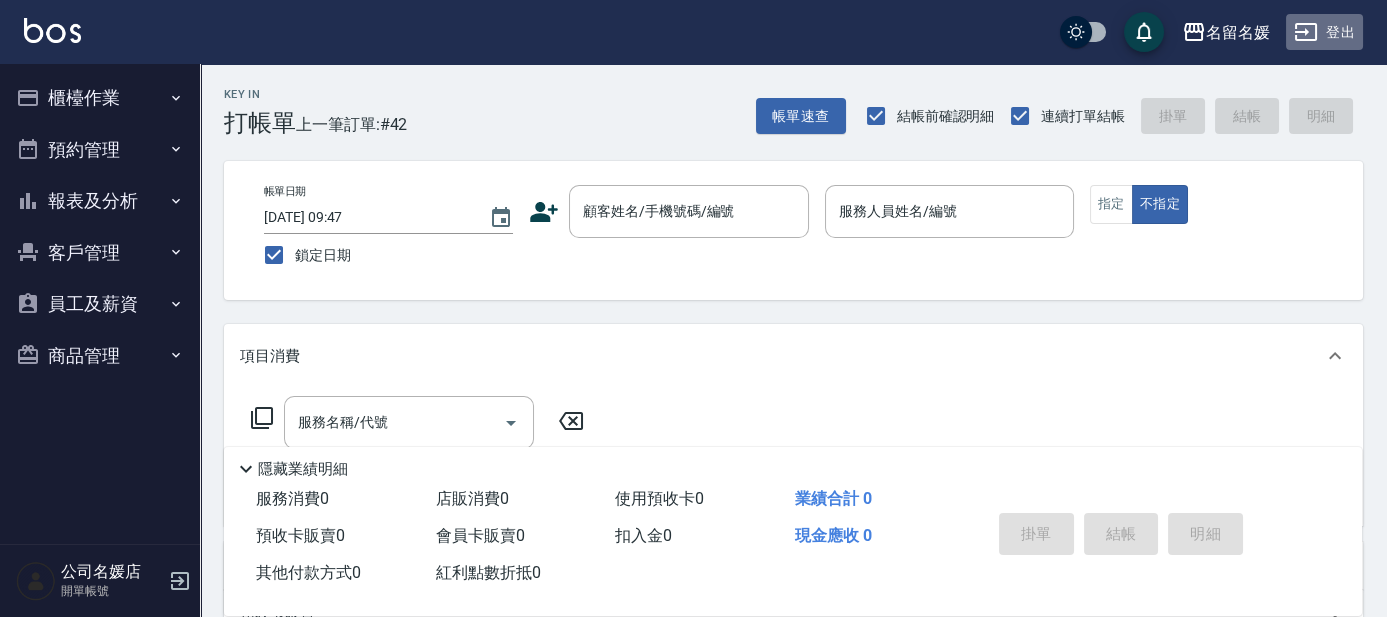 click on "登出" at bounding box center [1324, 32] 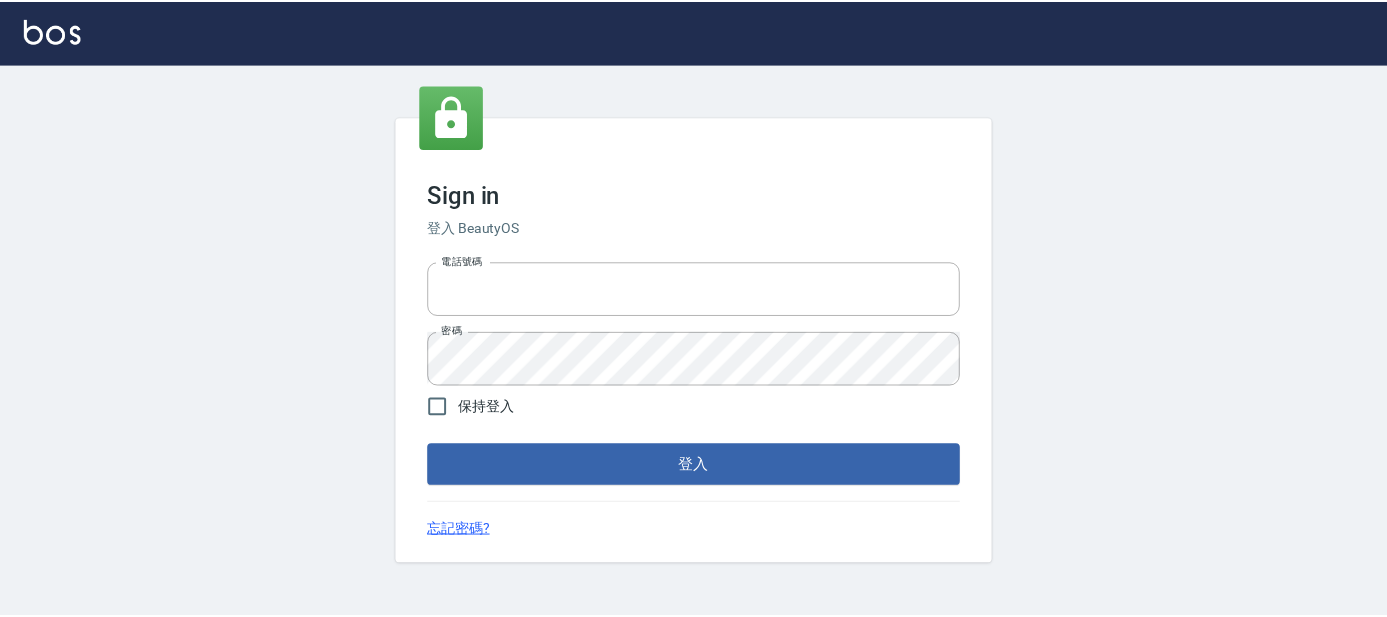scroll, scrollTop: 0, scrollLeft: 0, axis: both 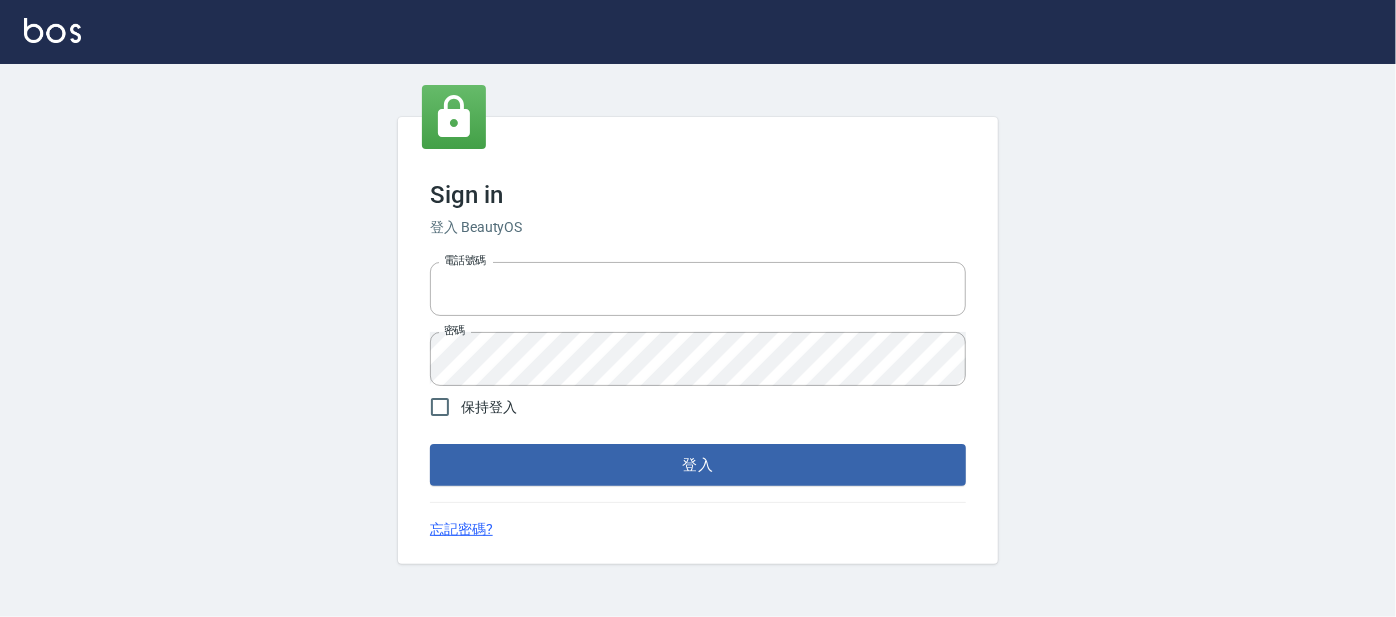 type on "0227605235" 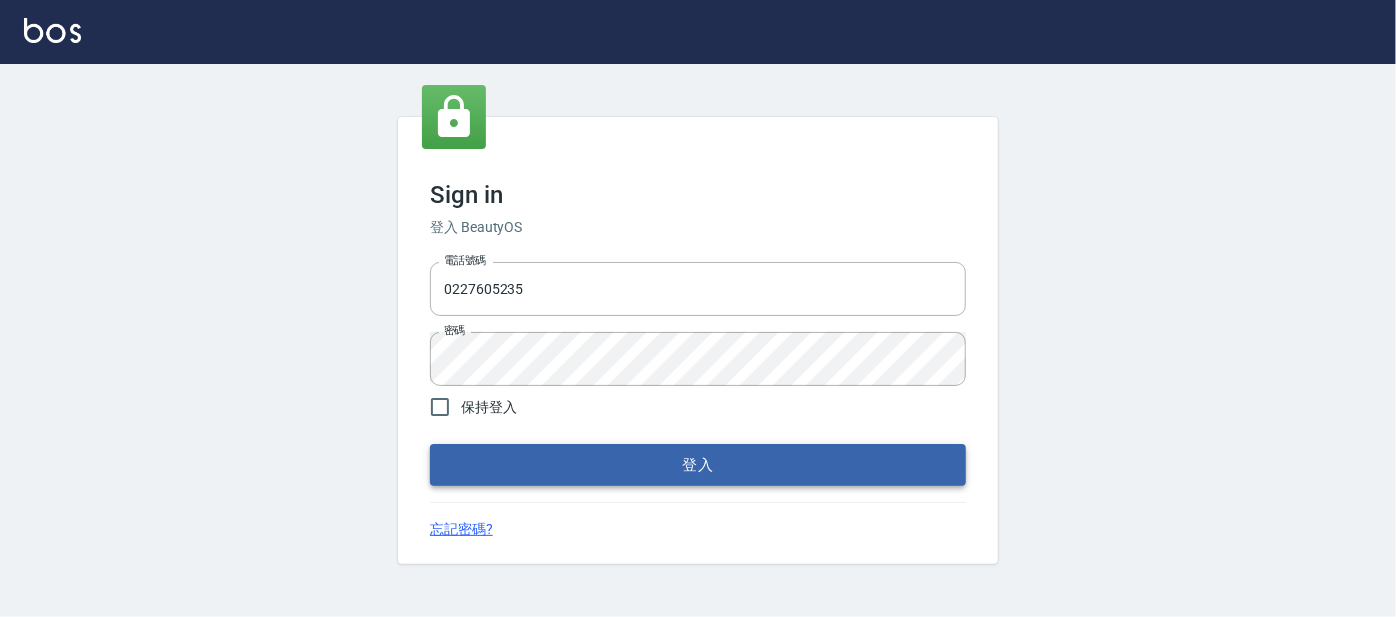 drag, startPoint x: 0, startPoint y: 0, endPoint x: 590, endPoint y: 463, distance: 749.9793 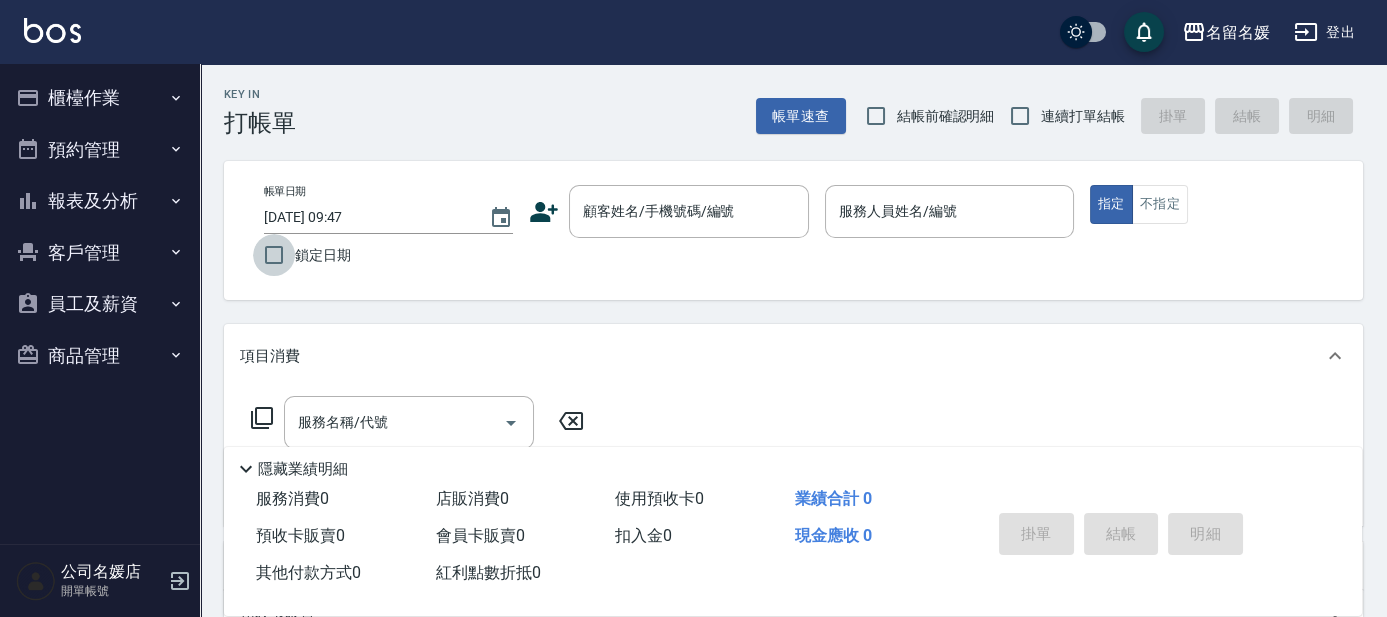 click on "鎖定日期" at bounding box center [274, 255] 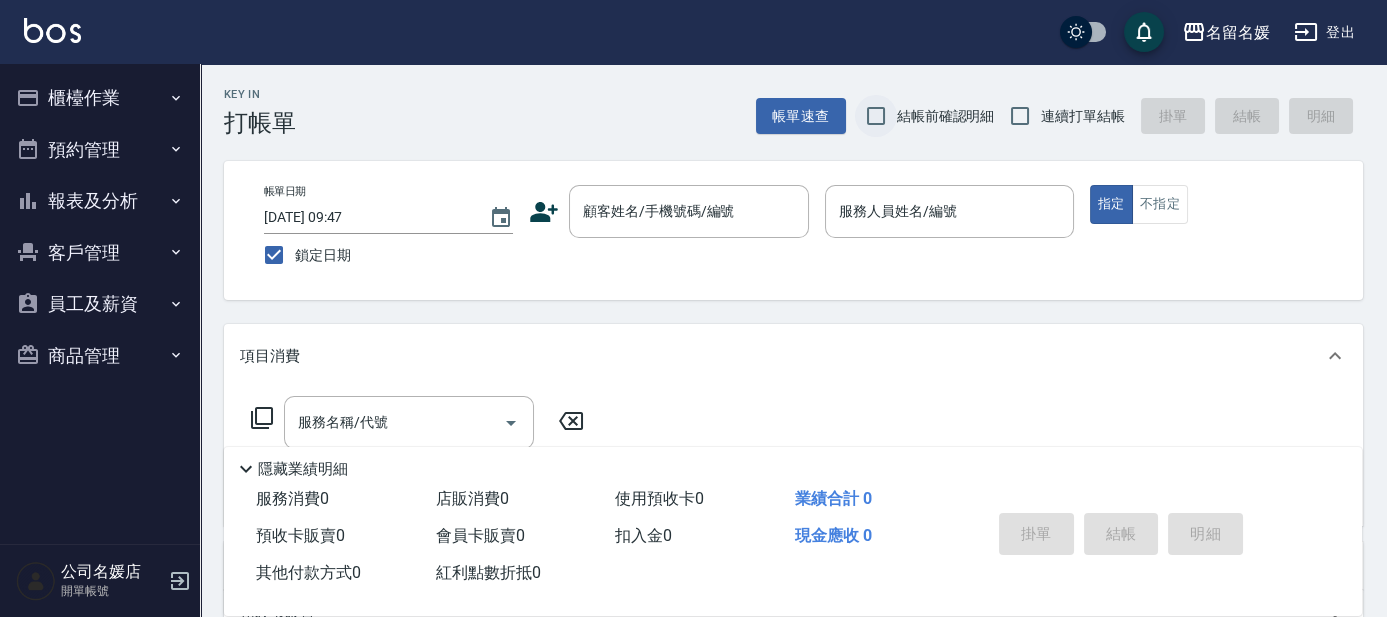 click on "結帳前確認明細" at bounding box center (876, 116) 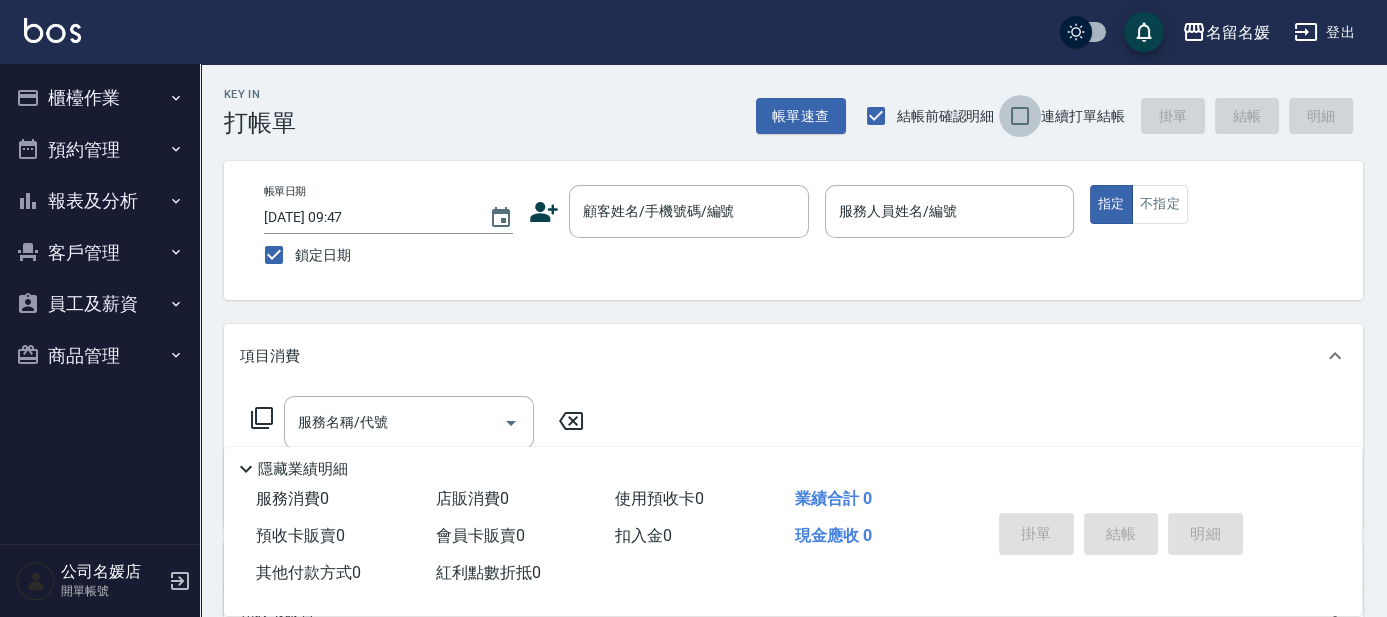 click on "連續打單結帳" at bounding box center [1020, 116] 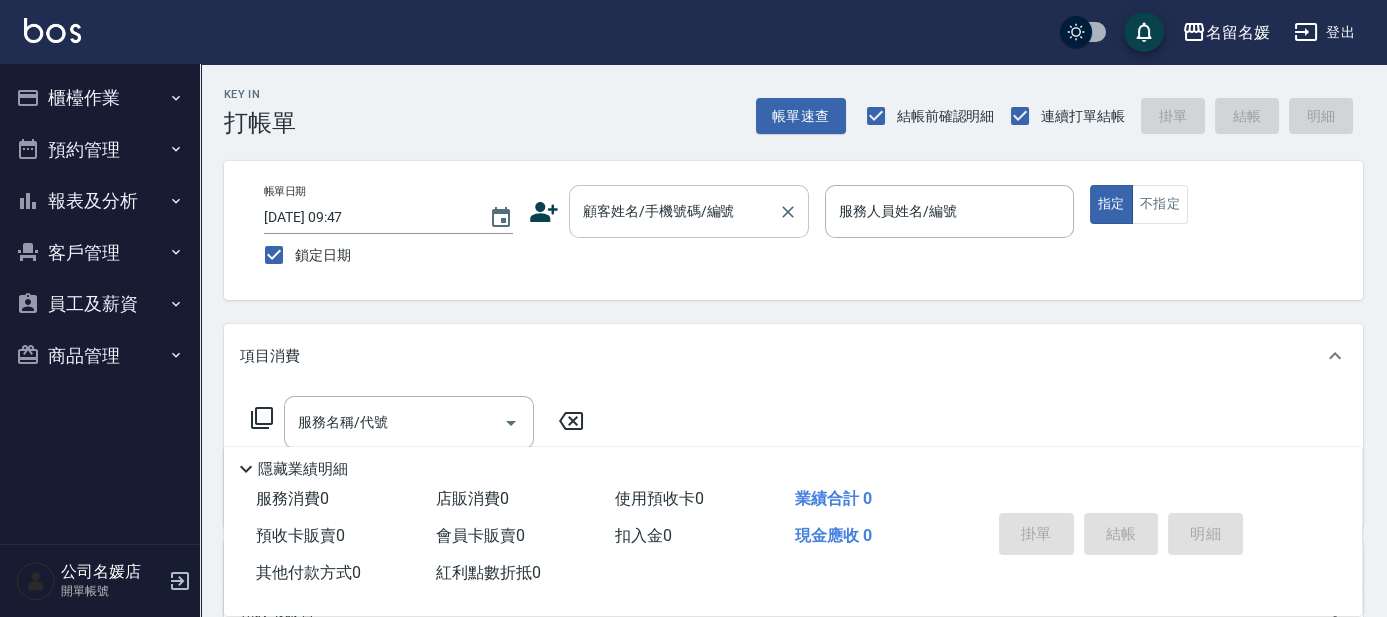 click on "顧客姓名/手機號碼/編號" at bounding box center [674, 211] 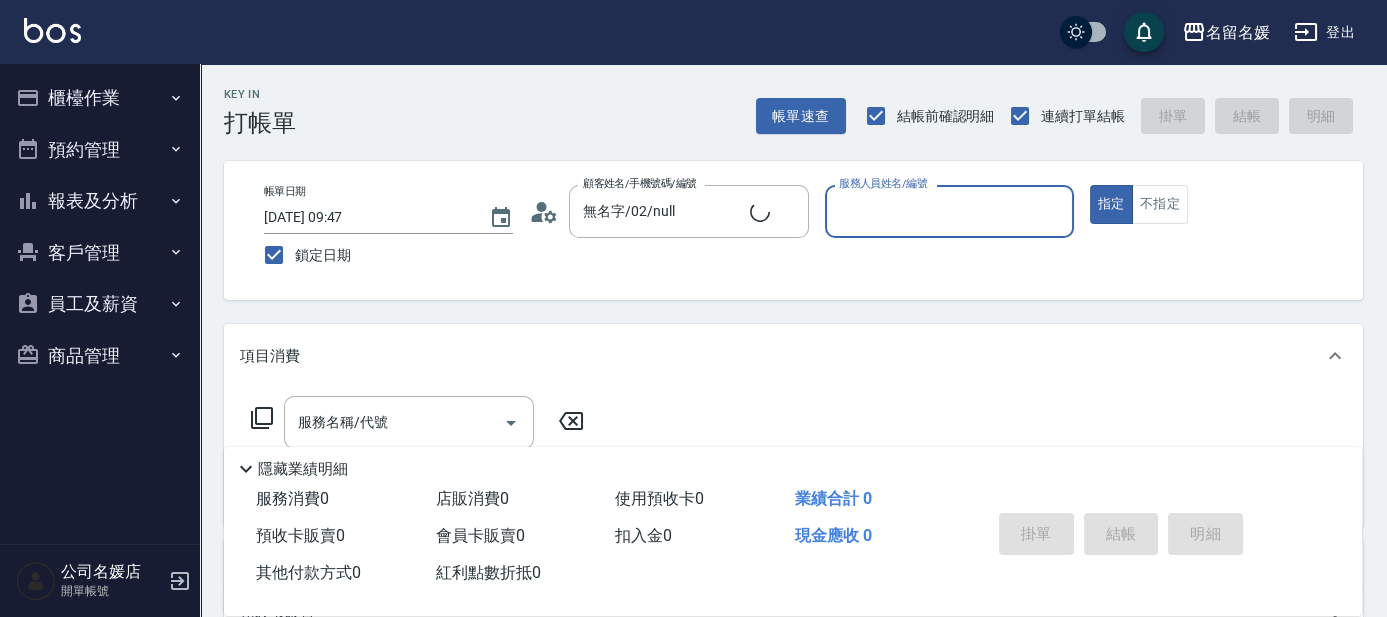 type on "新客人 姓名未設定/0/null" 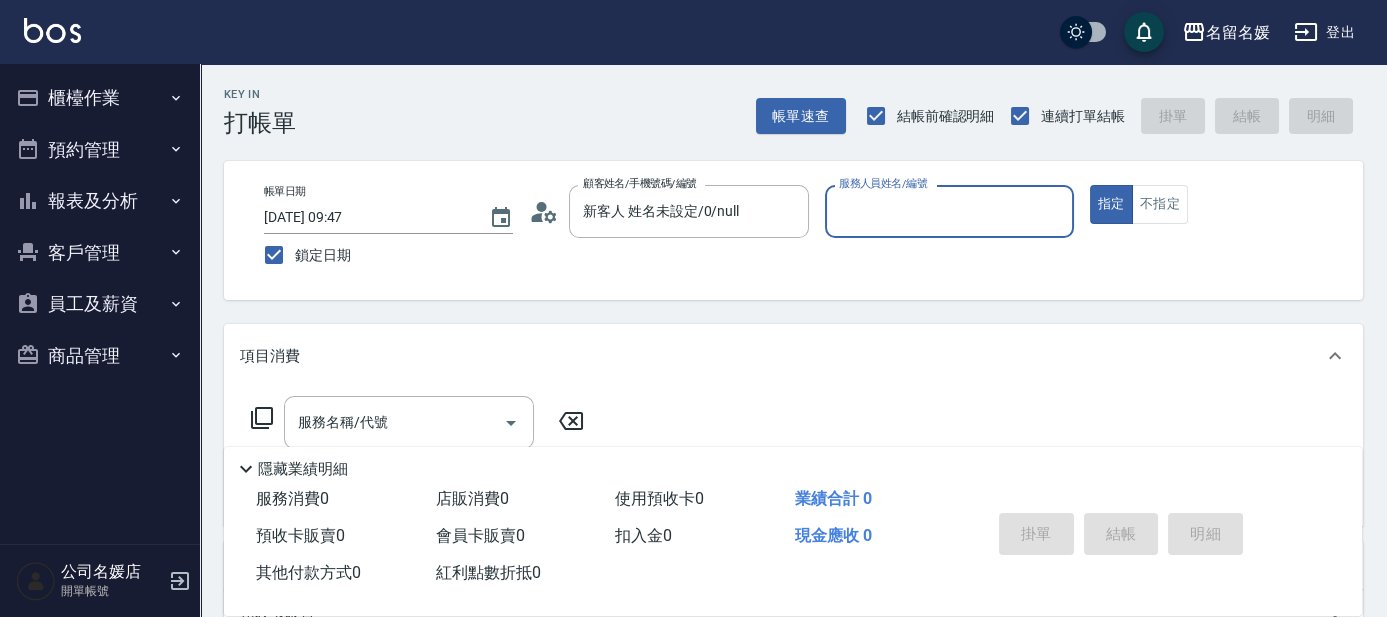 click on "服務人員姓名/編號" at bounding box center (949, 211) 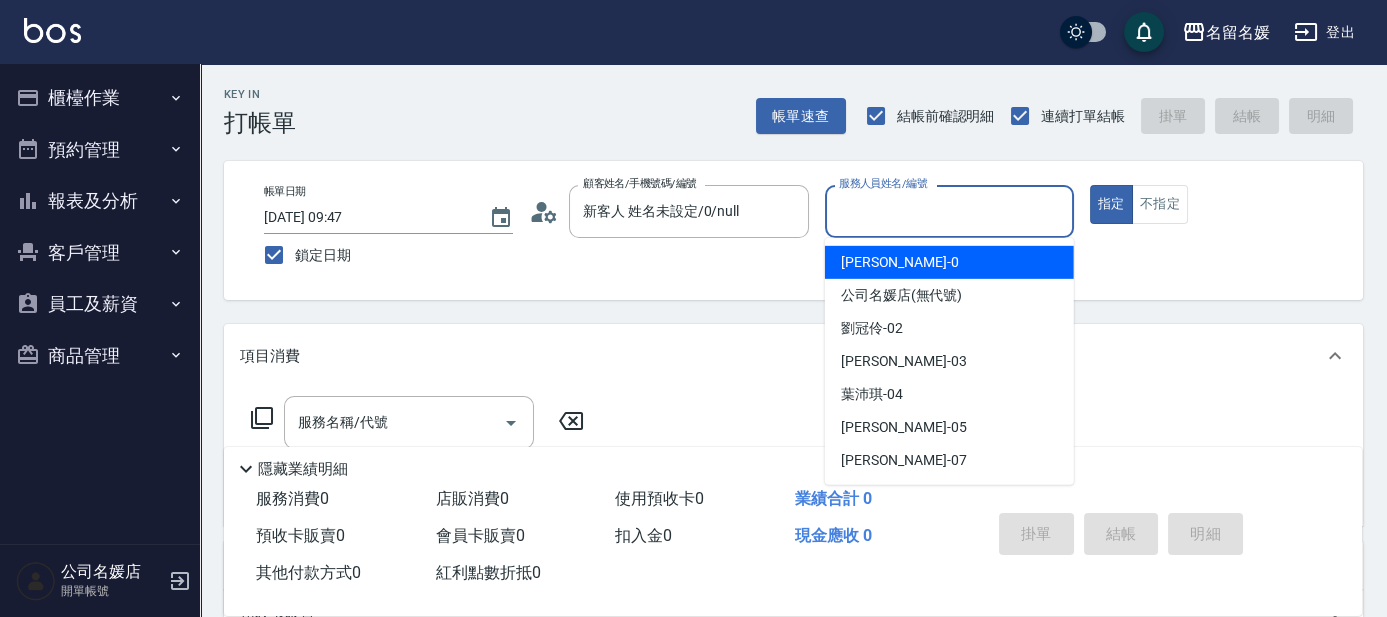 click on "Key In 打帳單 帳單速查 結帳前確認明細 連續打單結帳 掛單 結帳 明細 帳單日期 2025/07/12 09:47 鎖定日期 顧客姓名/手機號碼/編號 新客人 姓名未設定/0/null 顧客姓名/手機號碼/編號 服務人員姓名/編號 服務人員姓名/編號 指定 不指定 項目消費 服務名稱/代號 服務名稱/代號 店販銷售 服務人員姓名/編號 服務人員姓名/編號 商品代號/名稱 商品代號/名稱 預收卡販賣 卡券名稱/代號 卡券名稱/代號 使用預收卡 x40 卡券代號/名稱 卡券代號/名稱 其他付款方式 入金可用餘額: 0 其他付款方式 其他付款方式 入金剩餘： 0元 0 ​ 整筆扣入金 0元 異動入金 備註及來源 備註 備註 訂單來源 ​ 訂單來源 隱藏業績明細 服務消費  0 店販消費  0 使用預收卡  0 業績合計   0 預收卡販賣  0 會員卡販賣  0 扣入金  0 現金應收   0 其他付款方式  0 紅利點數折抵  0 掛單 結帳 明細" at bounding box center [793, 521] 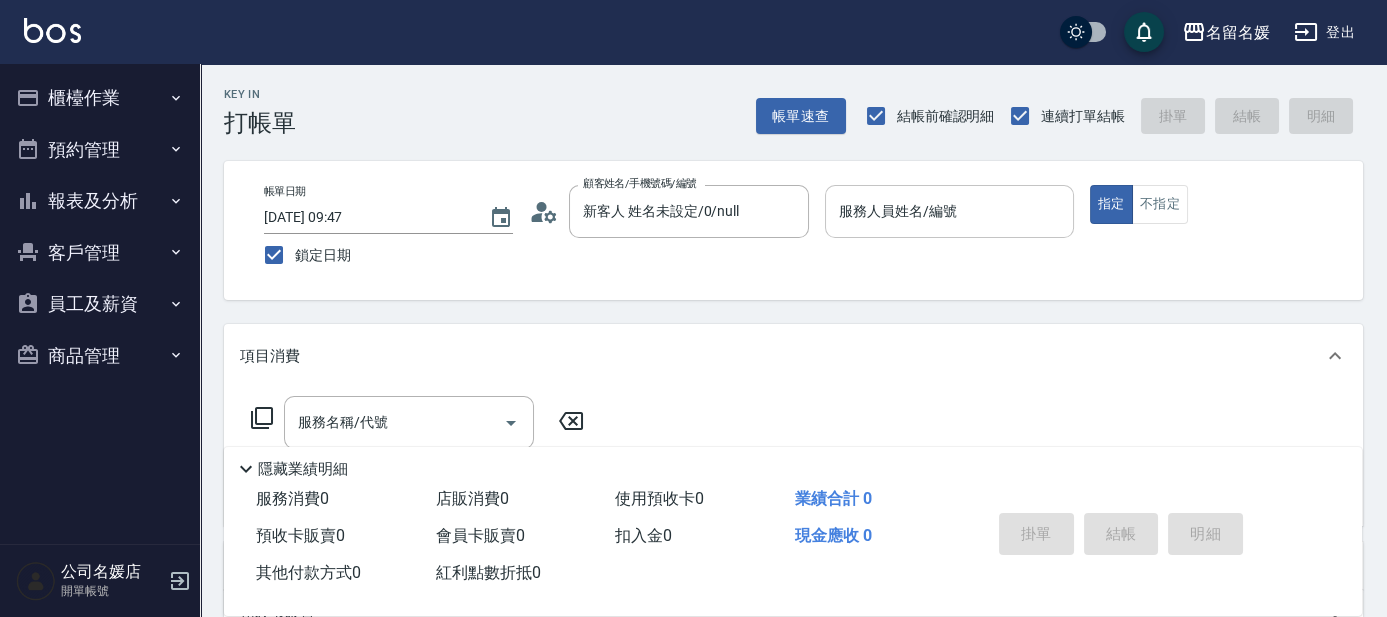 click on "服務人員姓名/編號" at bounding box center [949, 211] 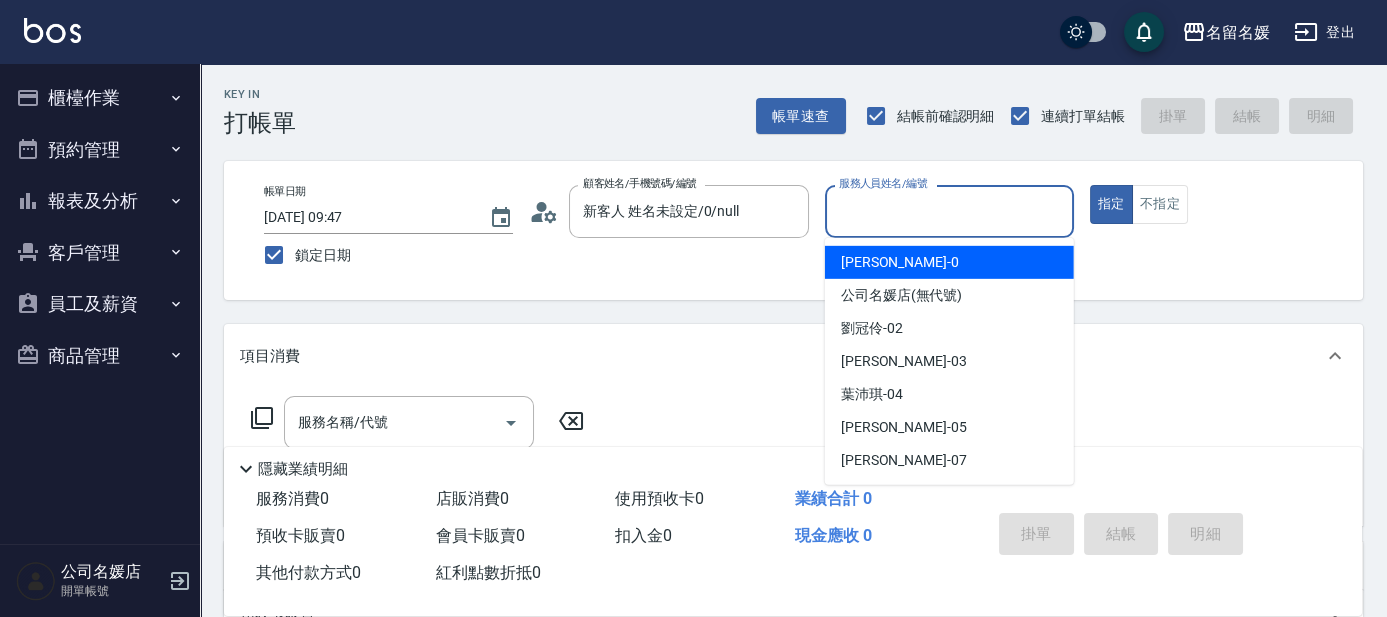 click on "服務人員姓名/編號" at bounding box center (949, 211) 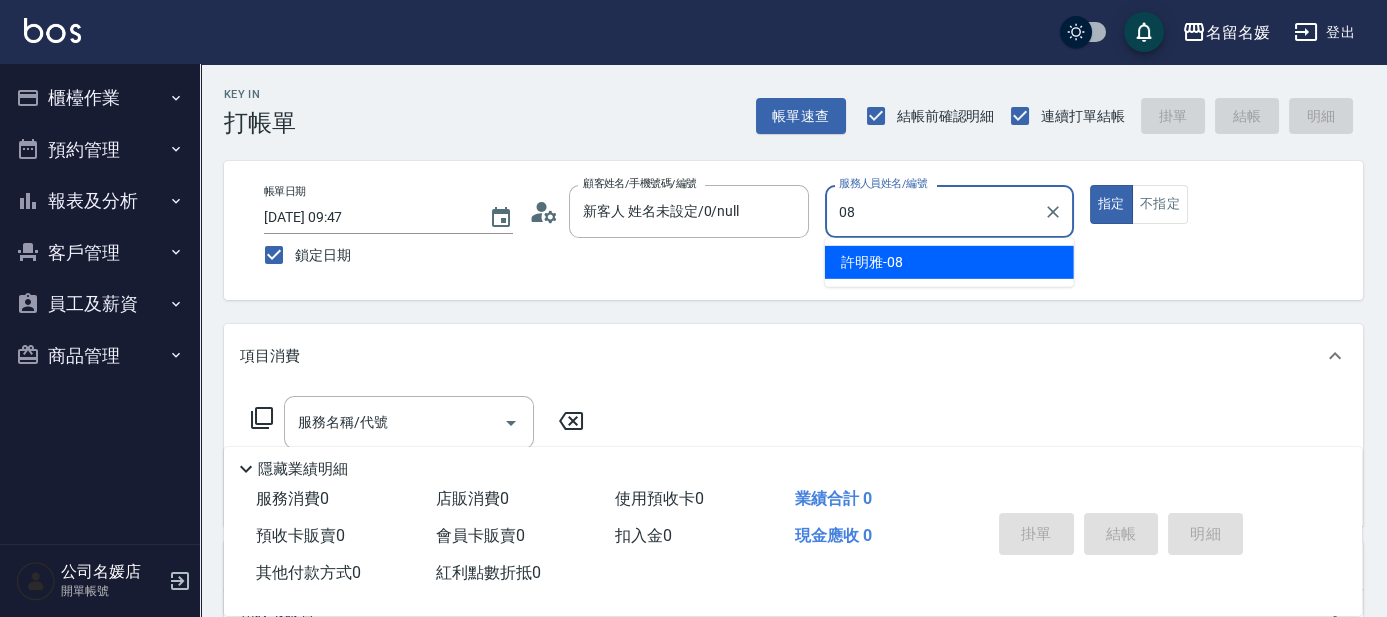 type on "08" 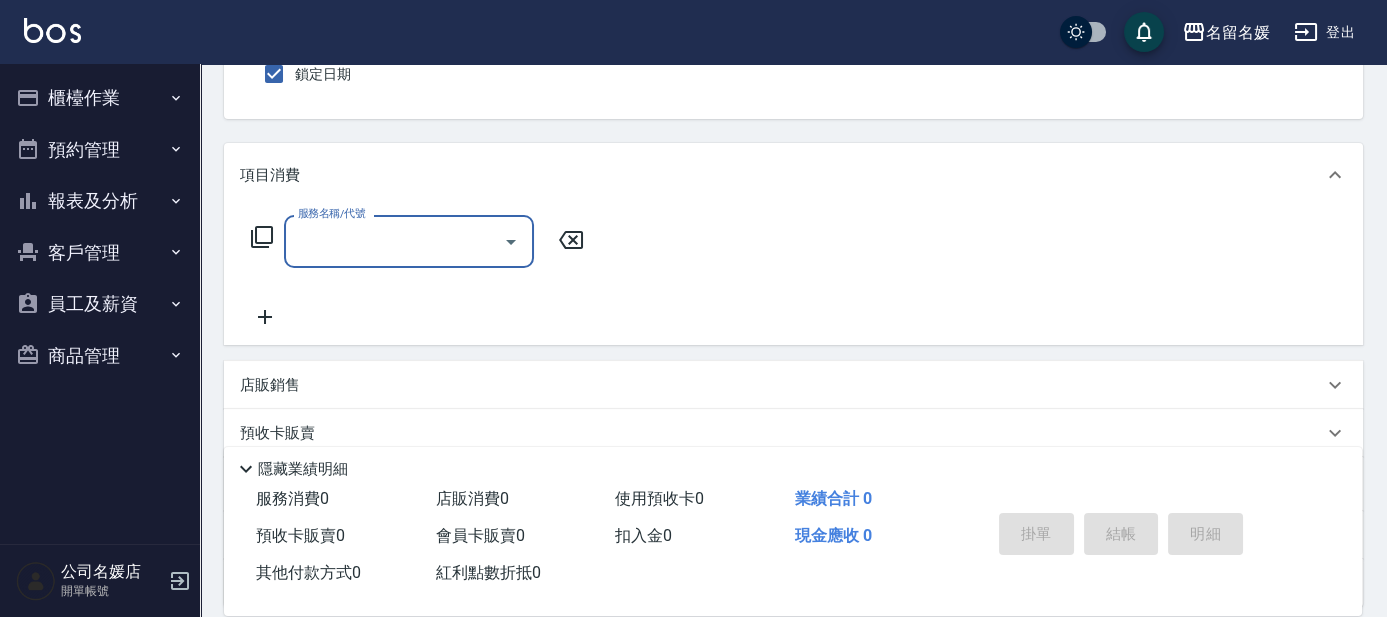 scroll, scrollTop: 90, scrollLeft: 0, axis: vertical 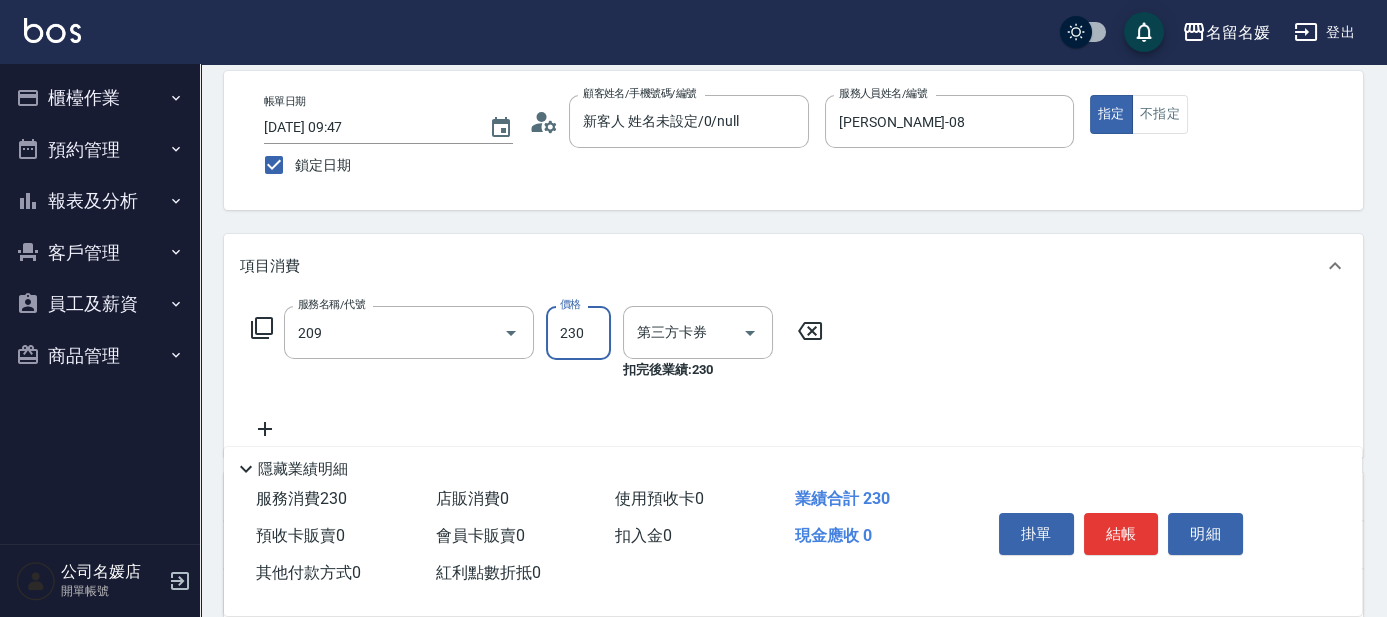 type on "洗髮券-(卡)230(209)" 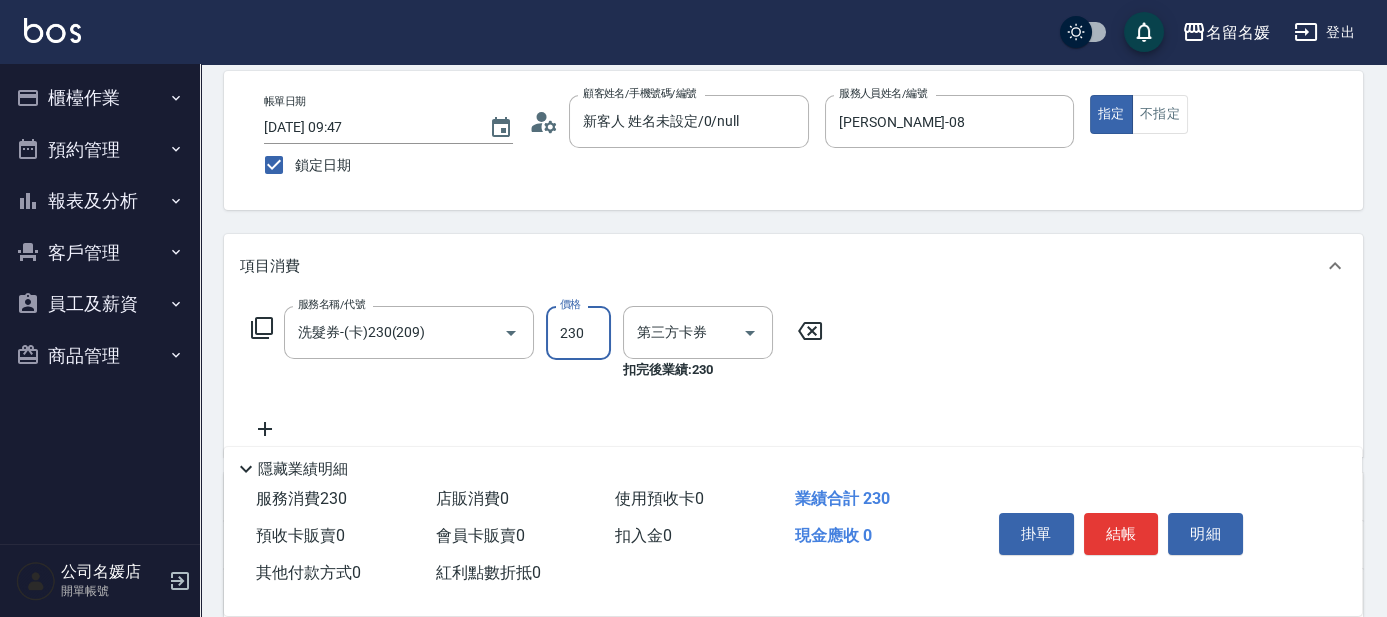 type on "舊有卡券" 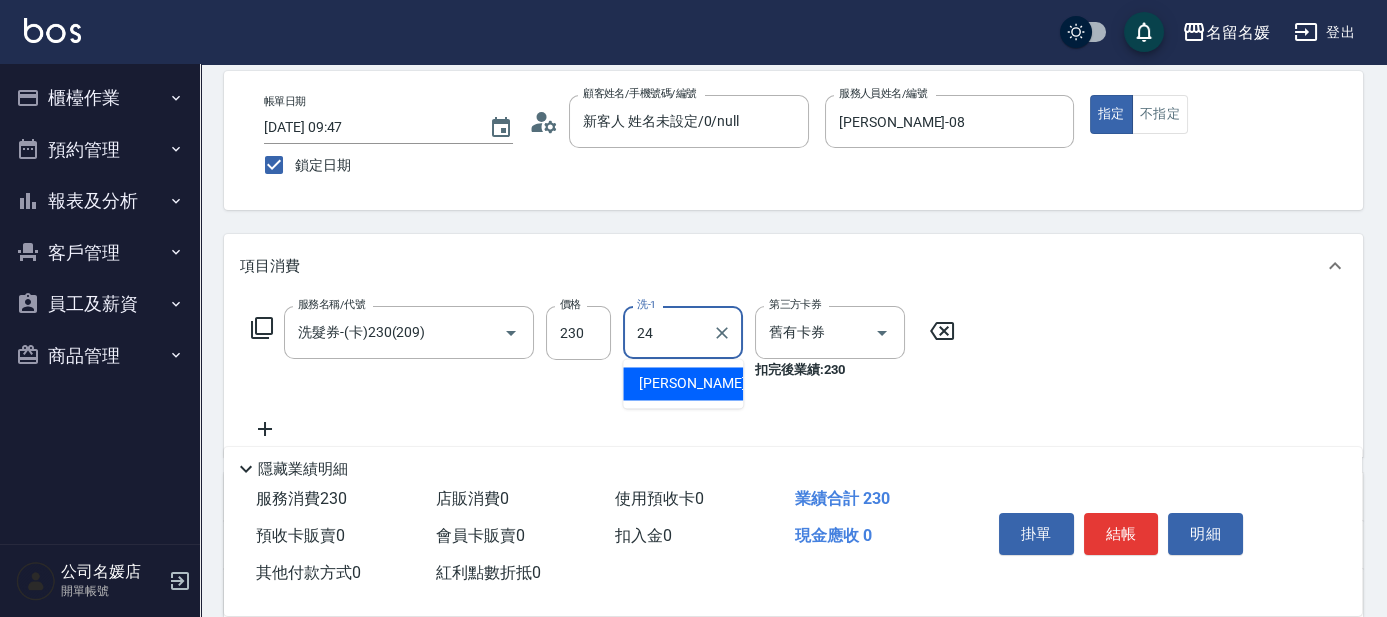 type on "張家惠-24" 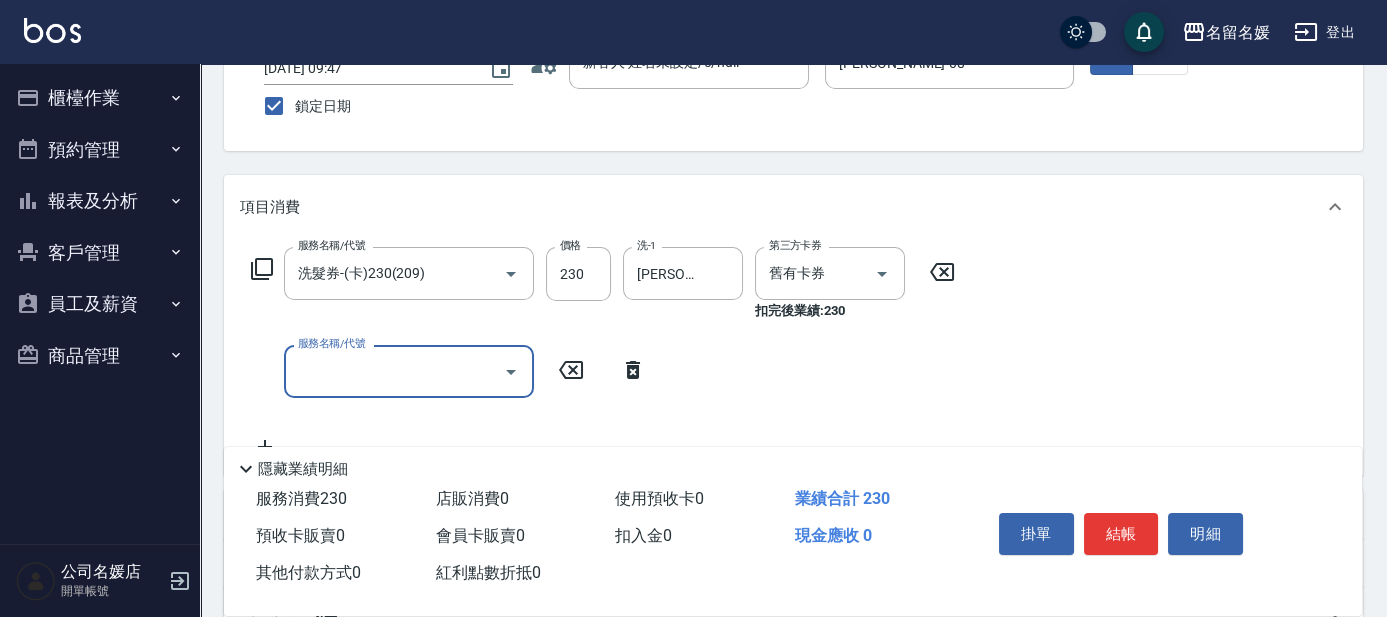 scroll, scrollTop: 181, scrollLeft: 0, axis: vertical 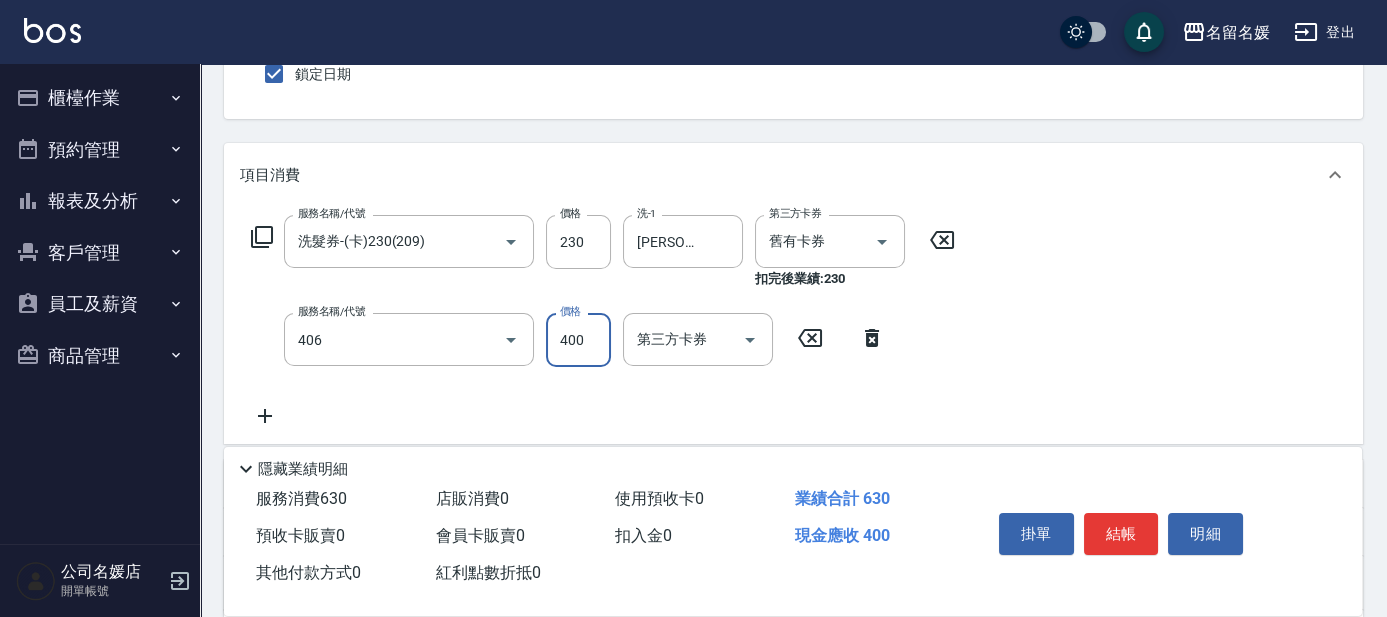 type on "剪髮(400)(406)" 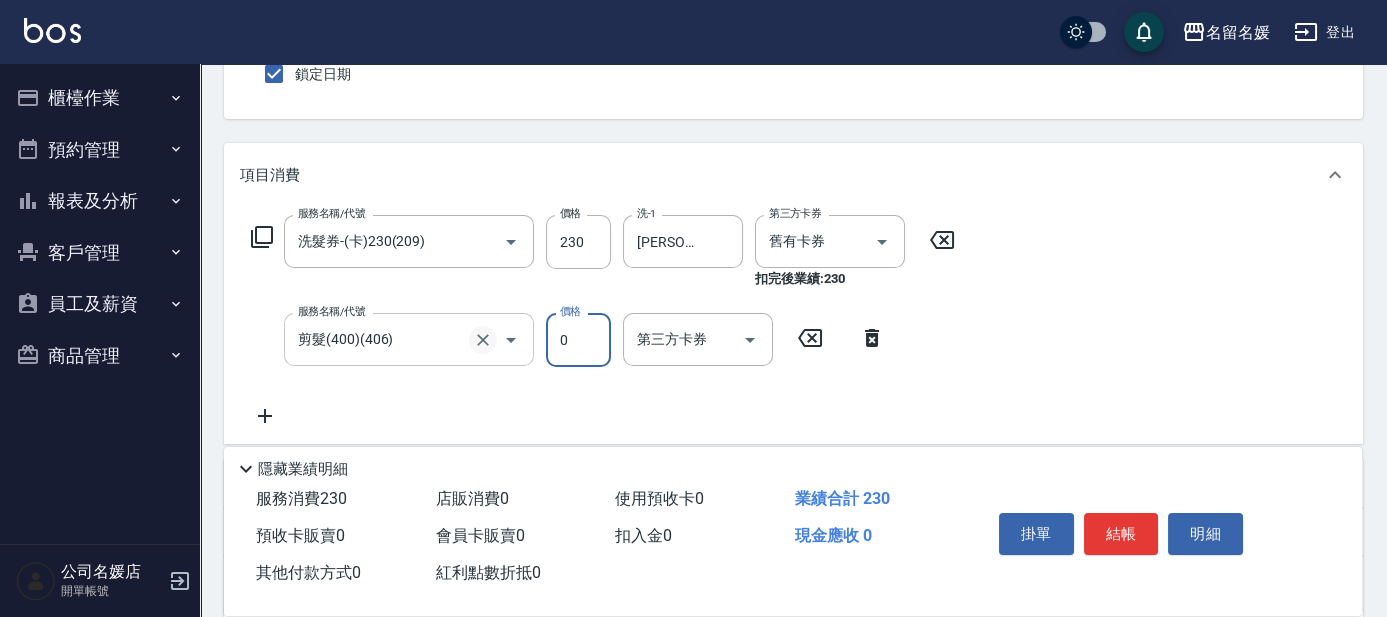 click 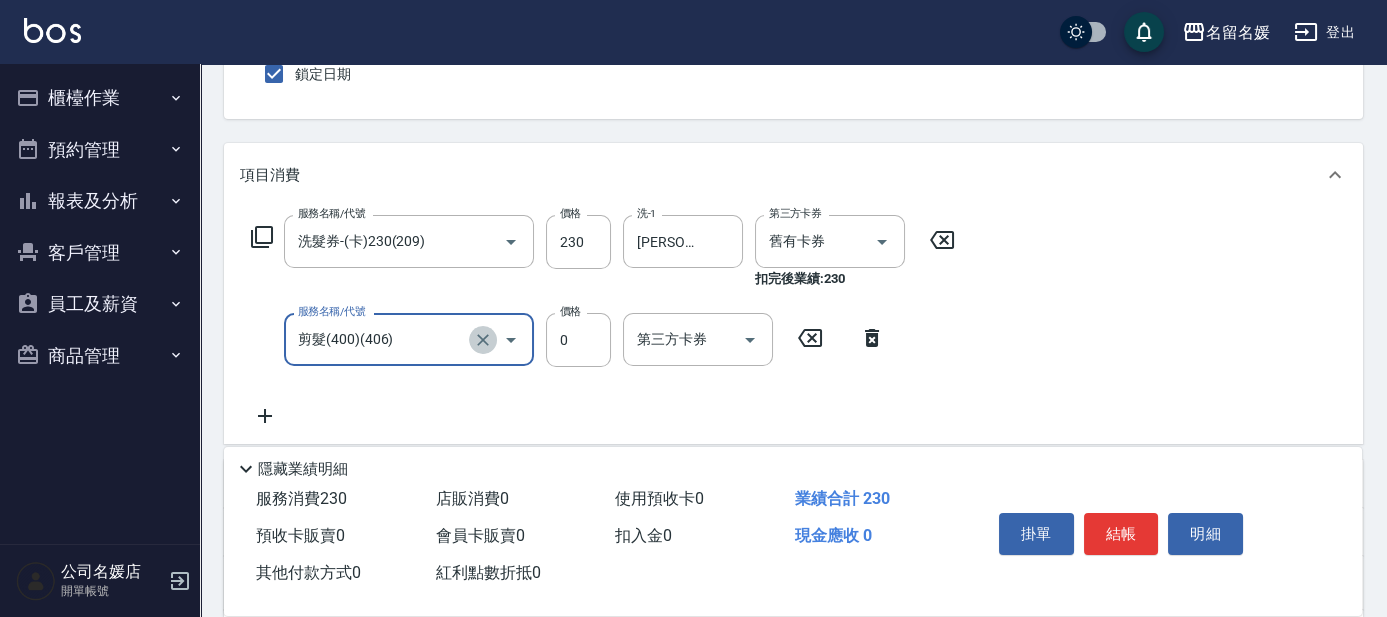 click 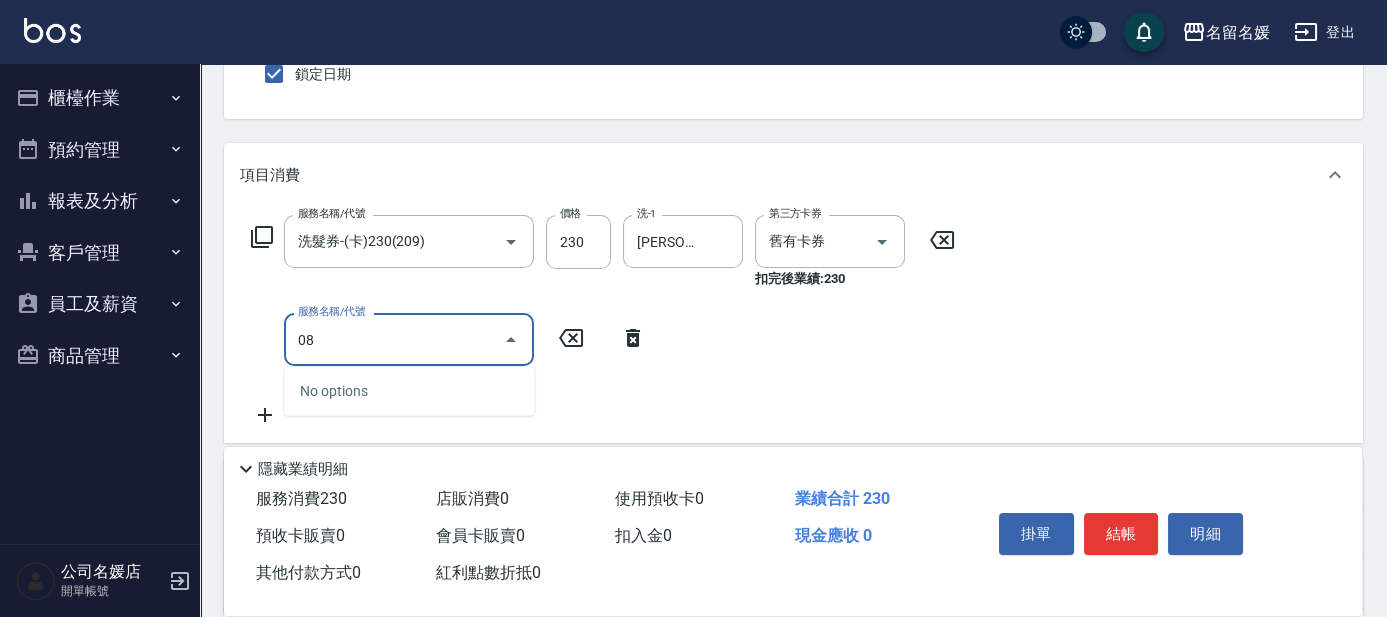 type on "0" 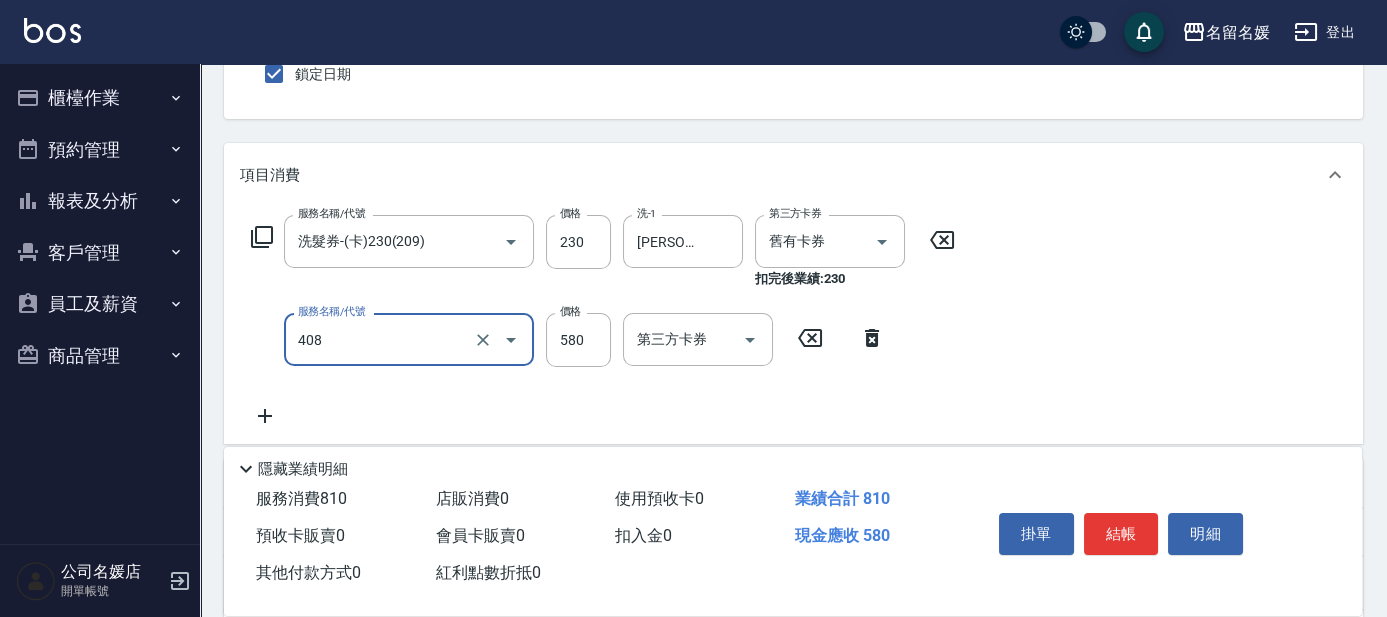 type on "剪髮(580)(408)" 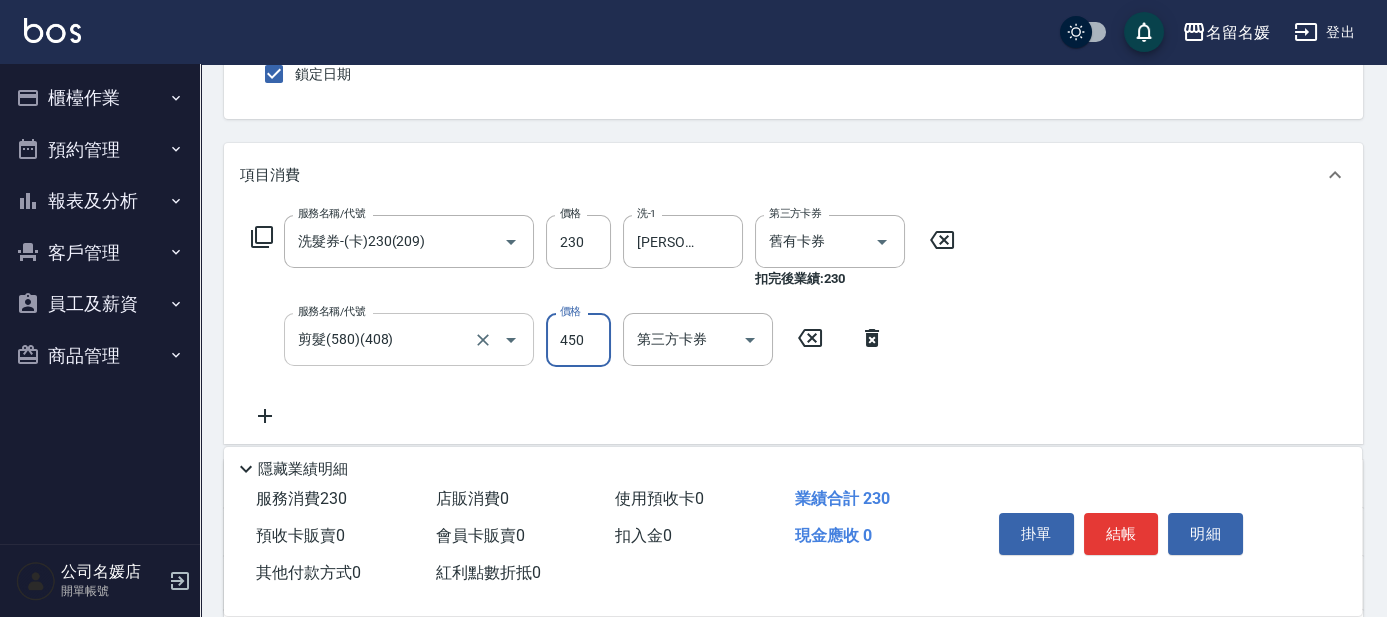 type on "450" 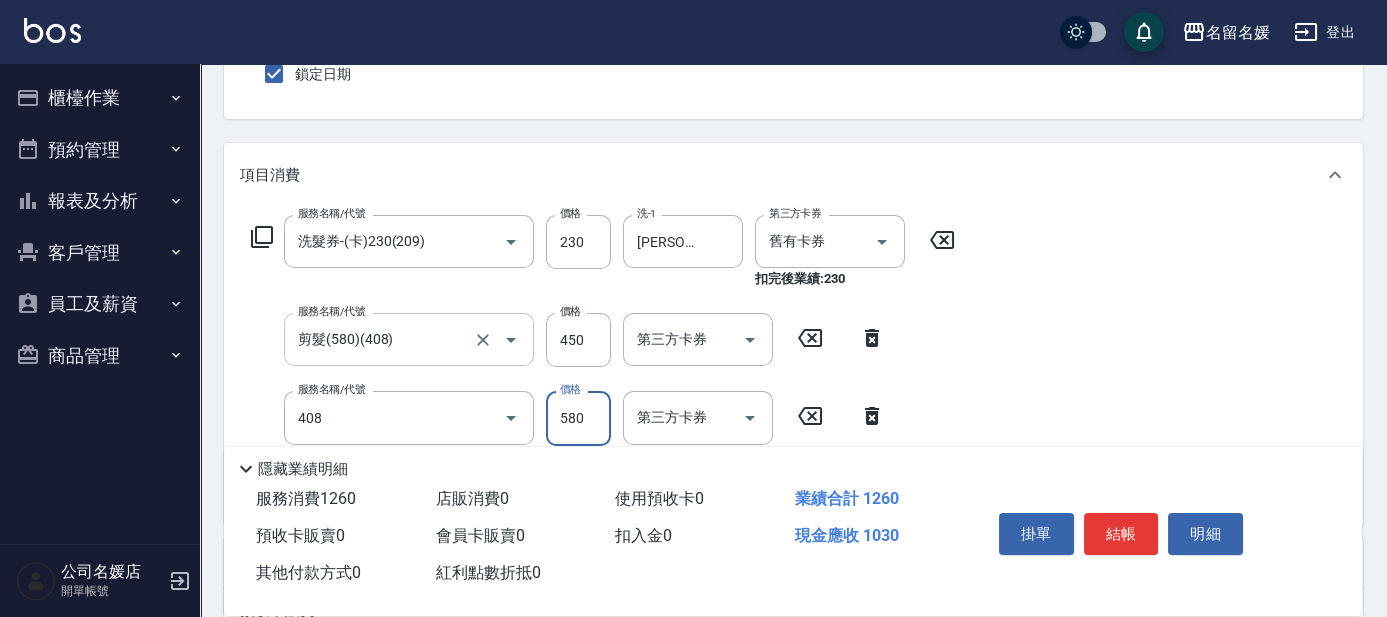 type on "剪髮(580)(408)" 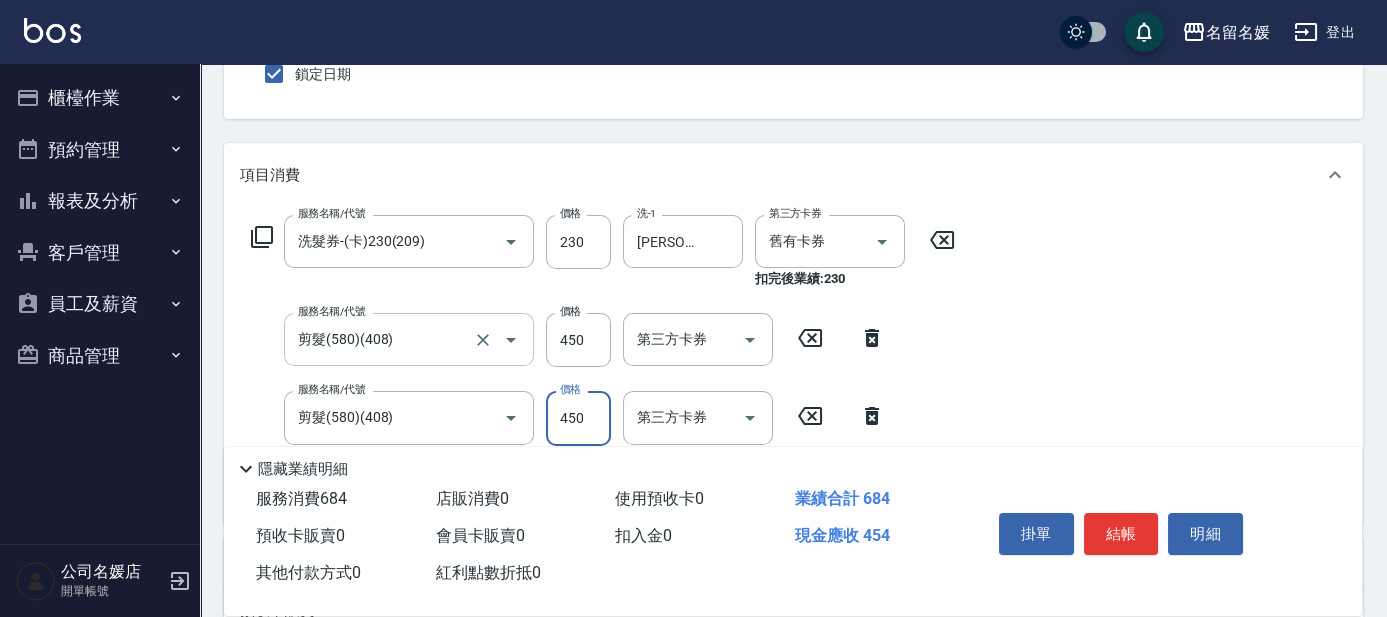 type on "450" 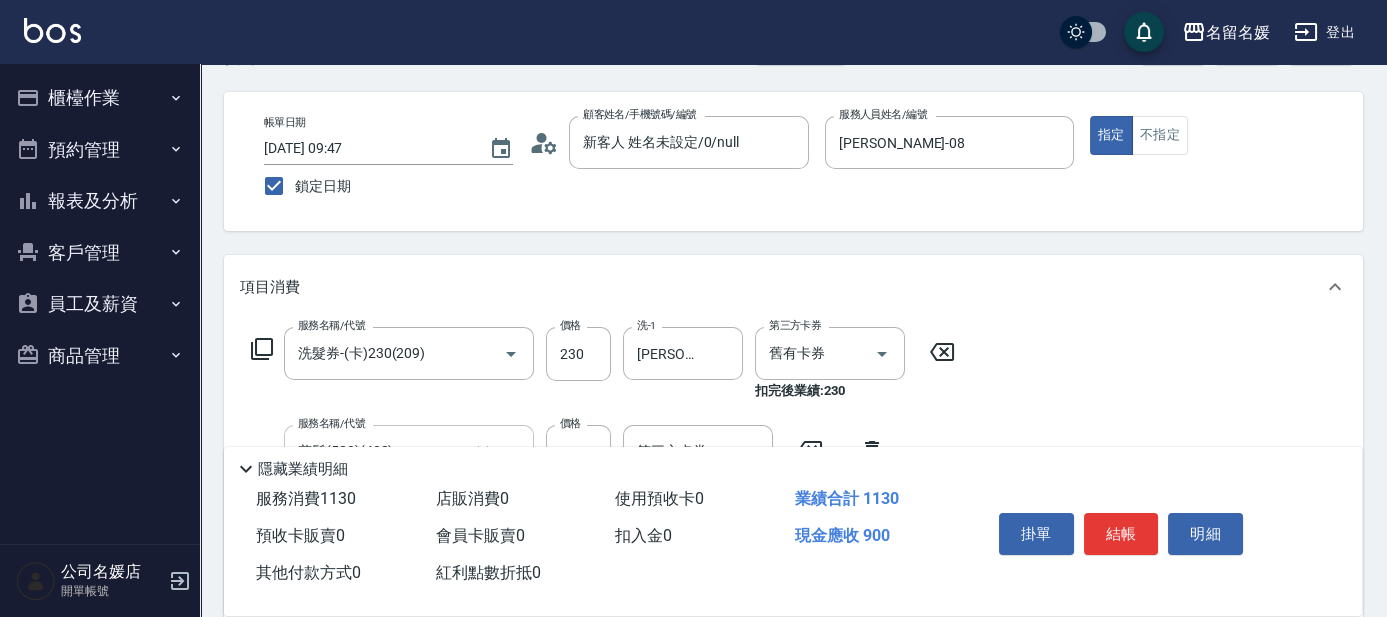 scroll, scrollTop: 0, scrollLeft: 0, axis: both 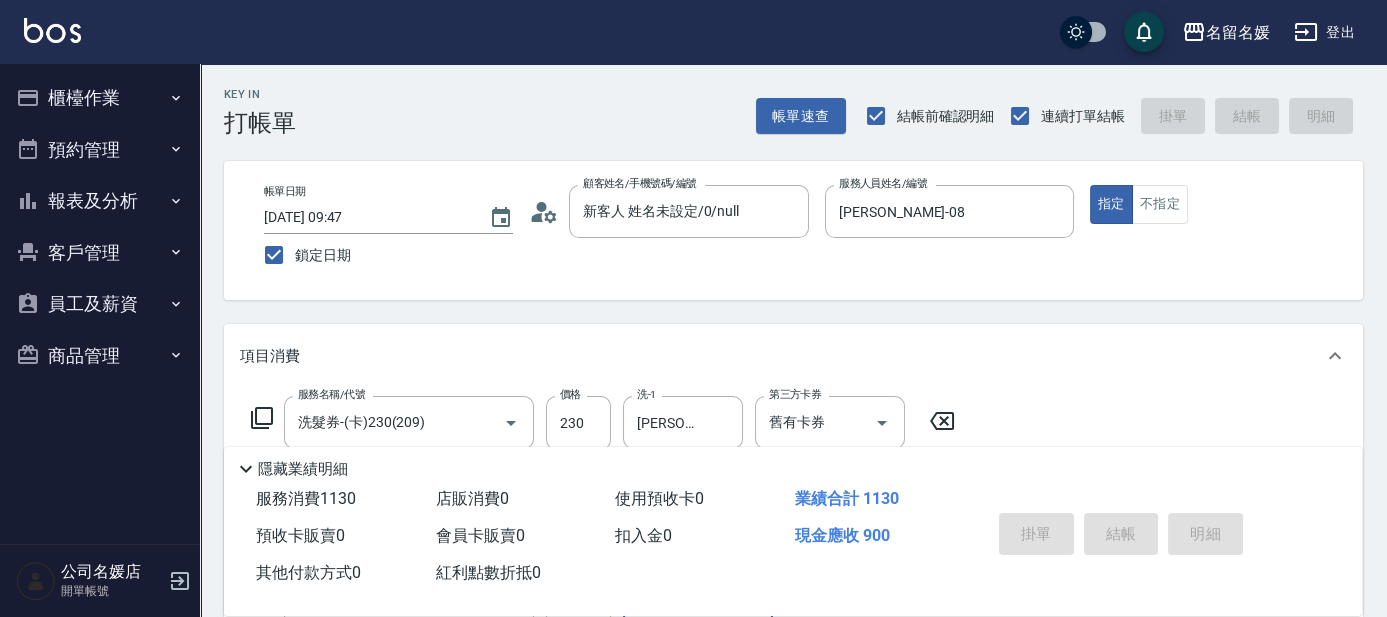 type 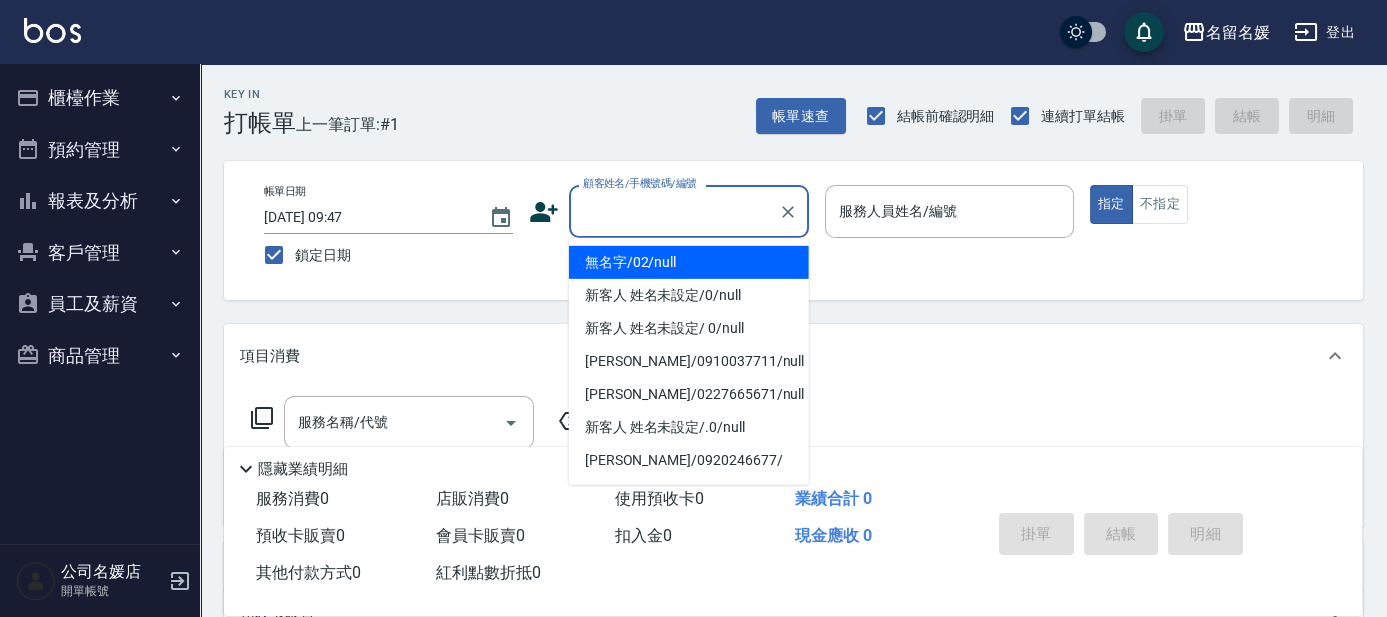 type on "0" 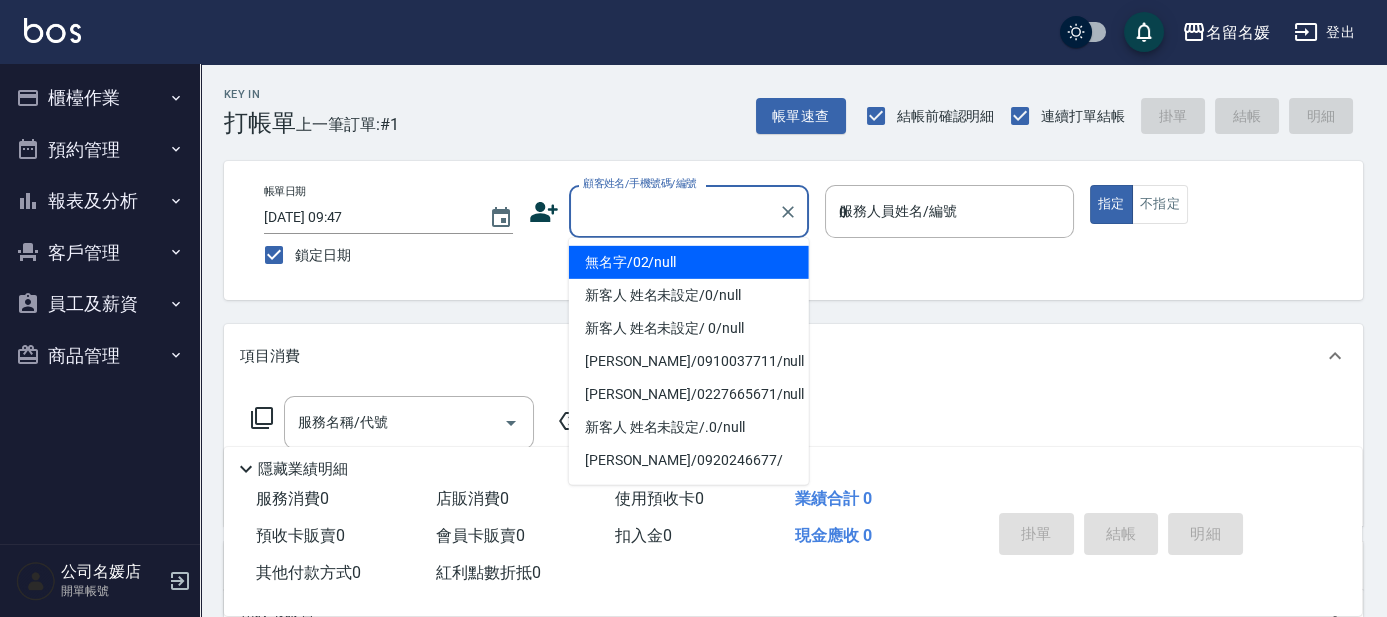 type on "無名字/02/null" 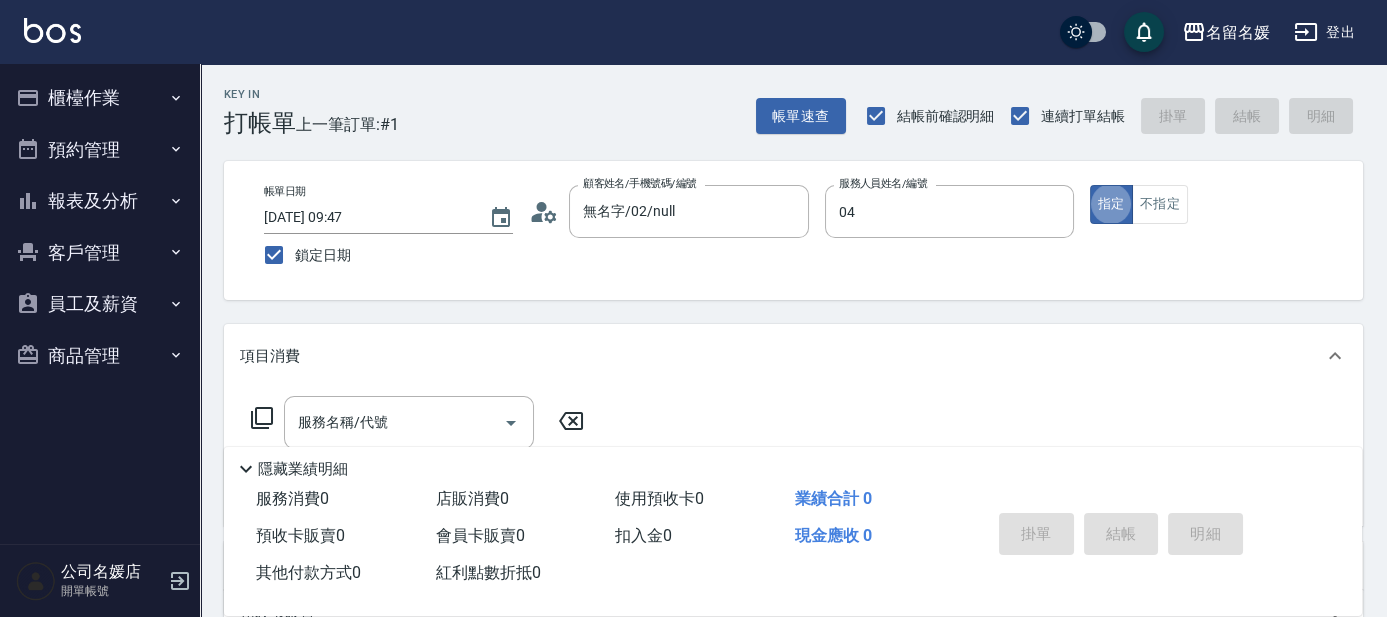 type on "葉沛琪-04" 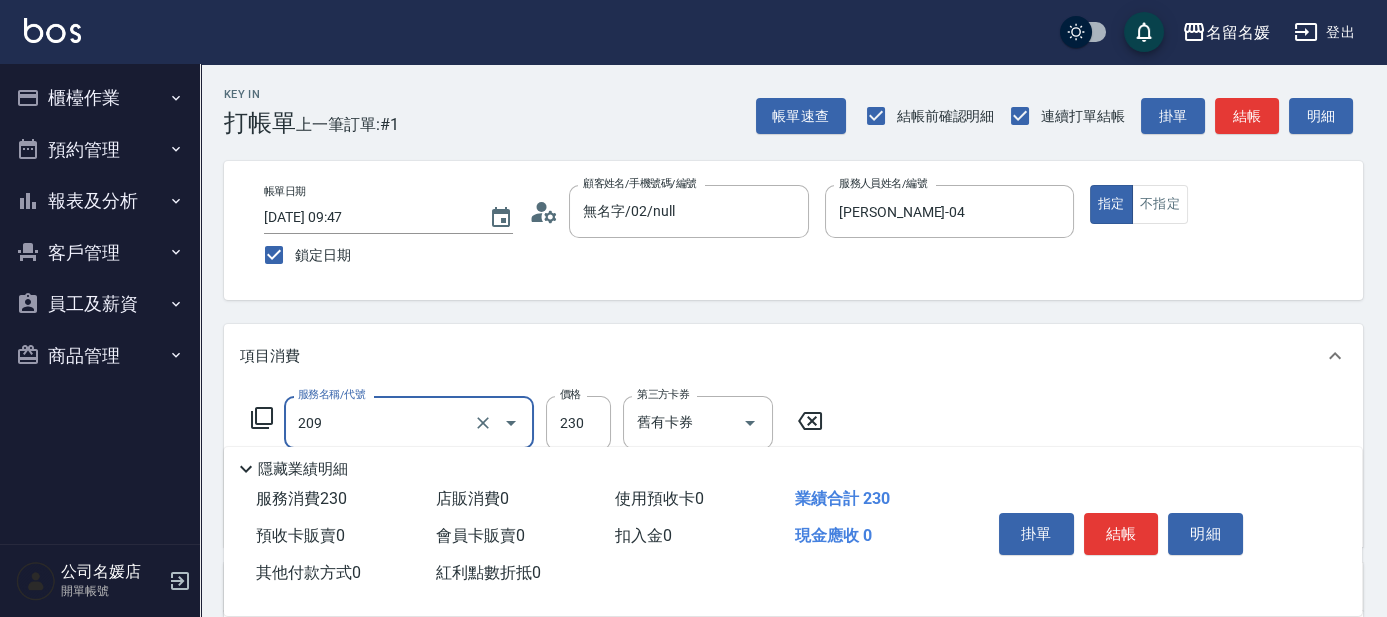 type on "洗髮券-(卡)230(209)" 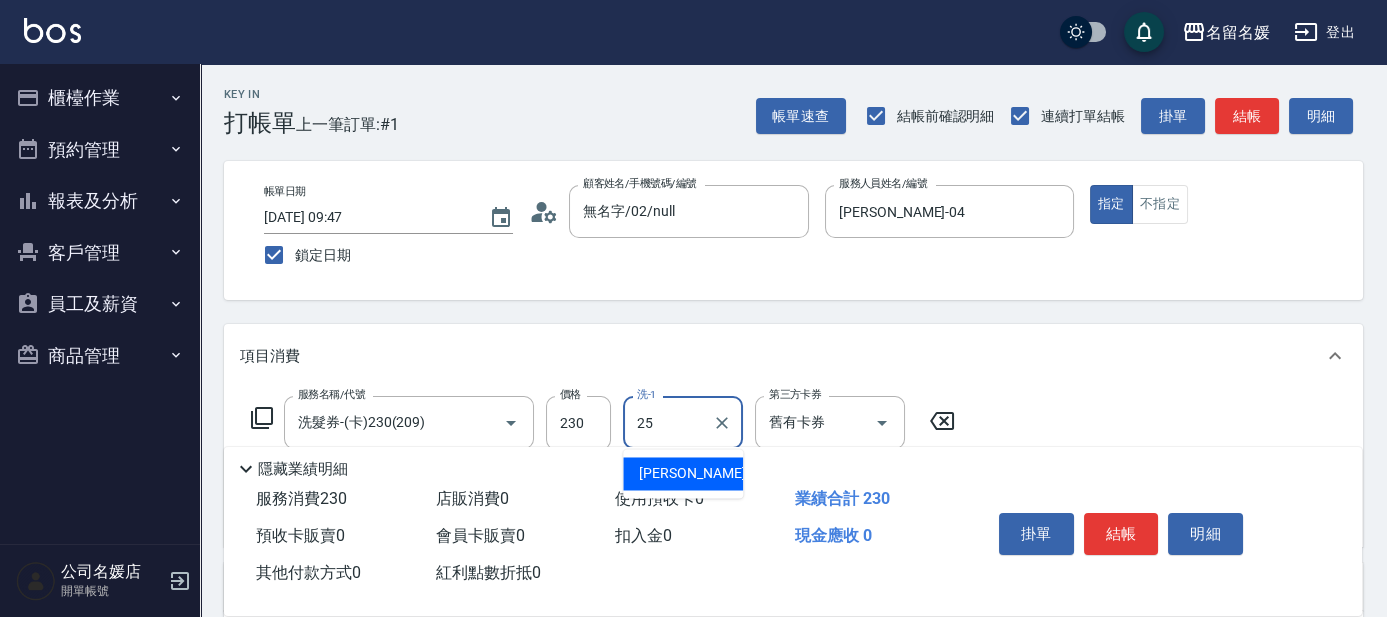 type on "楊瑋萱-25" 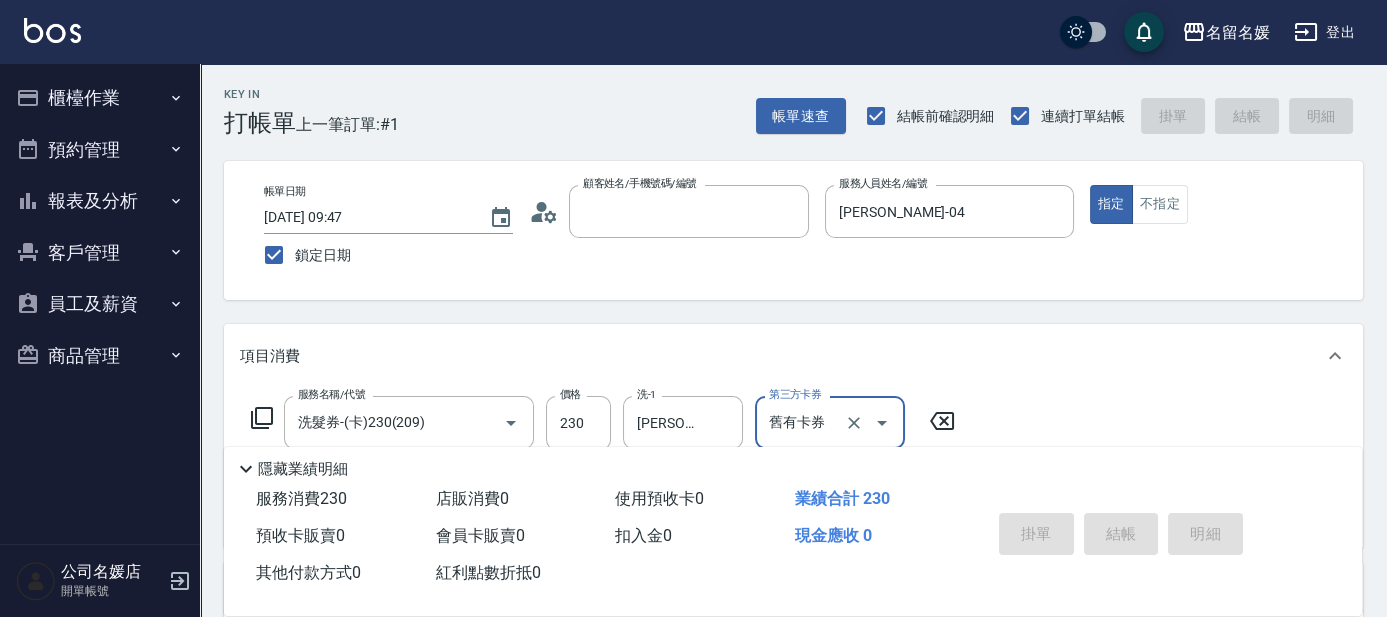 type on "." 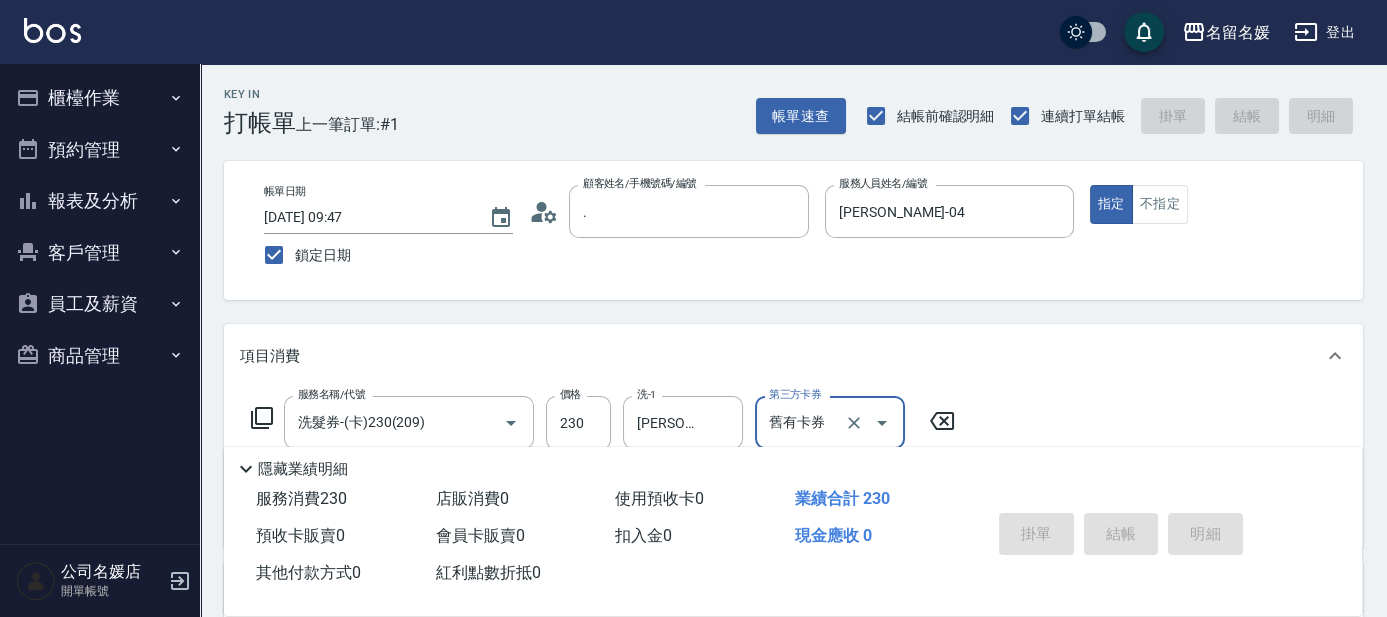 type 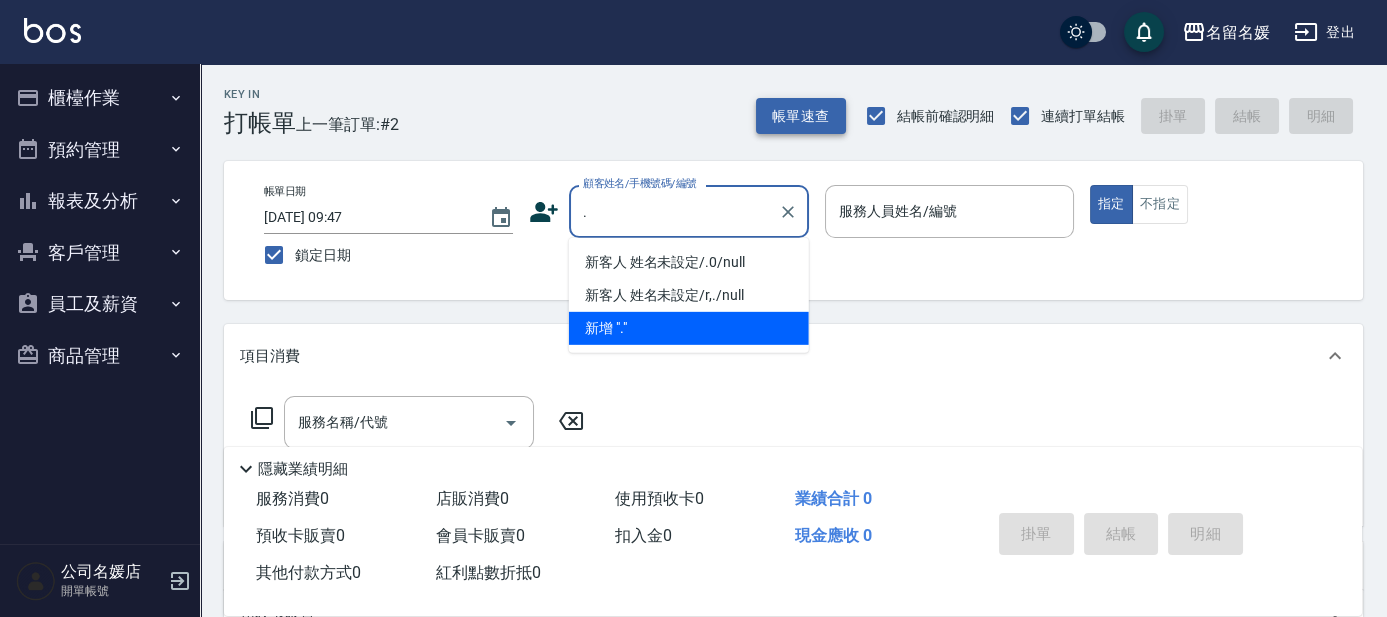 type on "." 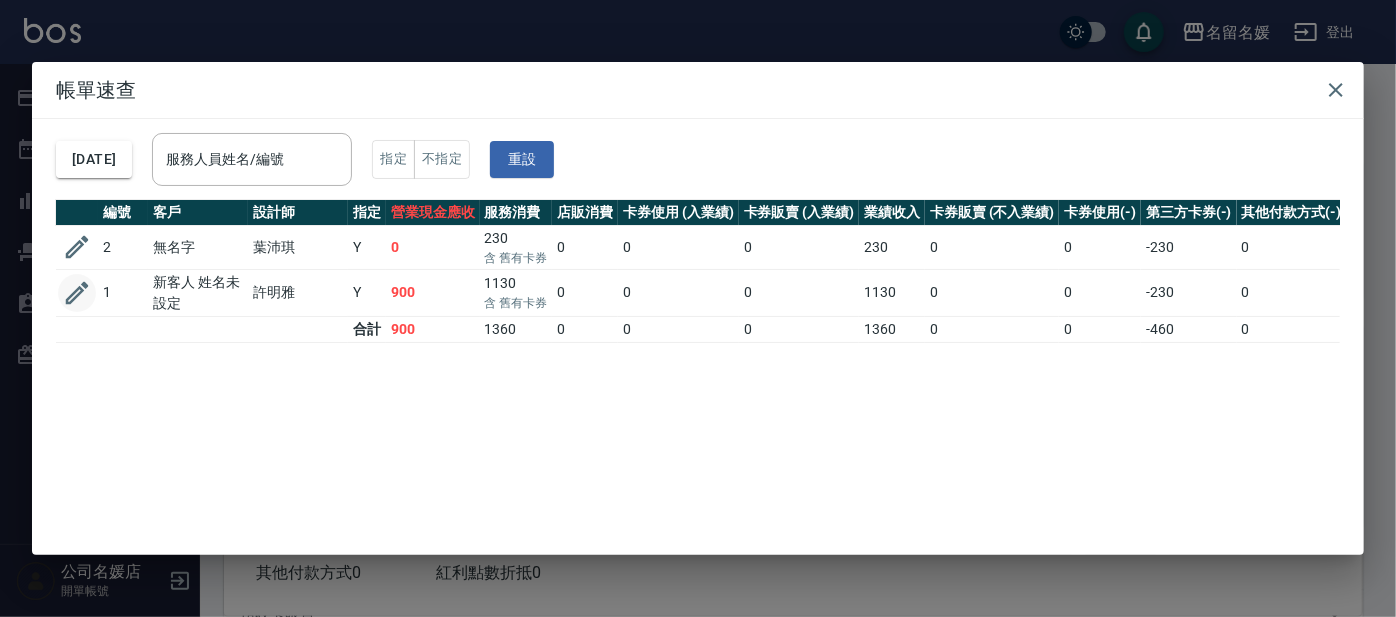 click 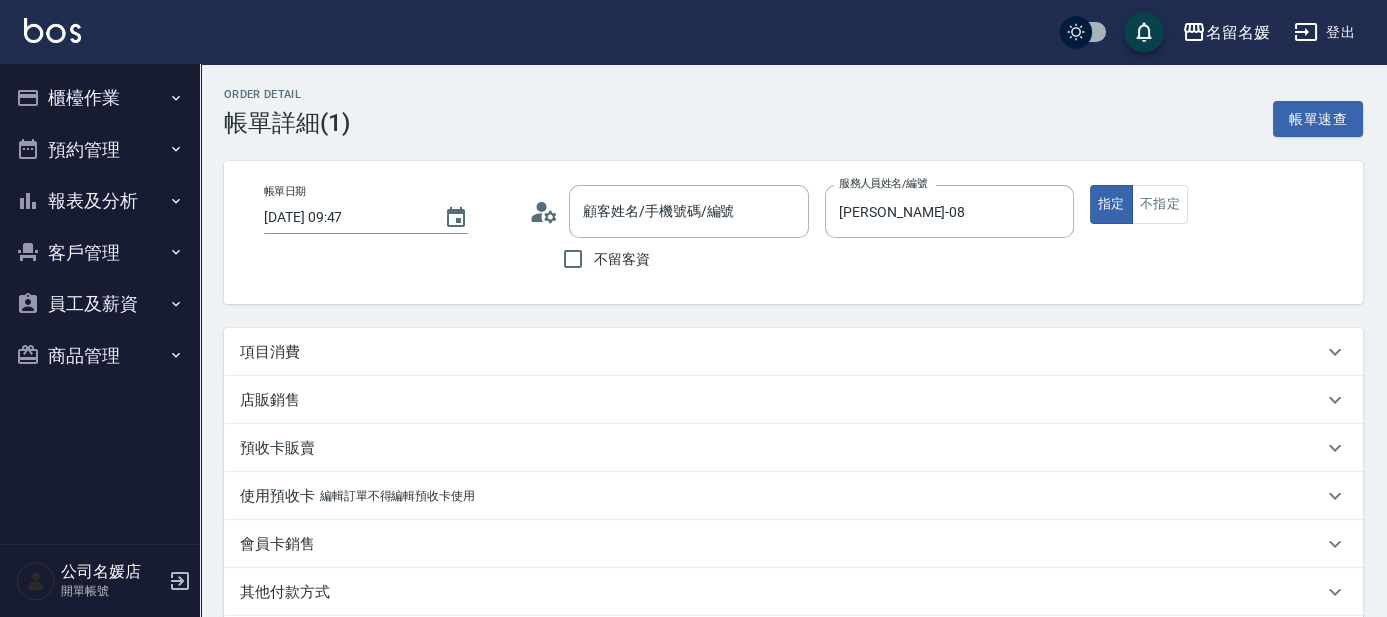type on "2025/07/12 09:47" 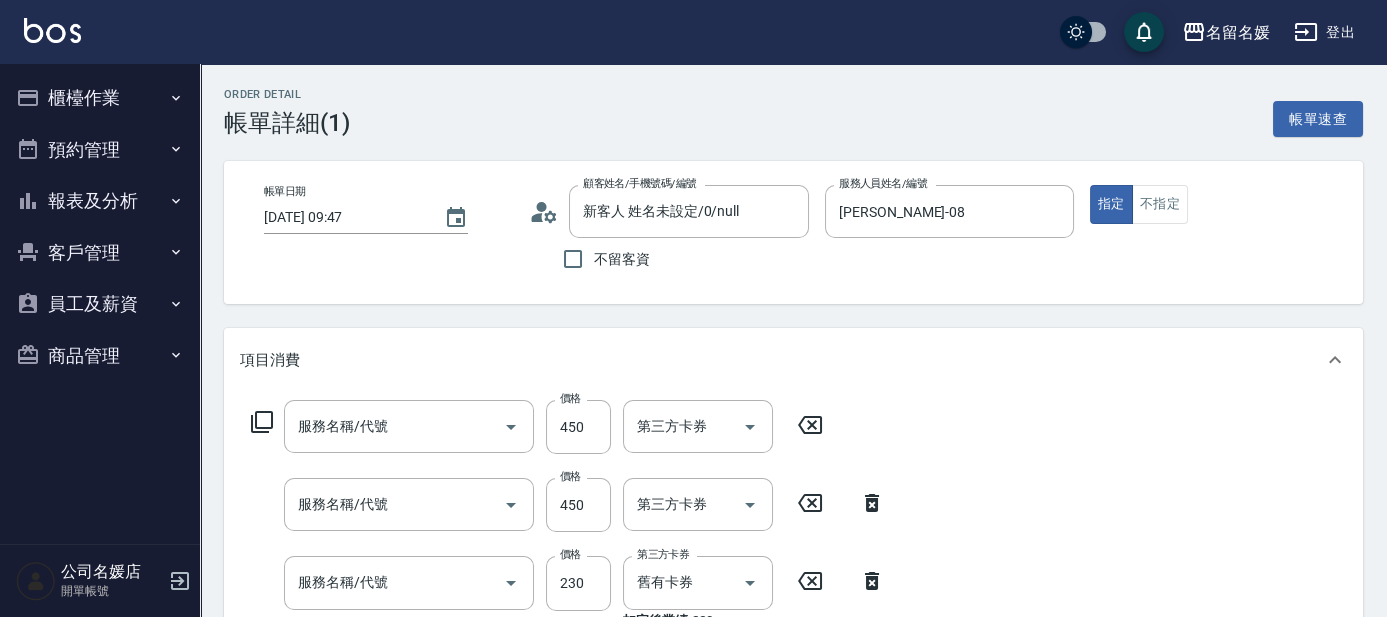 type on "新客人 姓名未設定/0/null" 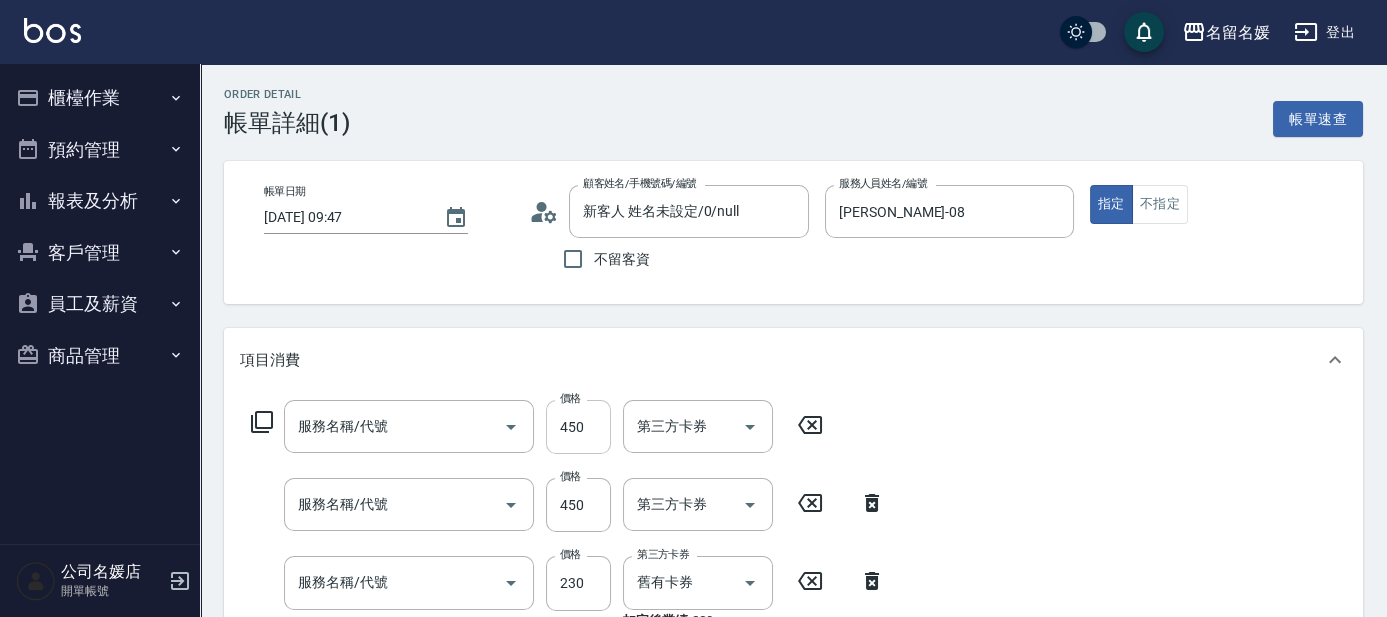 type on "剪髮(580)(408)" 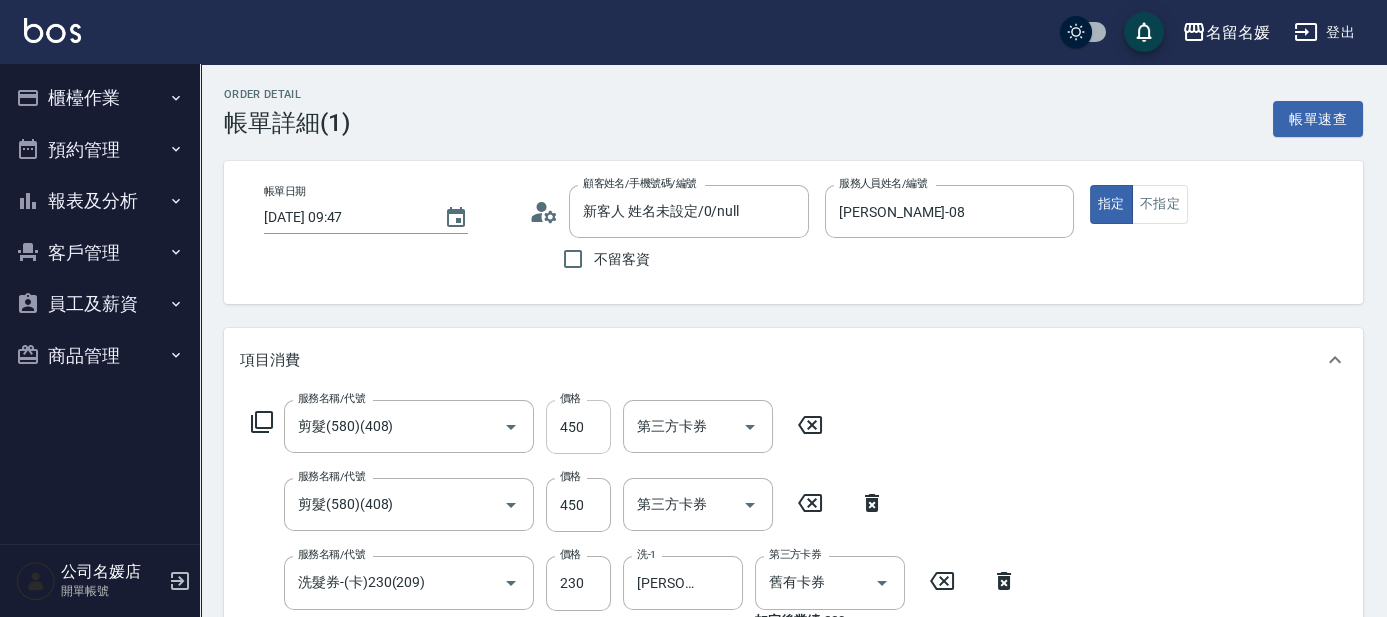 click on "450" at bounding box center (578, 427) 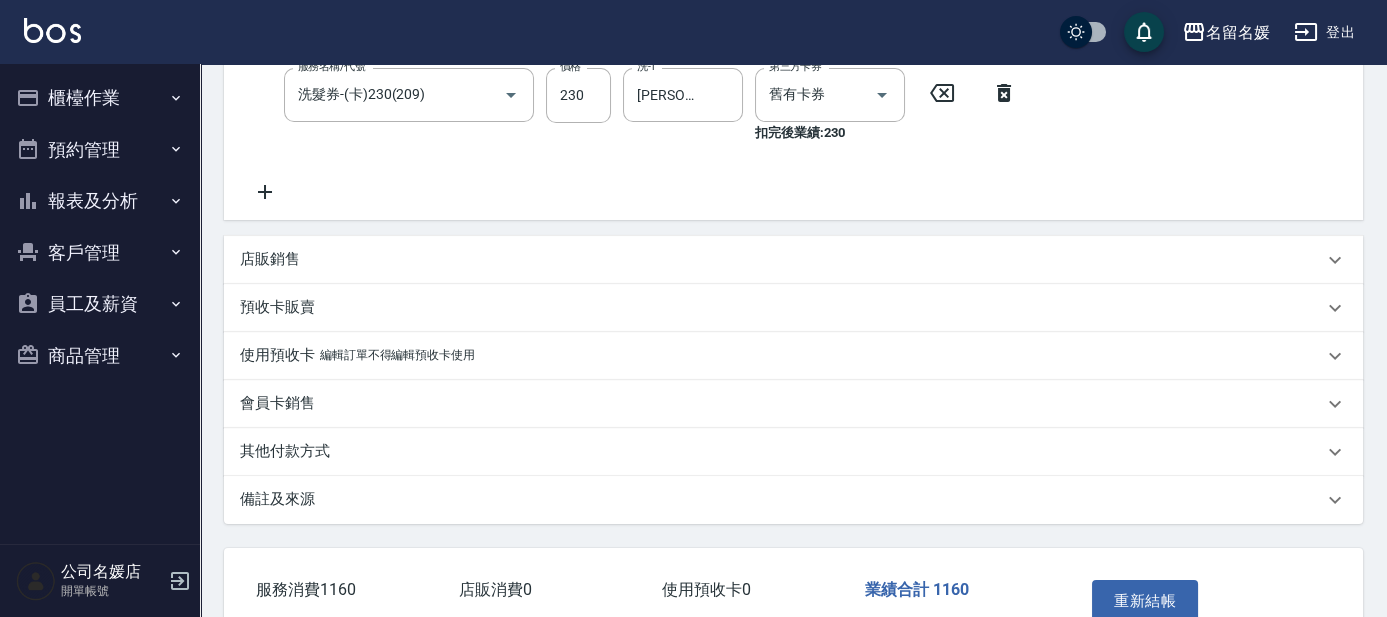 scroll, scrollTop: 608, scrollLeft: 0, axis: vertical 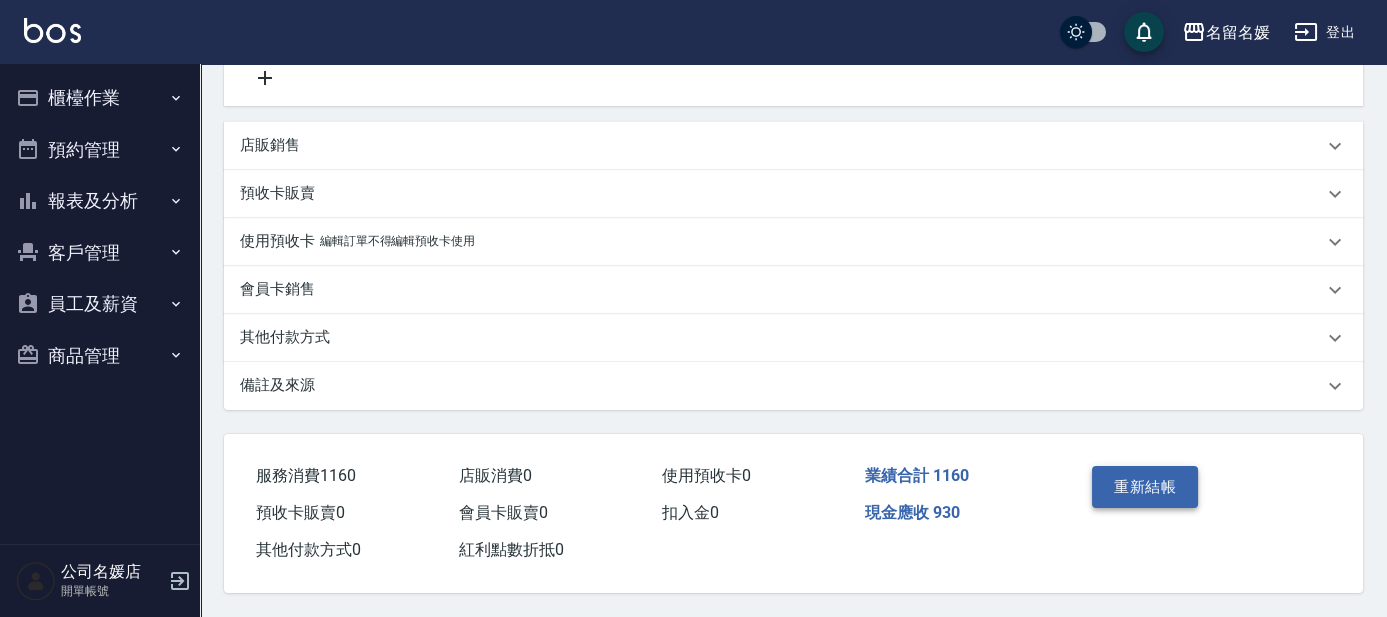 type on "480" 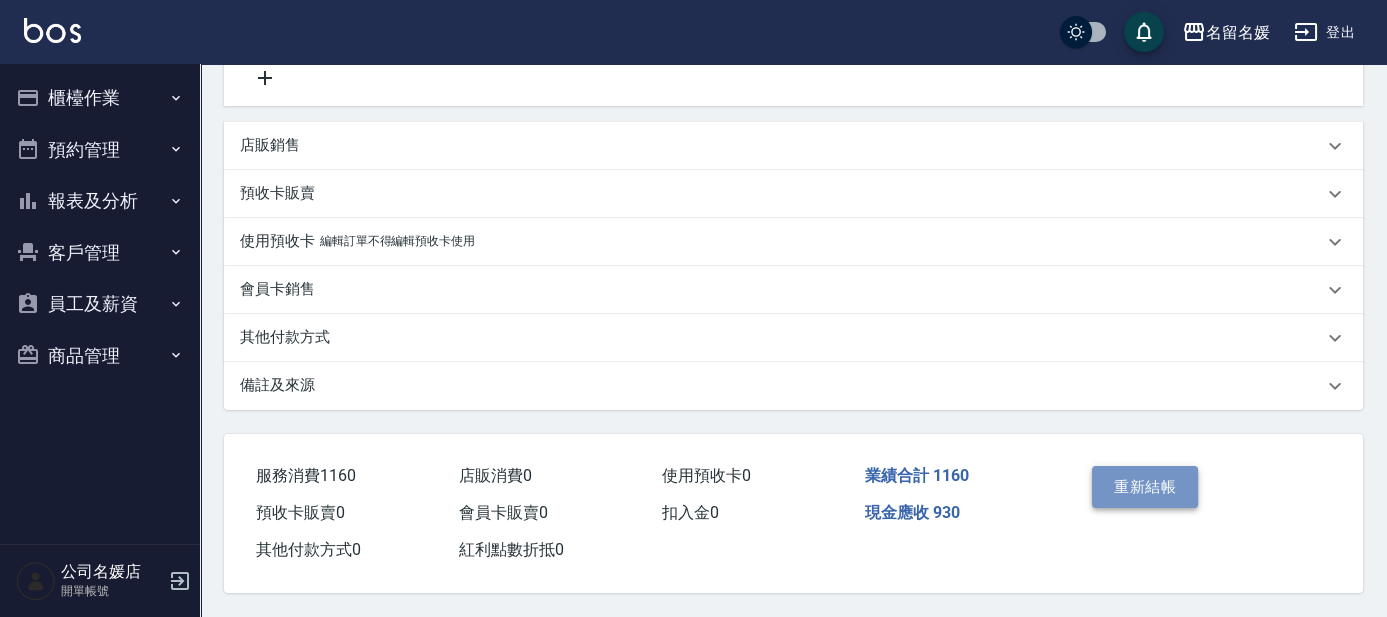 click on "重新結帳" at bounding box center [1145, 487] 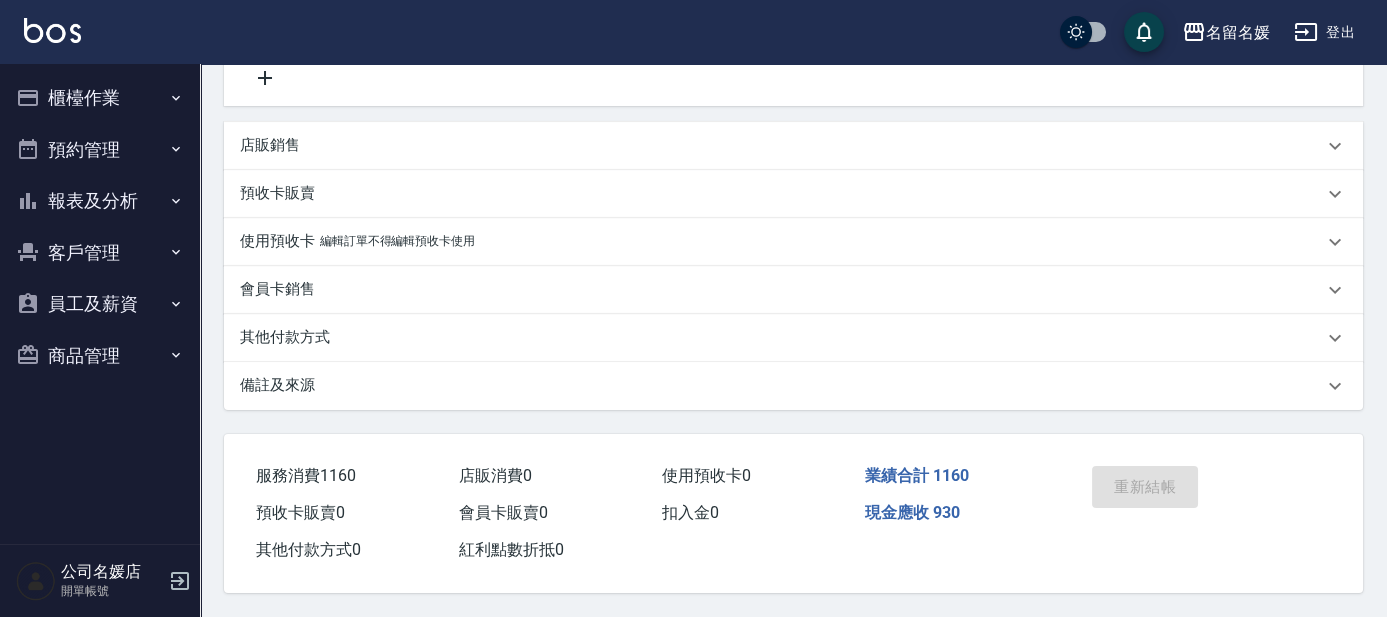 scroll, scrollTop: 0, scrollLeft: 0, axis: both 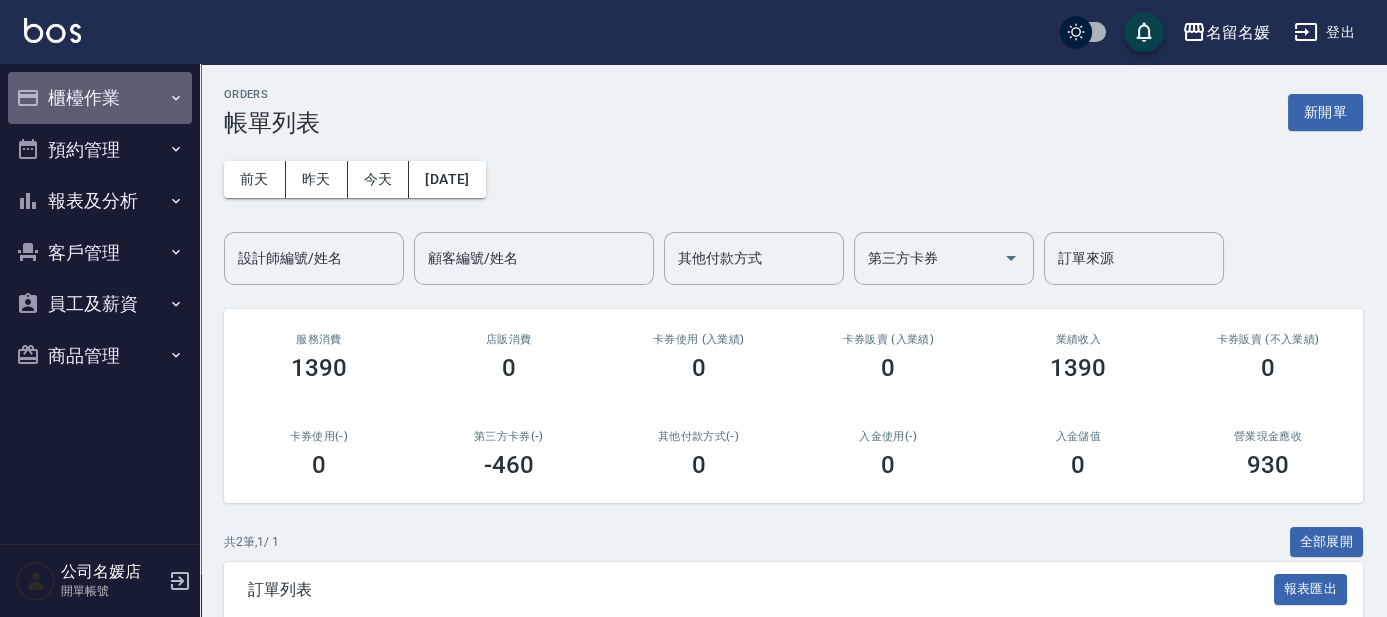 click on "櫃檯作業" at bounding box center [100, 98] 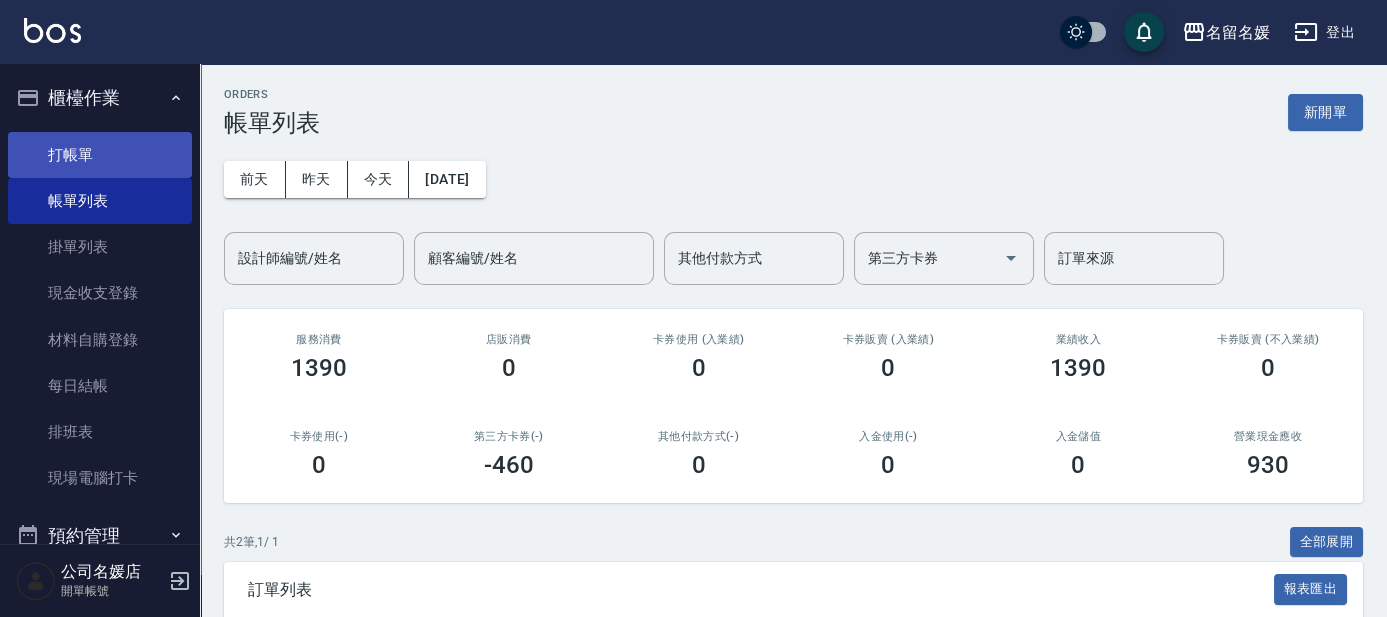 click on "打帳單" at bounding box center [100, 155] 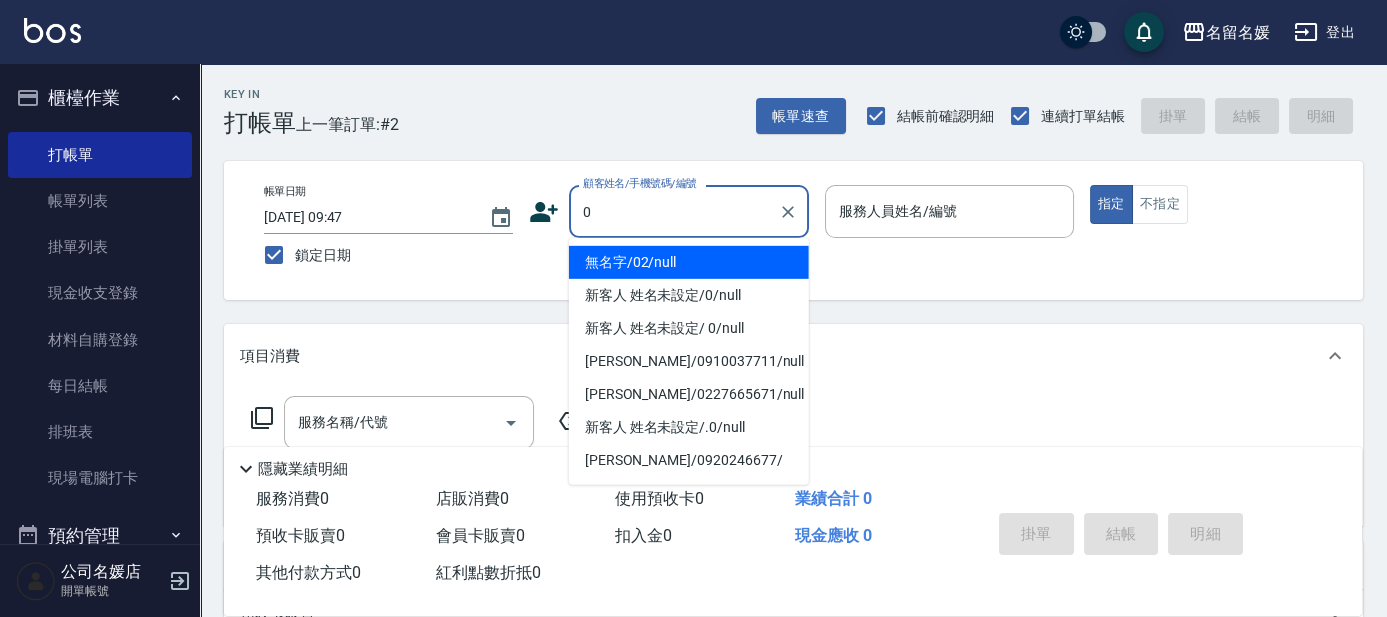type on "0" 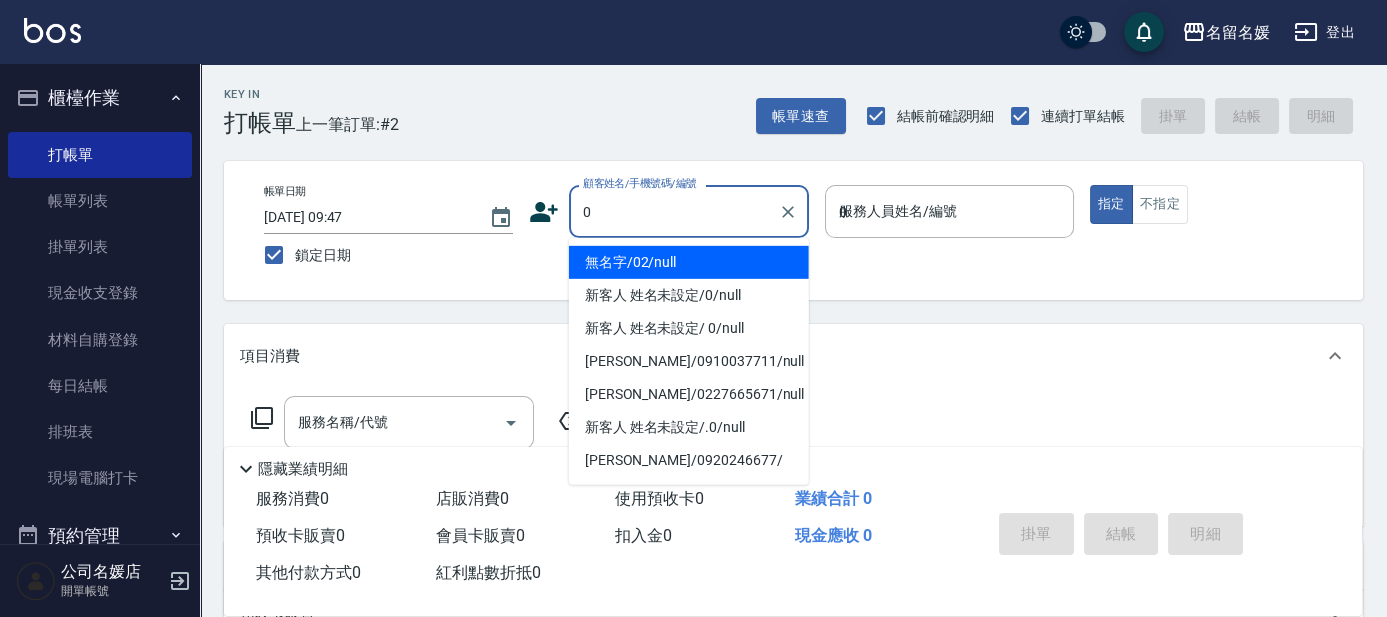 type on "無名字/02/null" 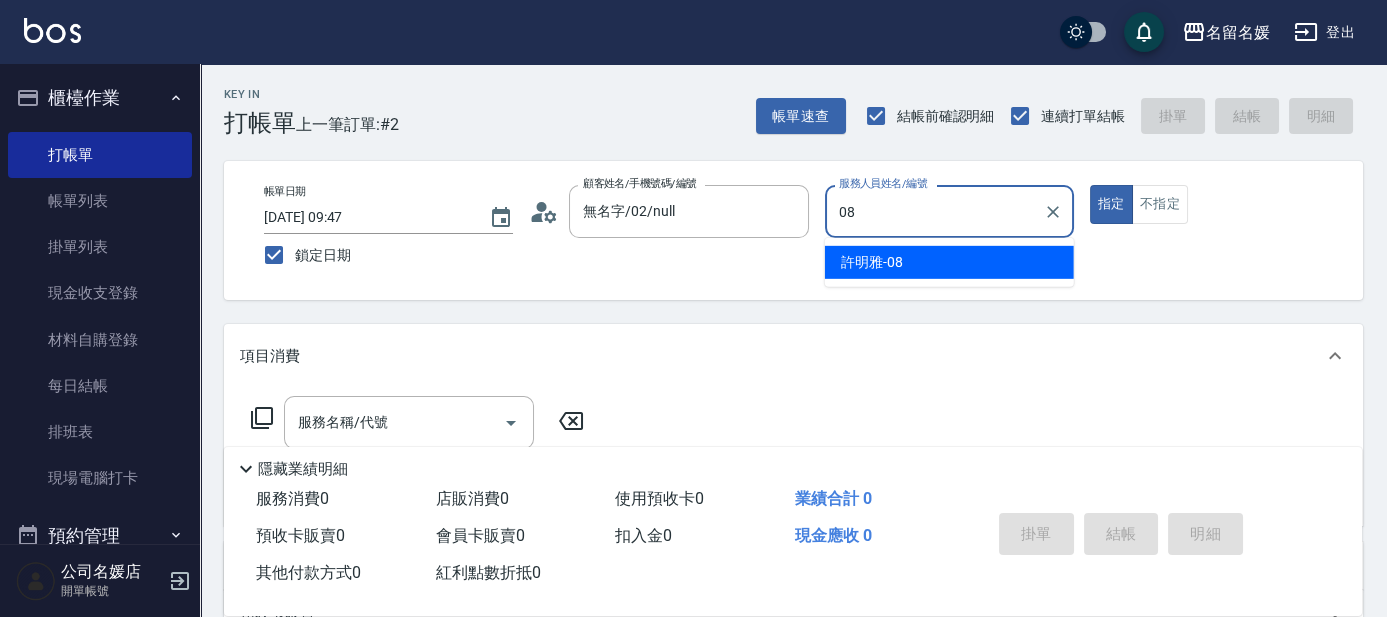type on "08" 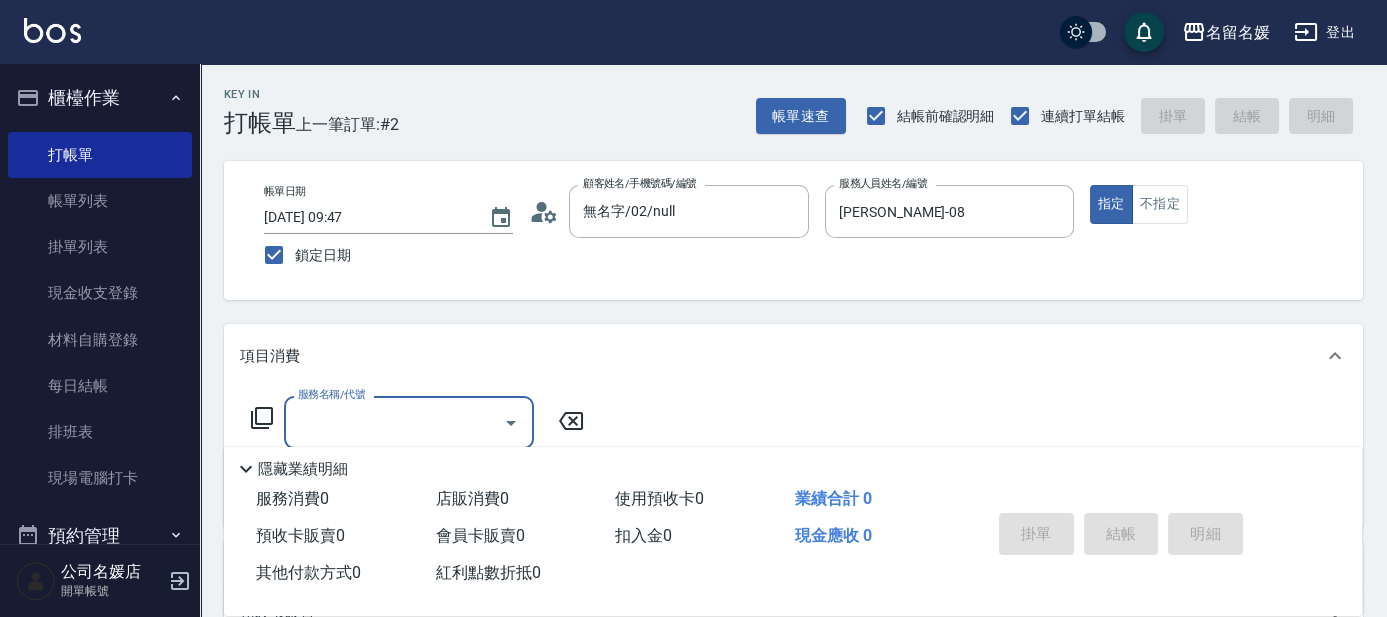 type on "新客人 姓名未設定/0/null" 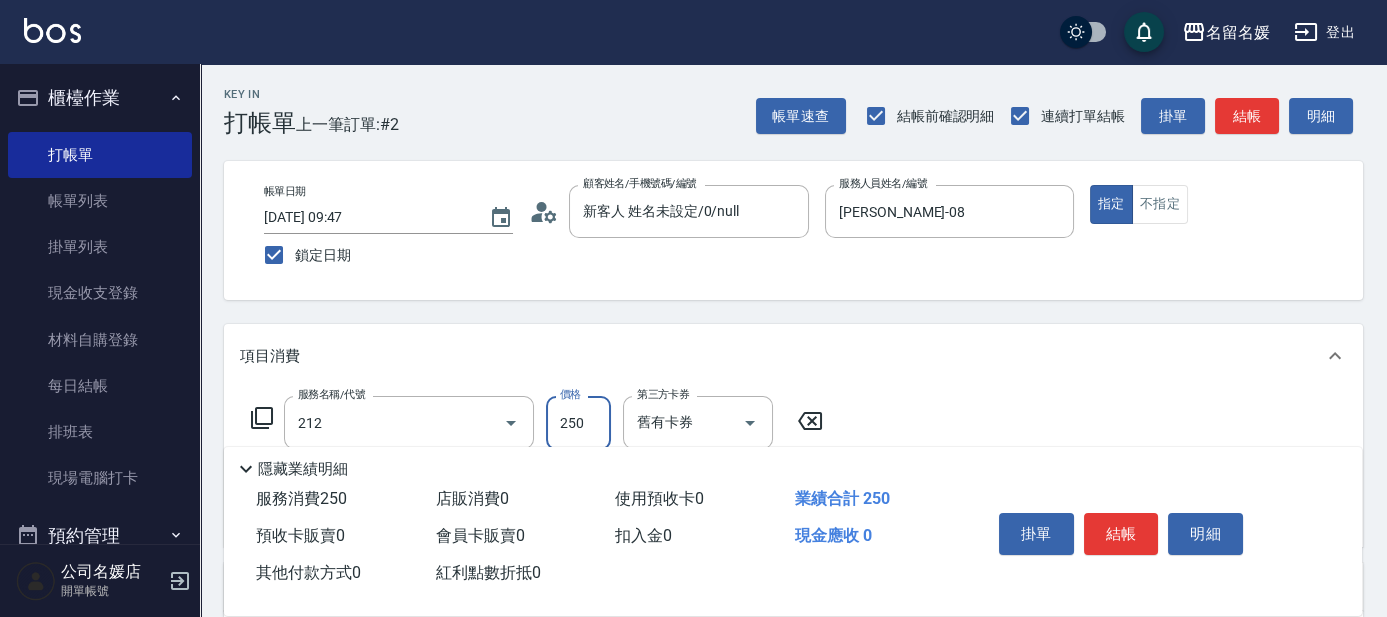 type on "洗髮券-(卡)250(212)" 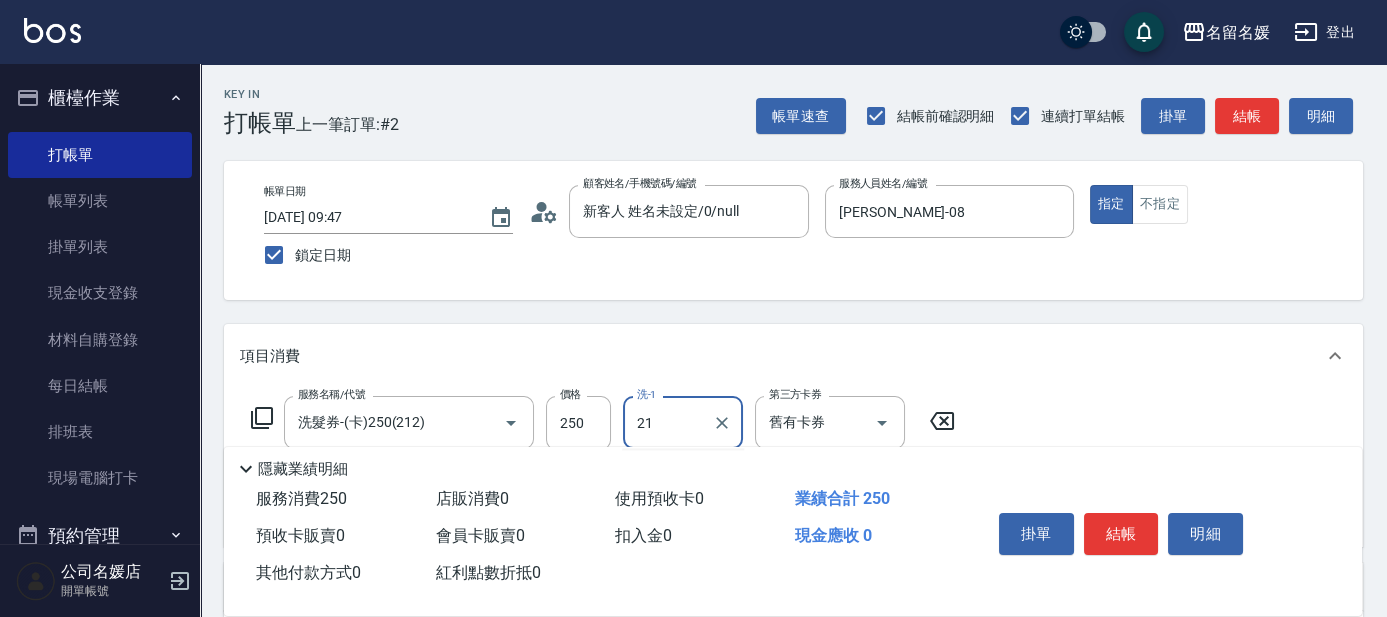 type on "許庭瑀-21" 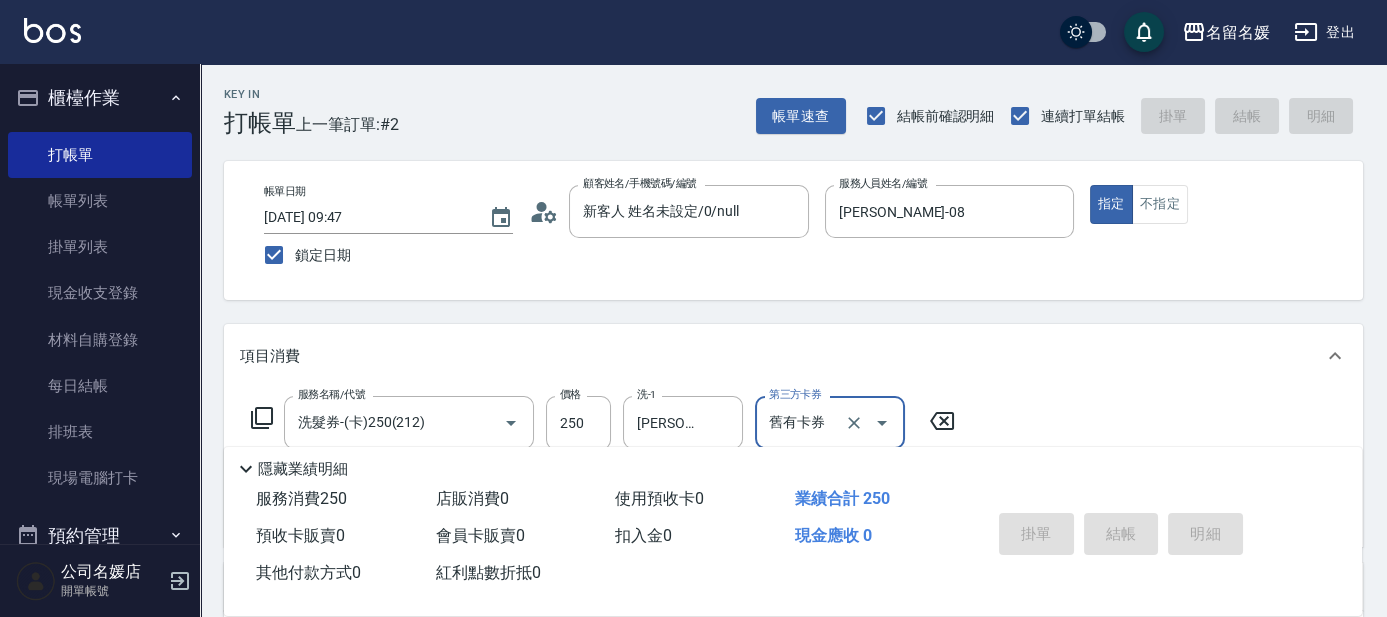 type 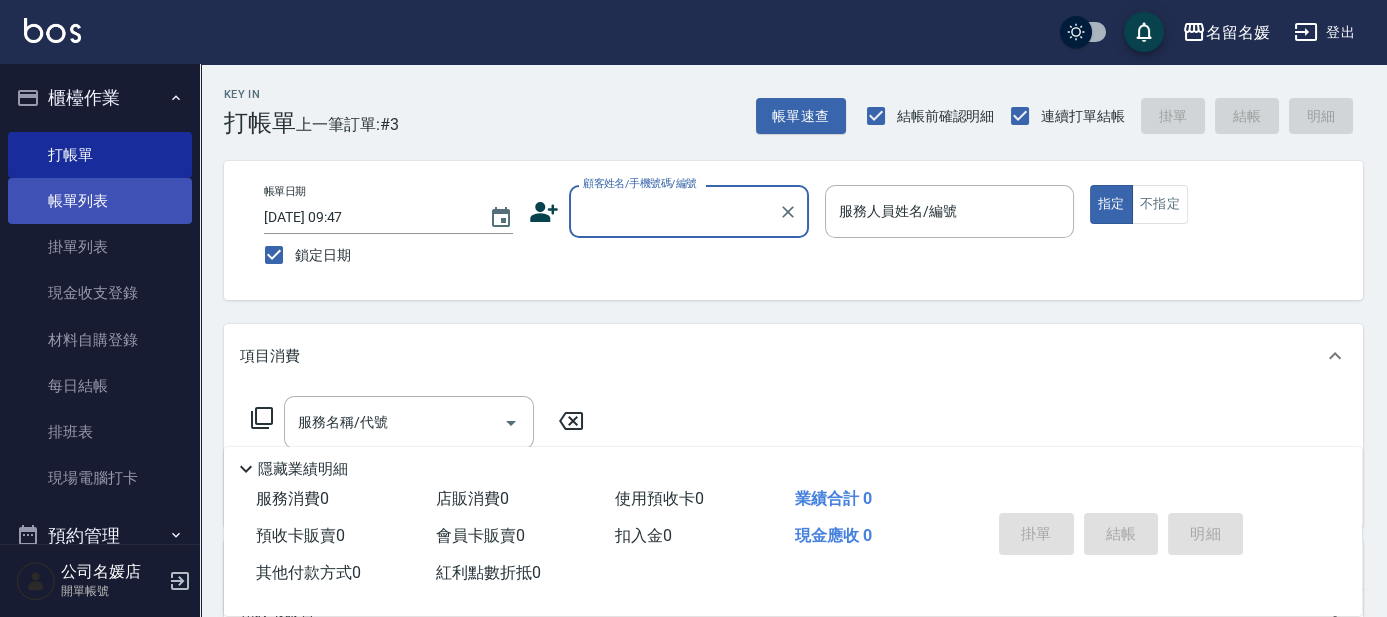 click on "帳單列表" at bounding box center (100, 201) 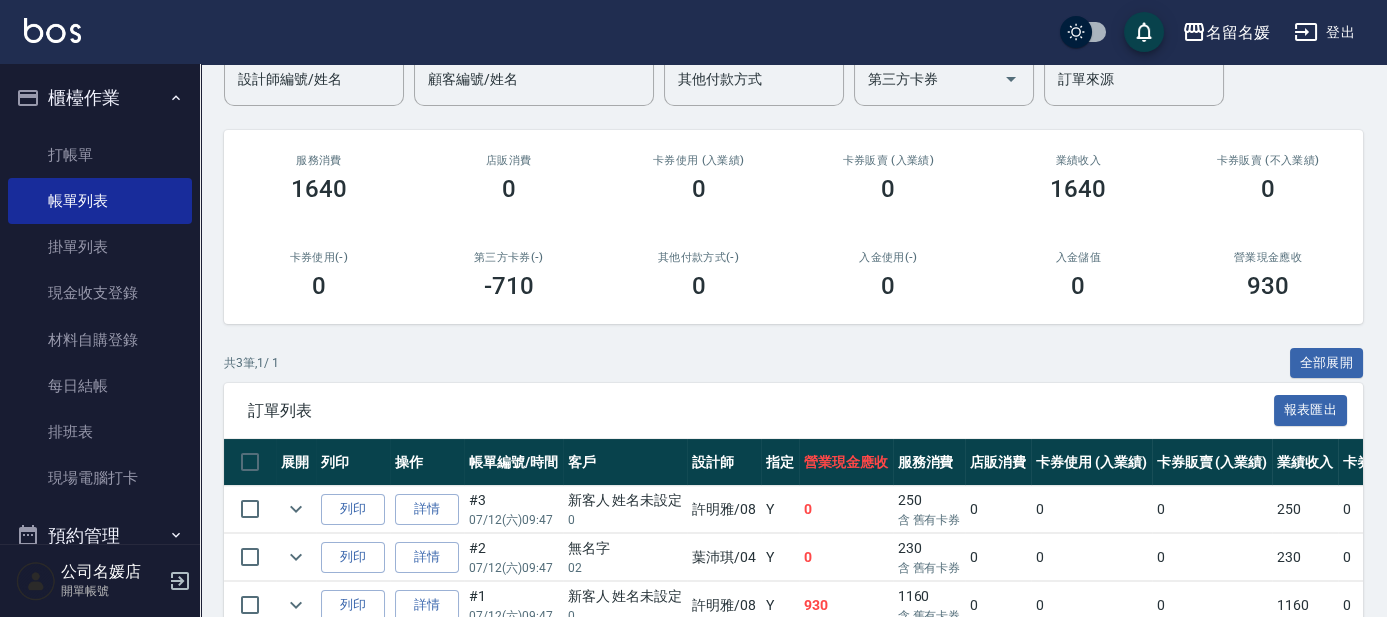 scroll, scrollTop: 283, scrollLeft: 0, axis: vertical 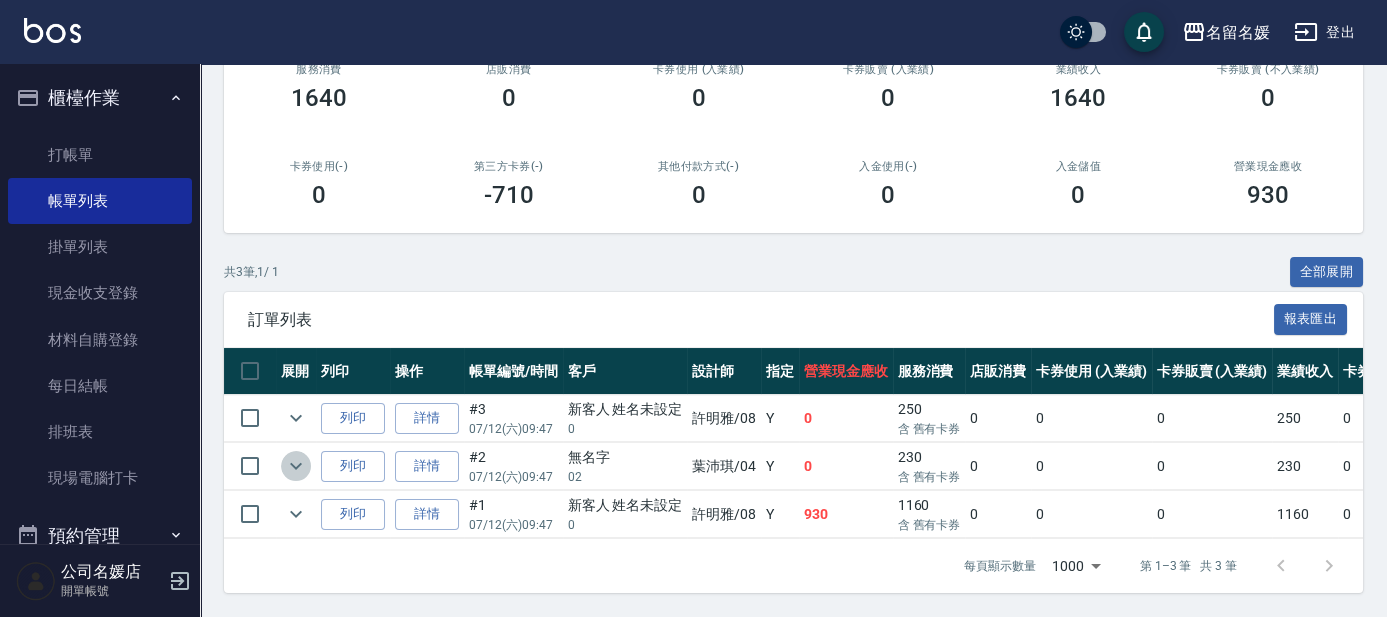 click 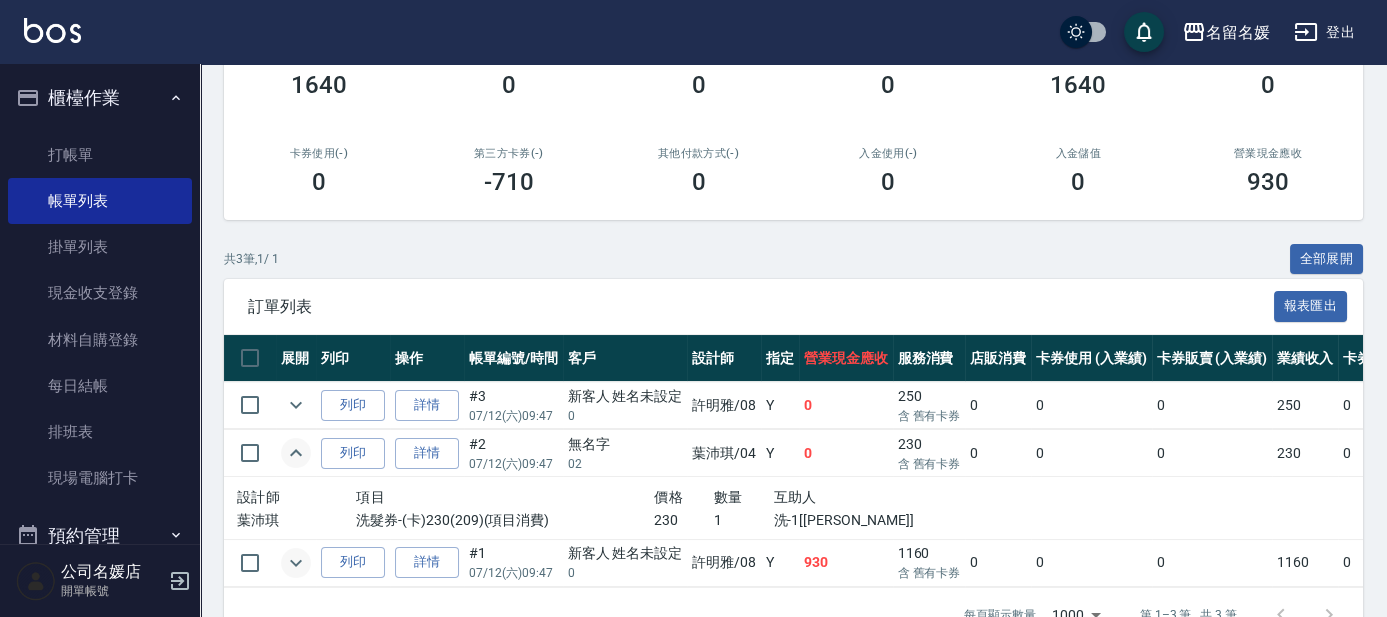 click 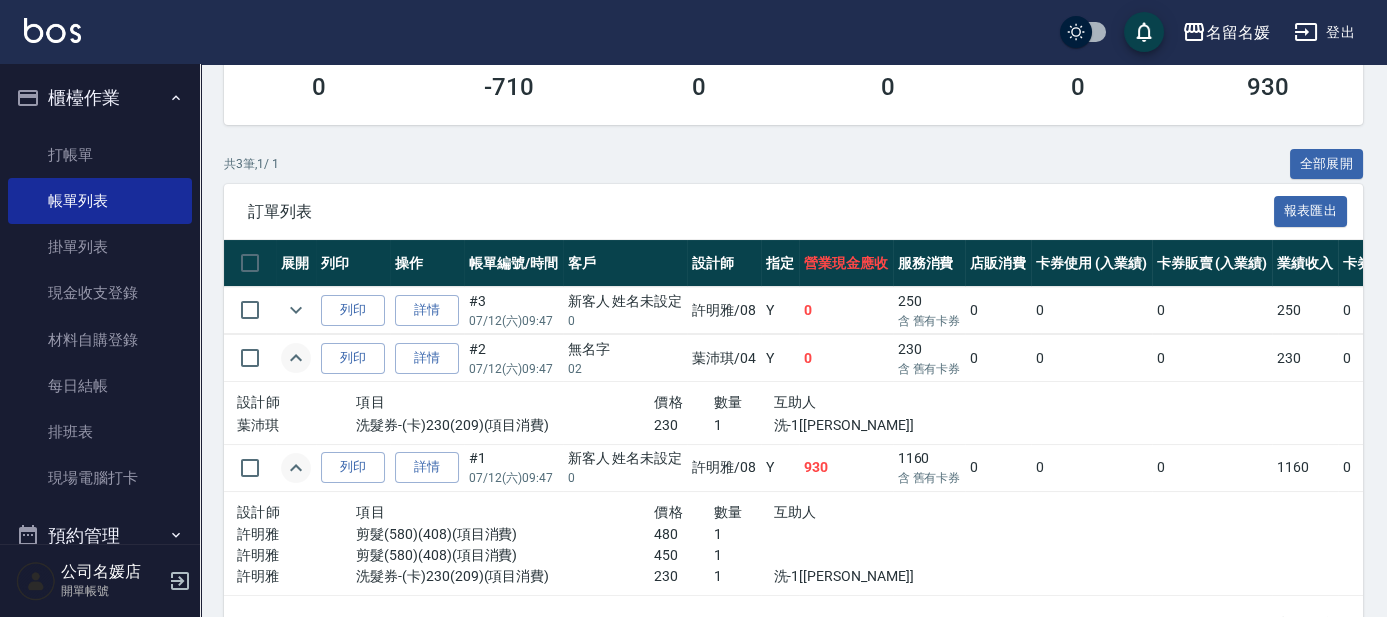 scroll, scrollTop: 448, scrollLeft: 0, axis: vertical 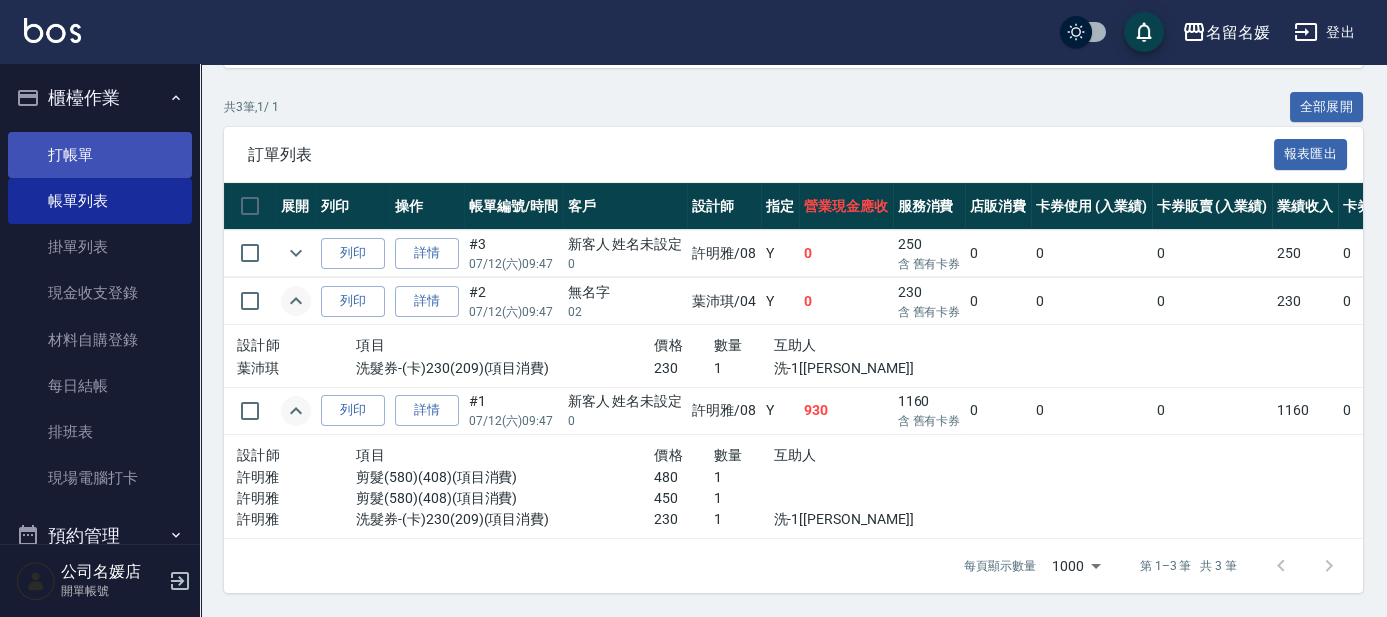 click on "打帳單" at bounding box center (100, 155) 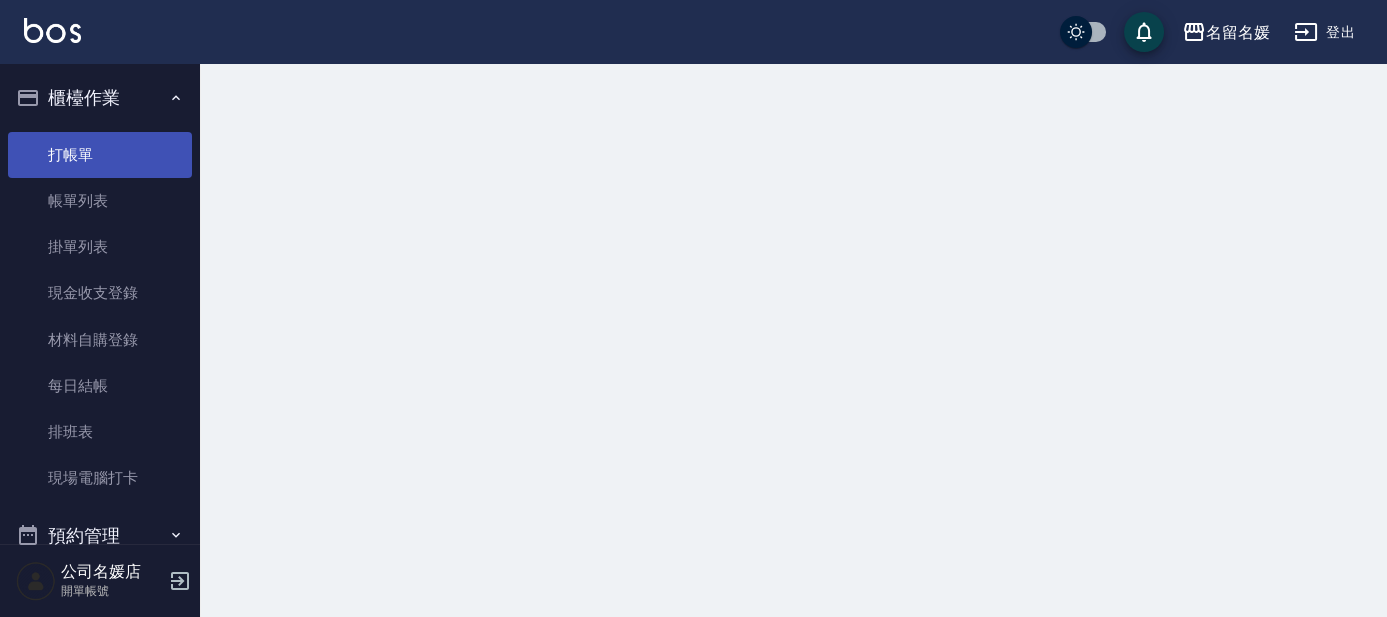 scroll, scrollTop: 0, scrollLeft: 0, axis: both 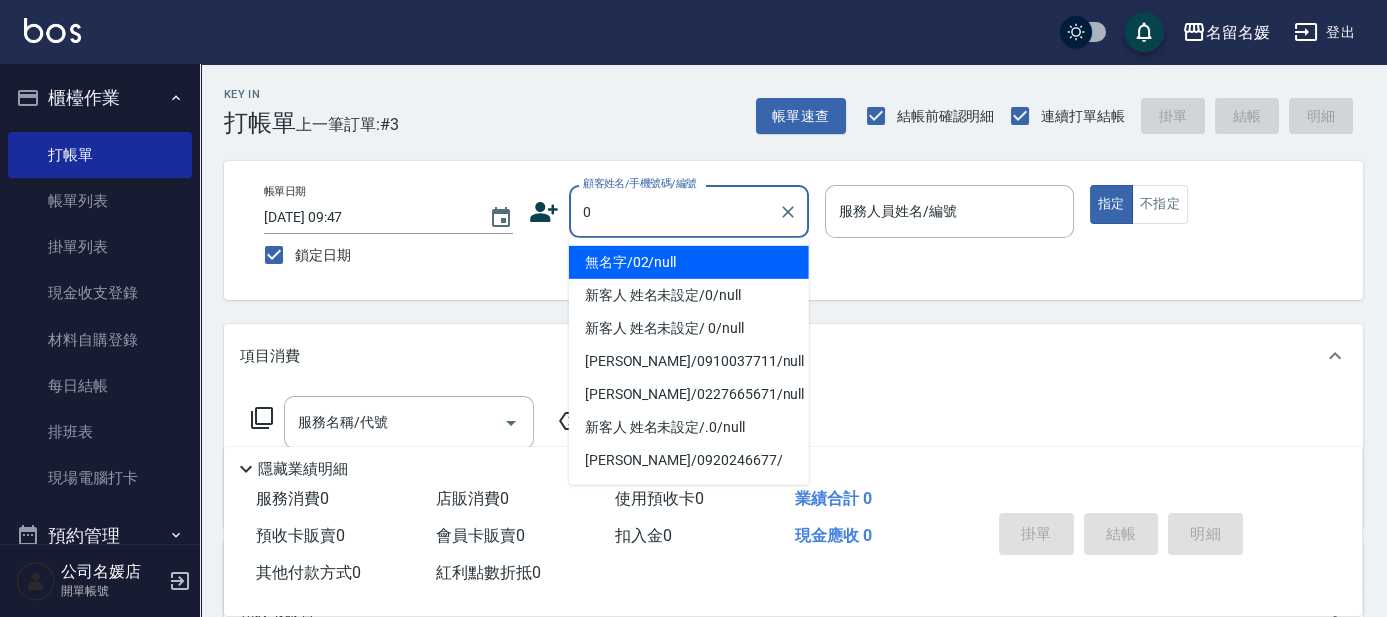 type on "0" 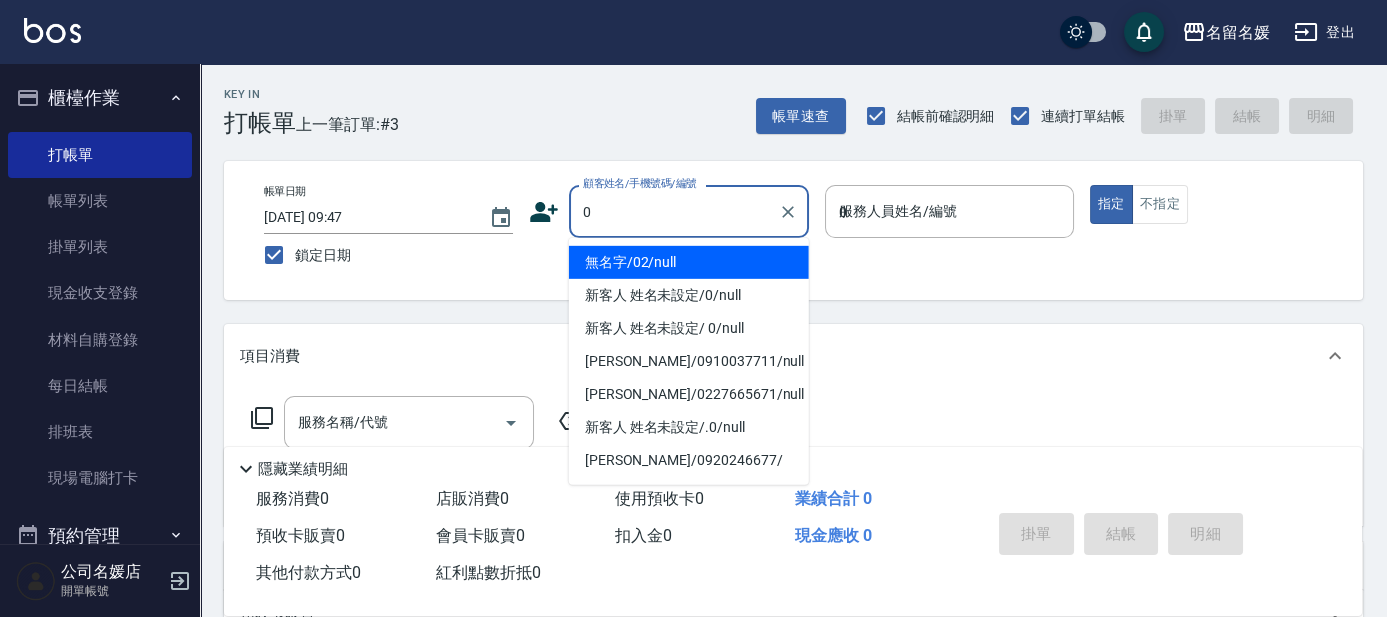 type on "04" 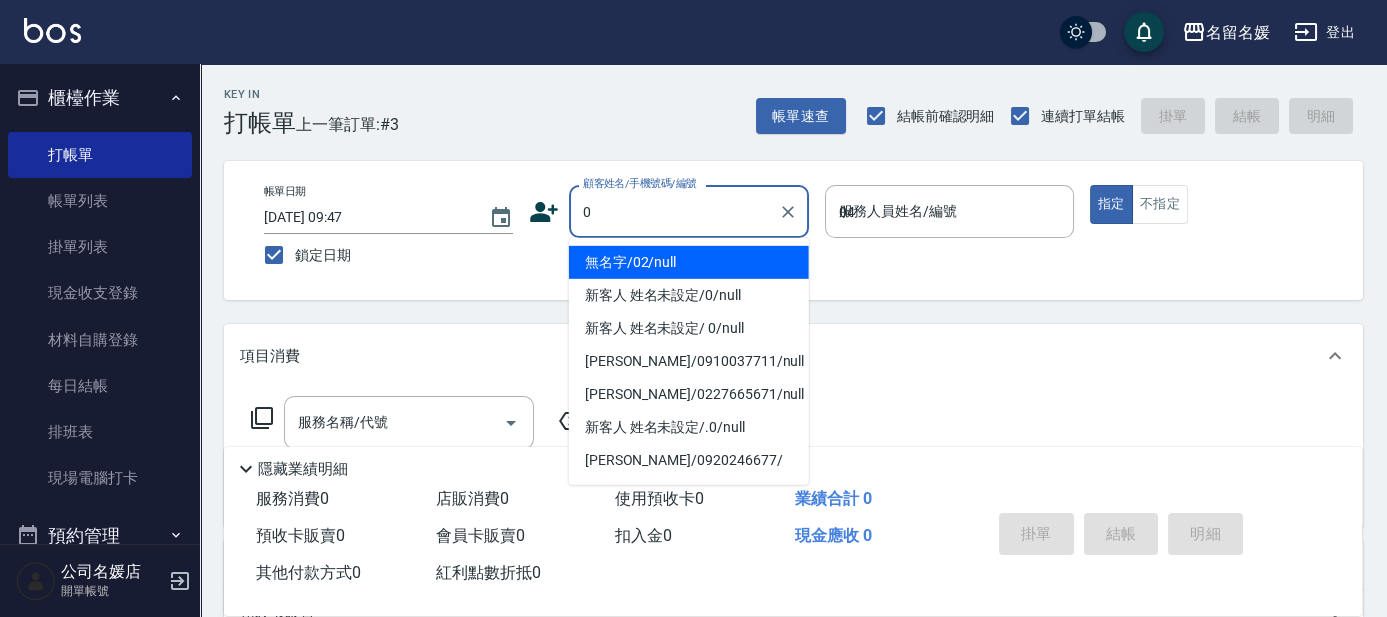 type on "無名字/02/null" 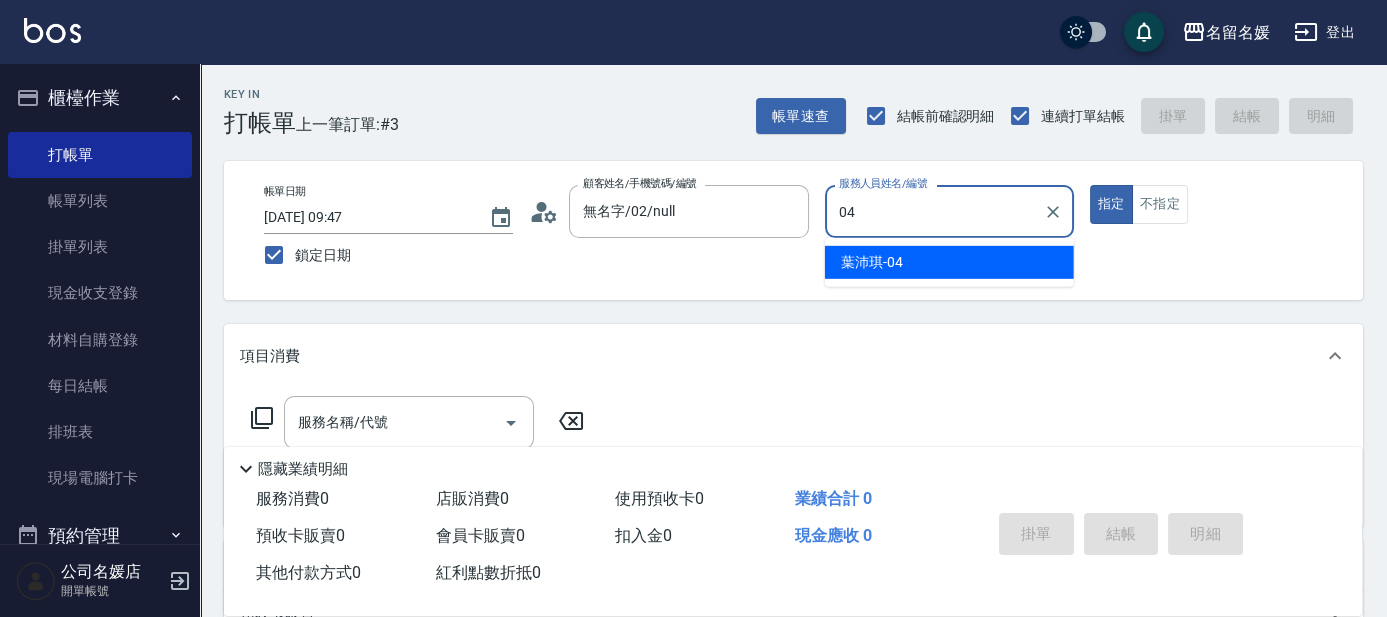 type on "04" 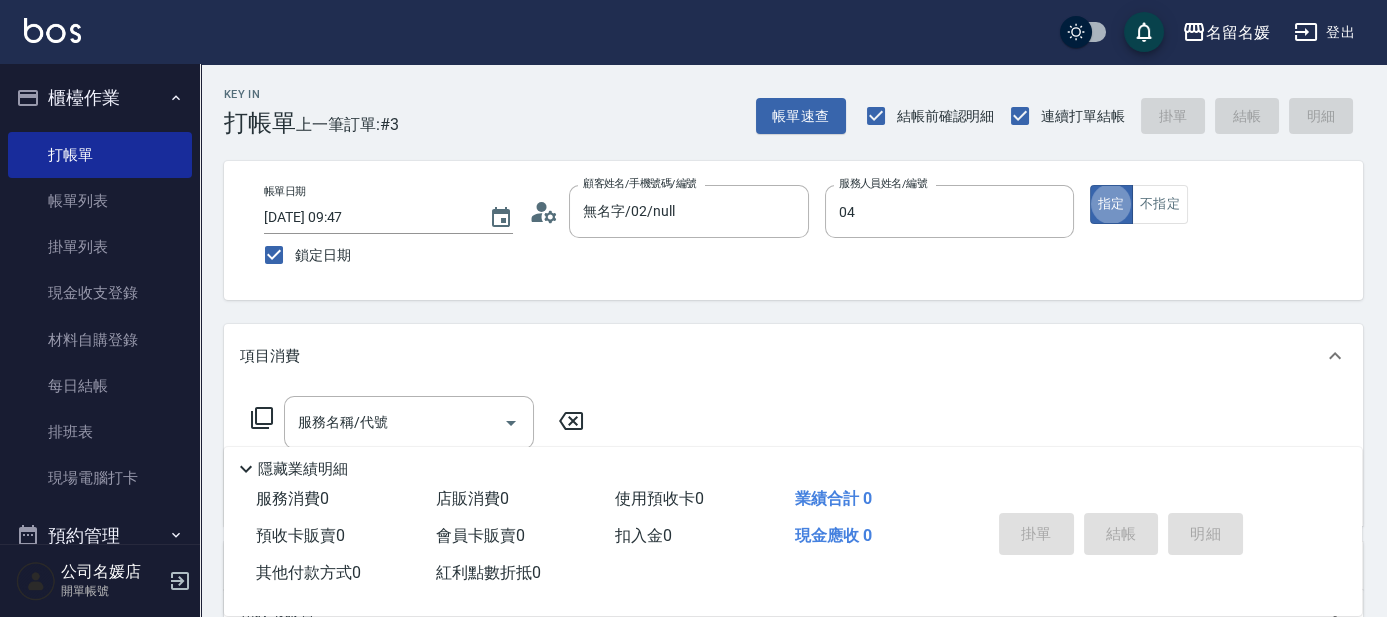 type on "葉沛琪-04" 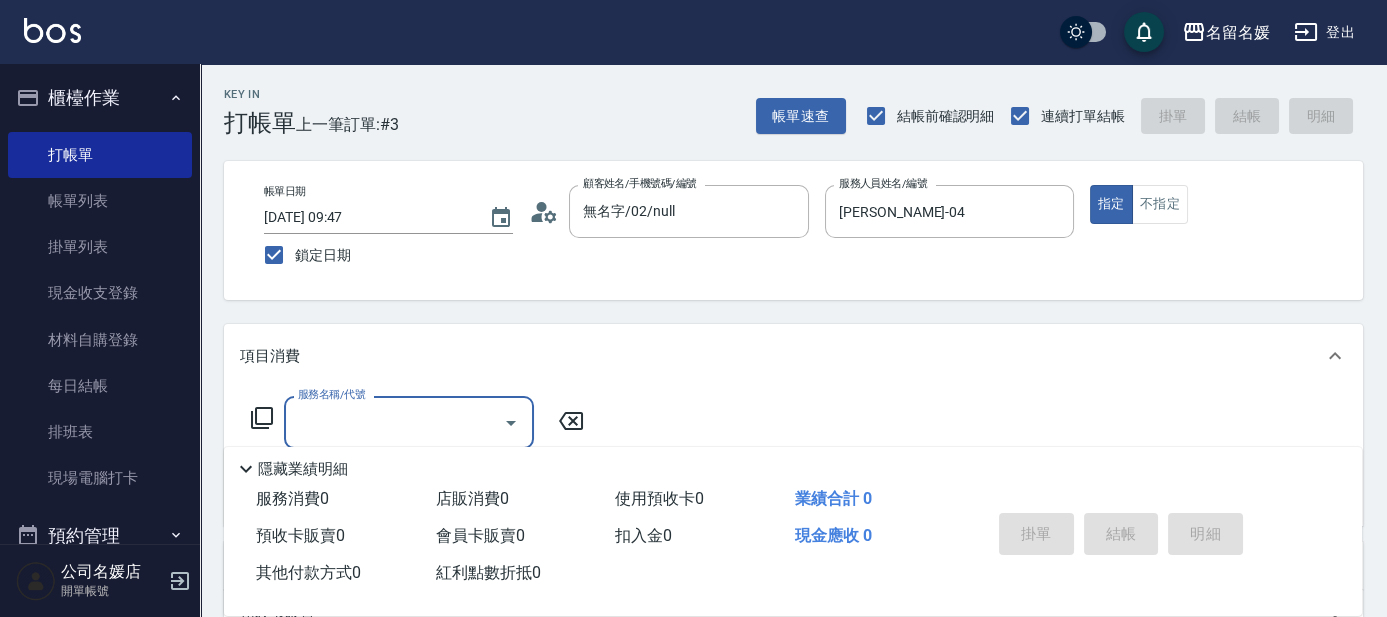 type on "新客人 姓名未設定/0/null" 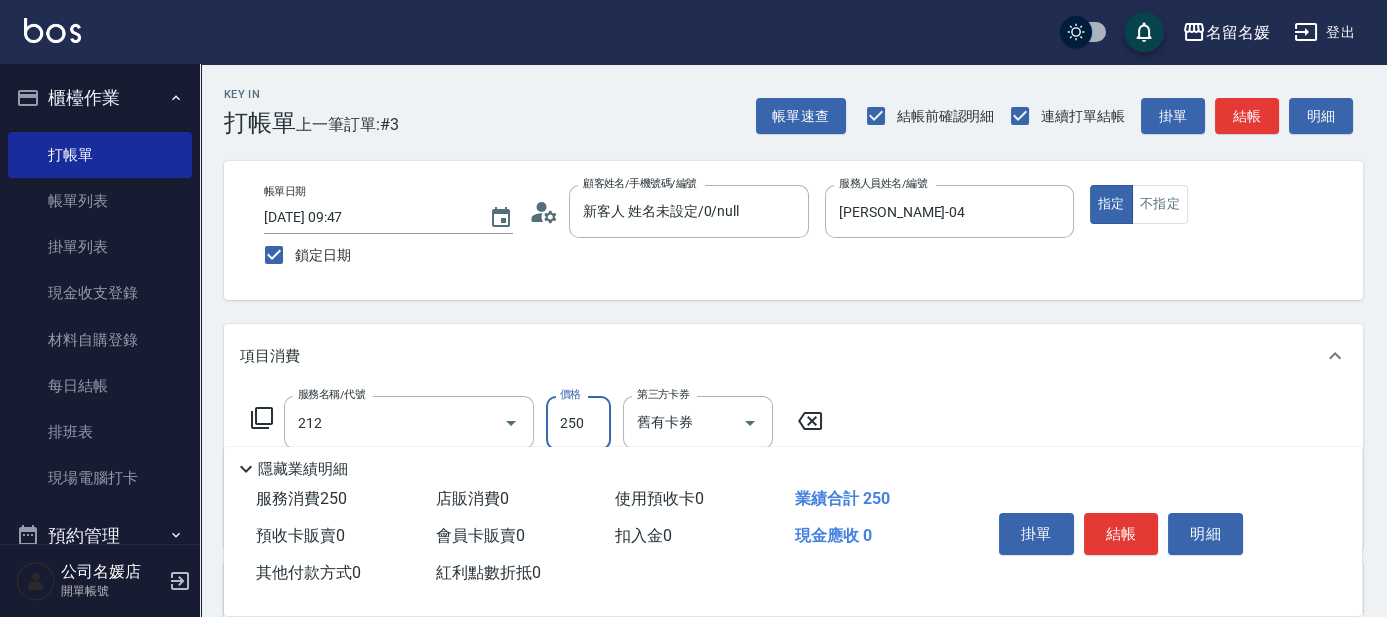 type on "洗髮券-(卡)250(212)" 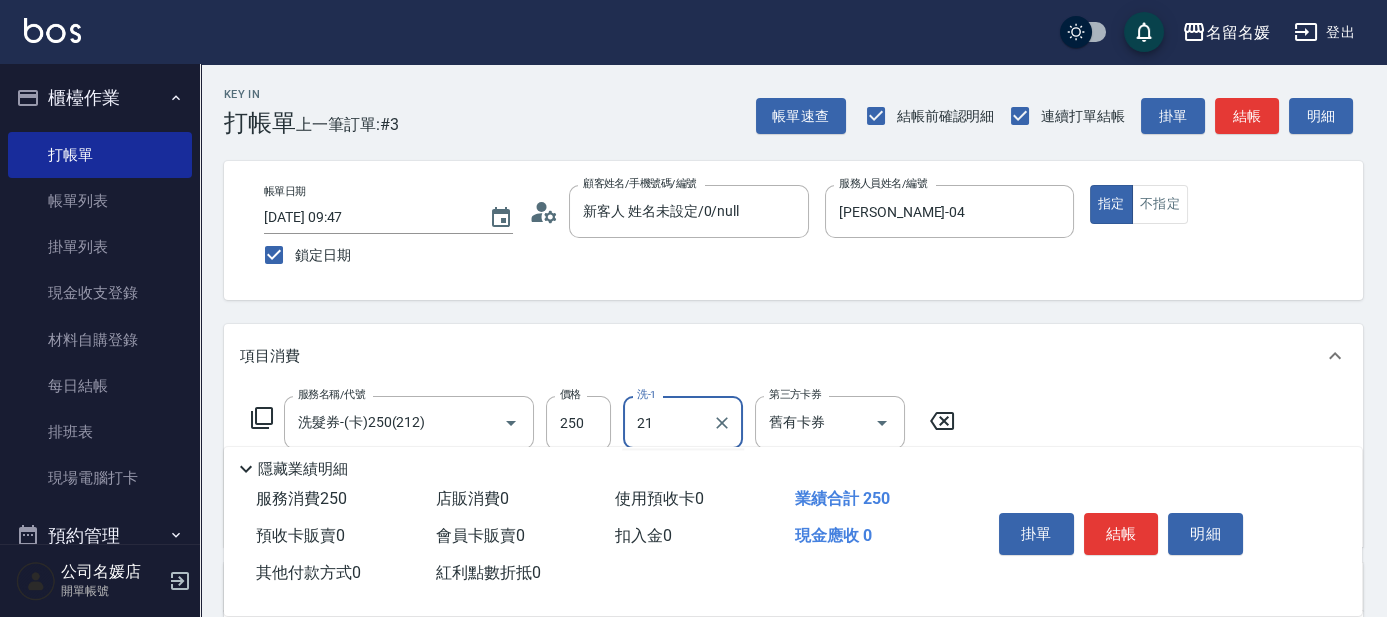 type on "許庭瑀-21" 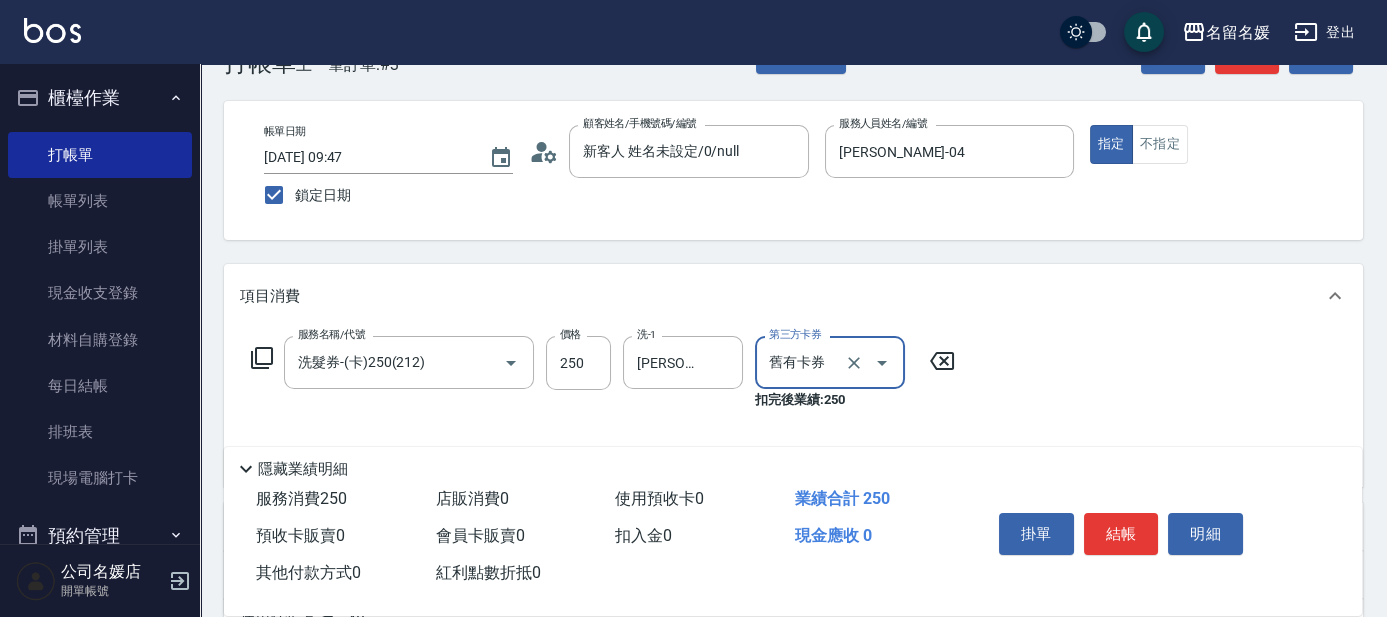 scroll, scrollTop: 181, scrollLeft: 0, axis: vertical 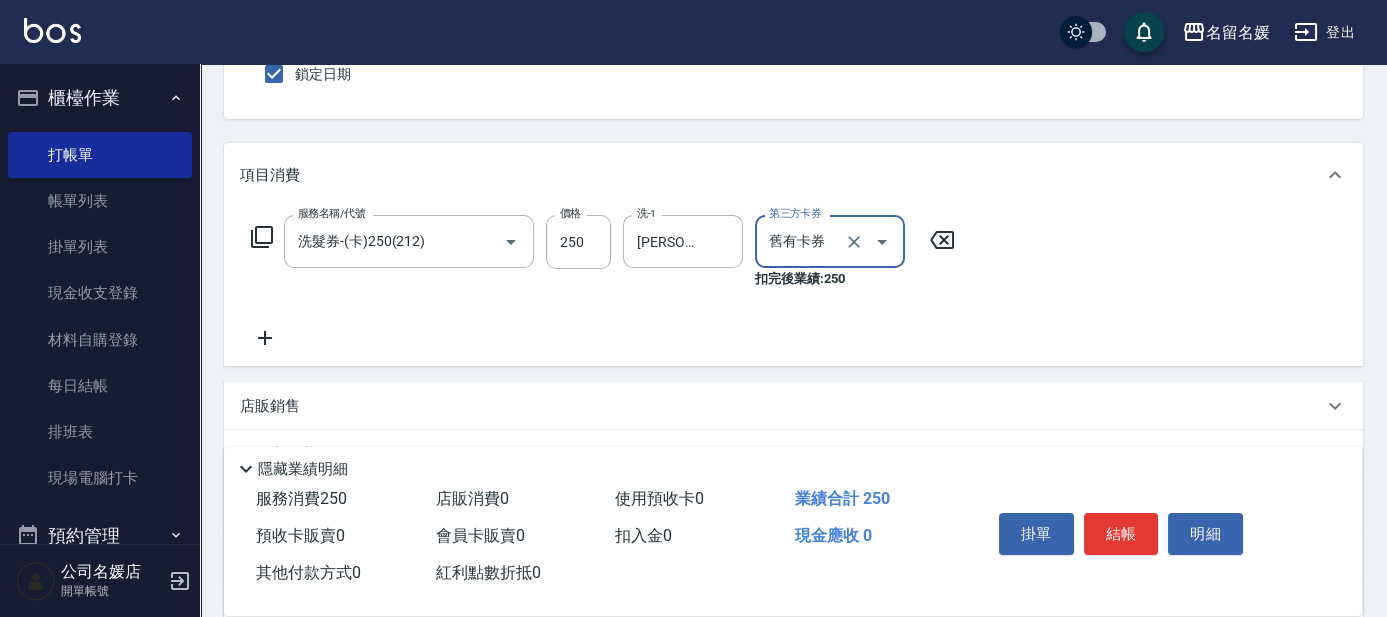 click 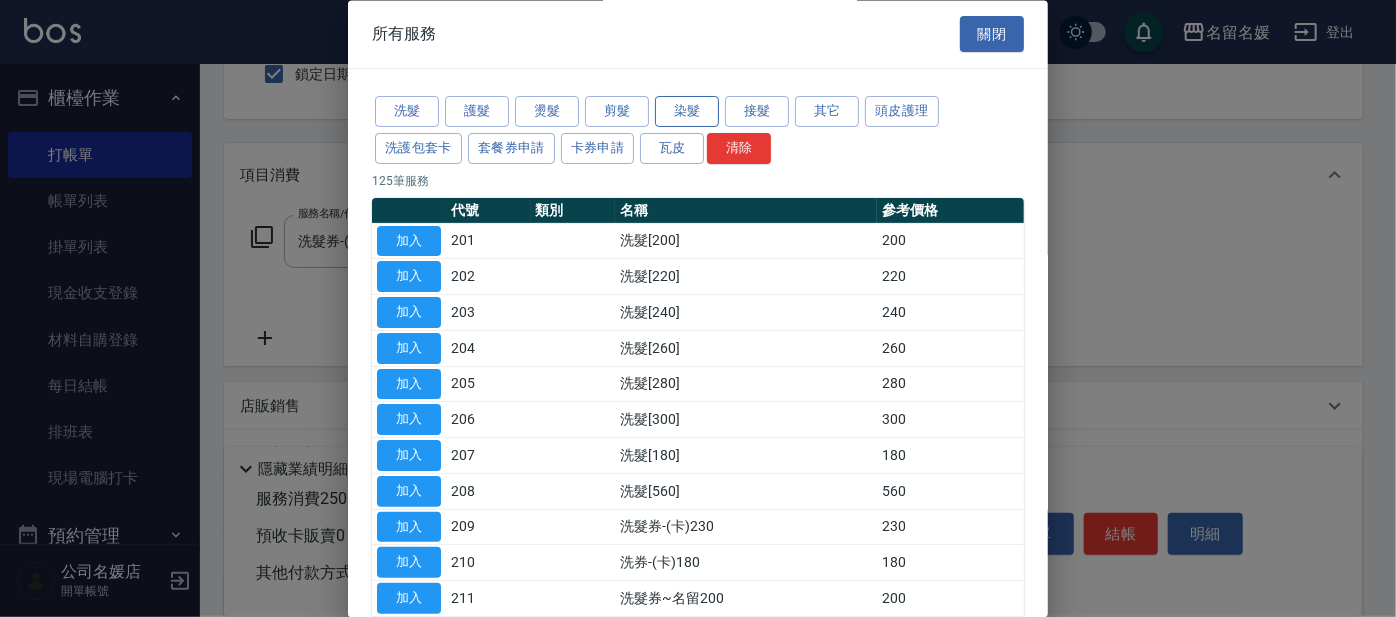 click on "染髮" at bounding box center (687, 112) 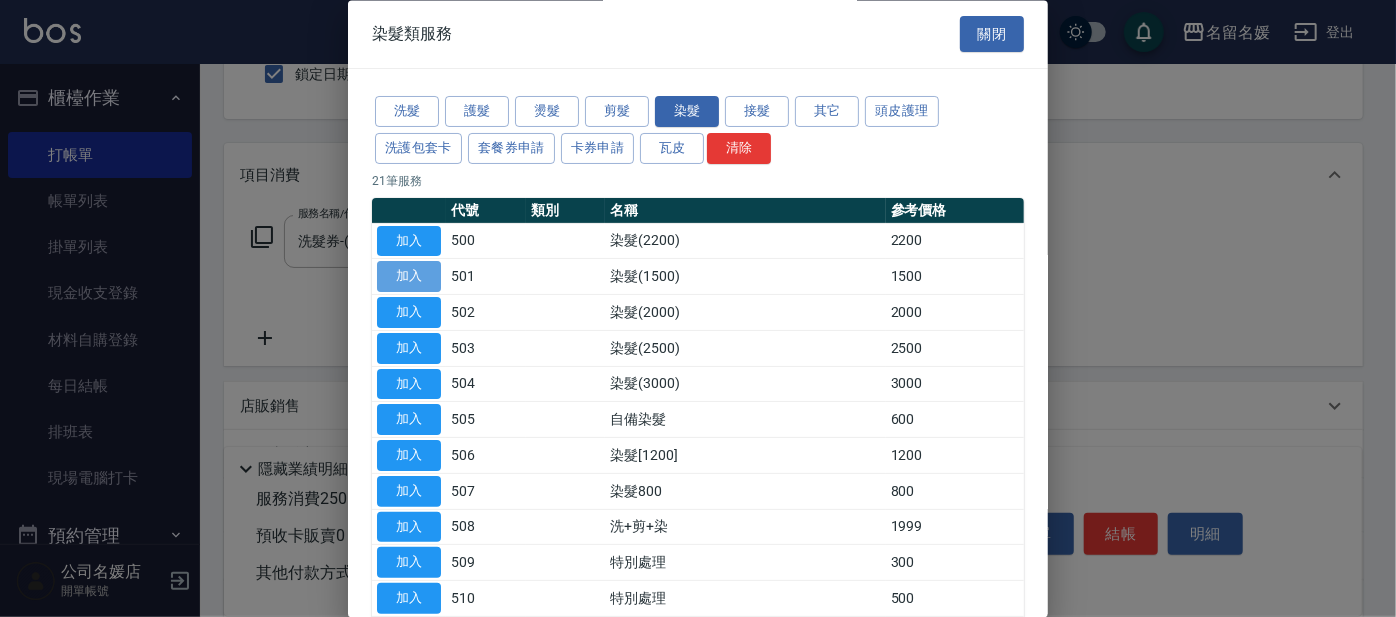 click on "加入" at bounding box center (409, 277) 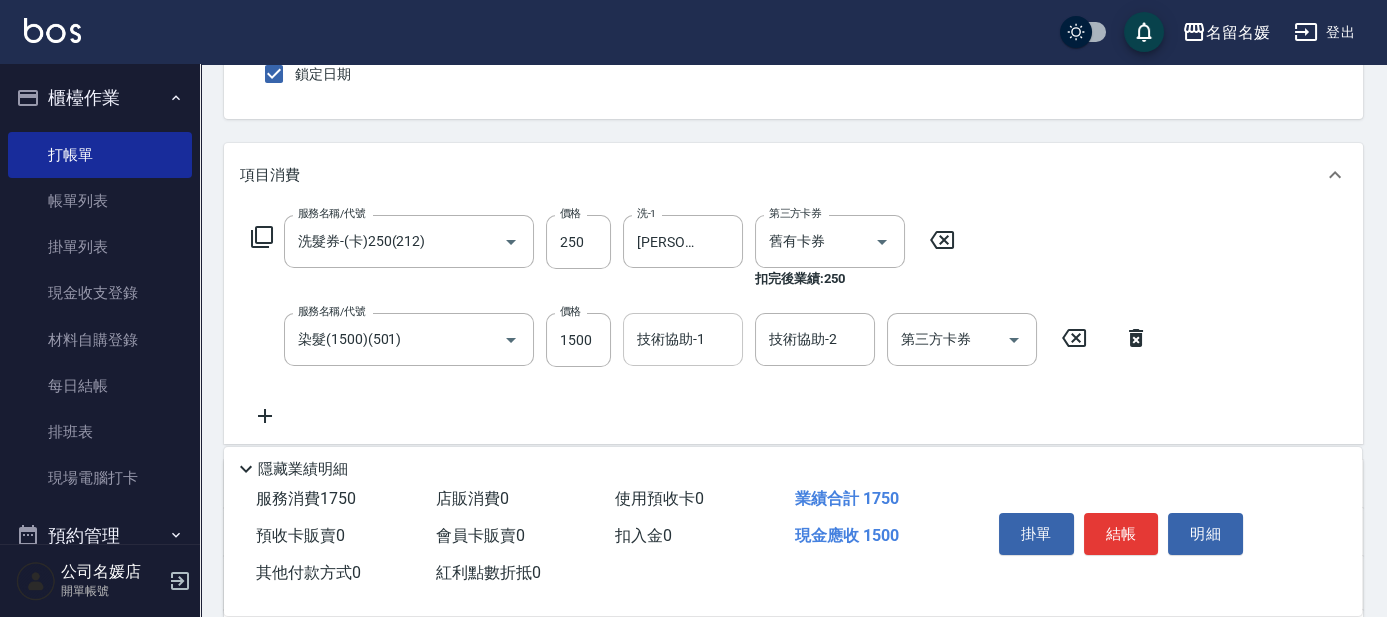 click on "技術協助-1 技術協助-1" at bounding box center [683, 339] 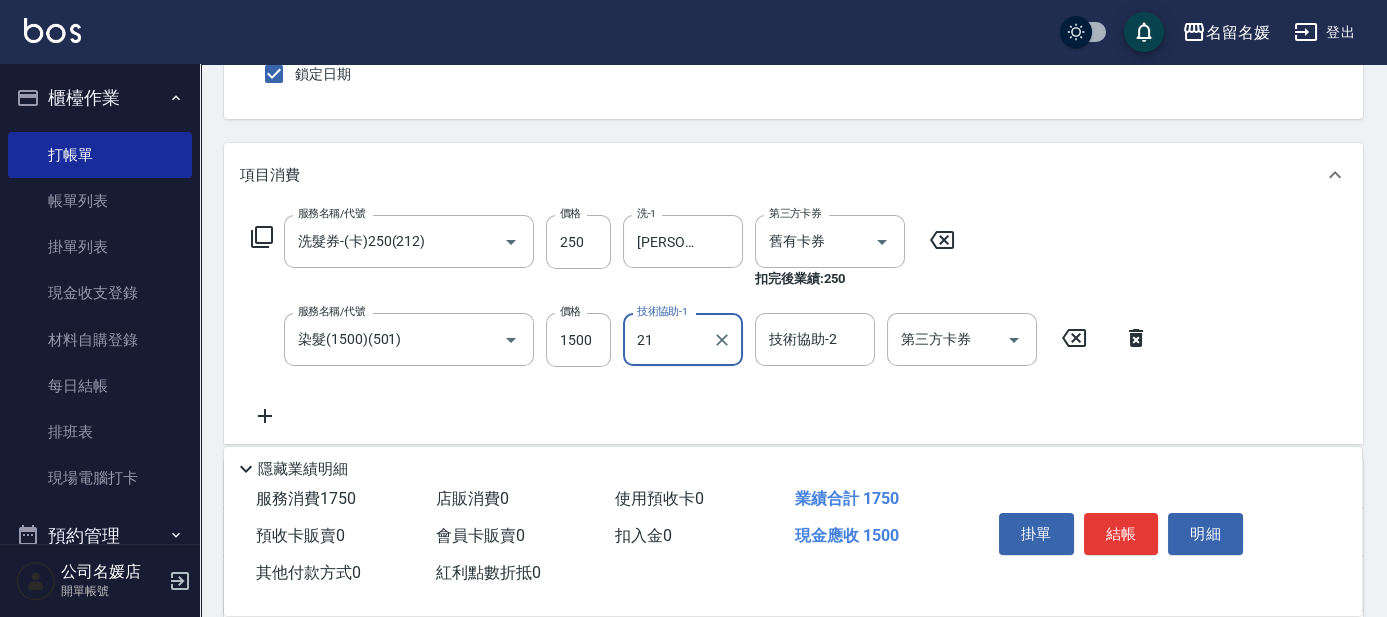 type on "許庭瑀-21" 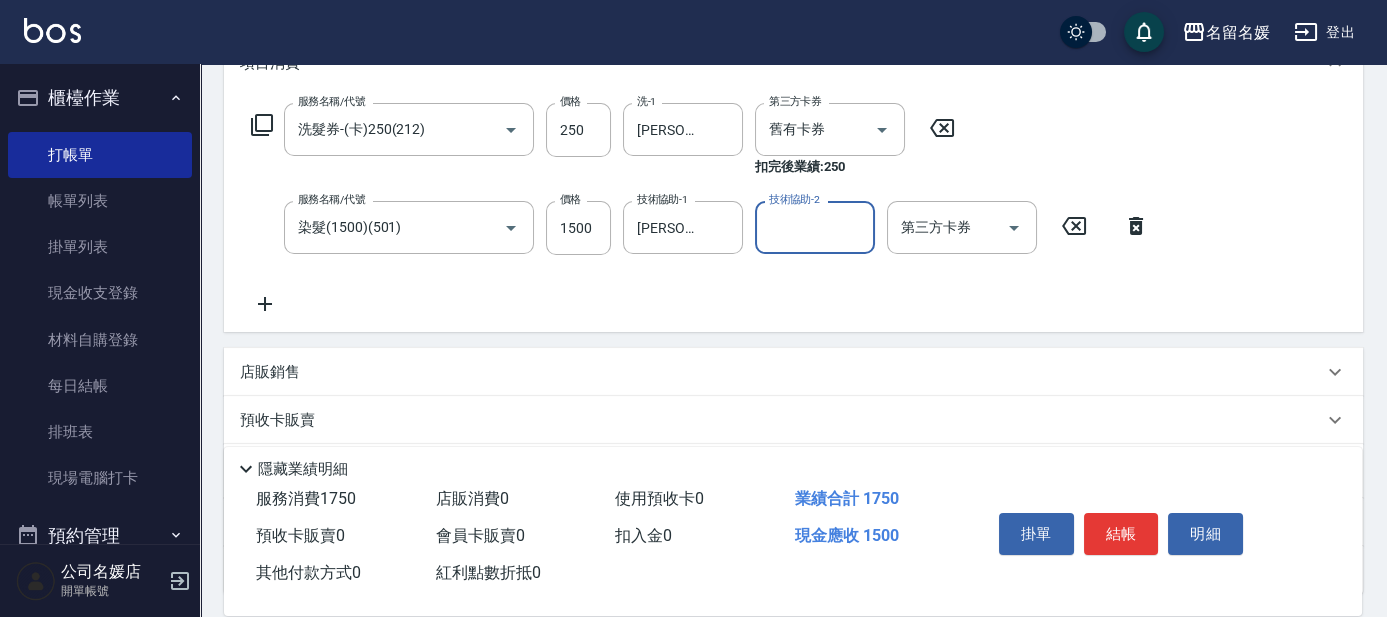 scroll, scrollTop: 363, scrollLeft: 0, axis: vertical 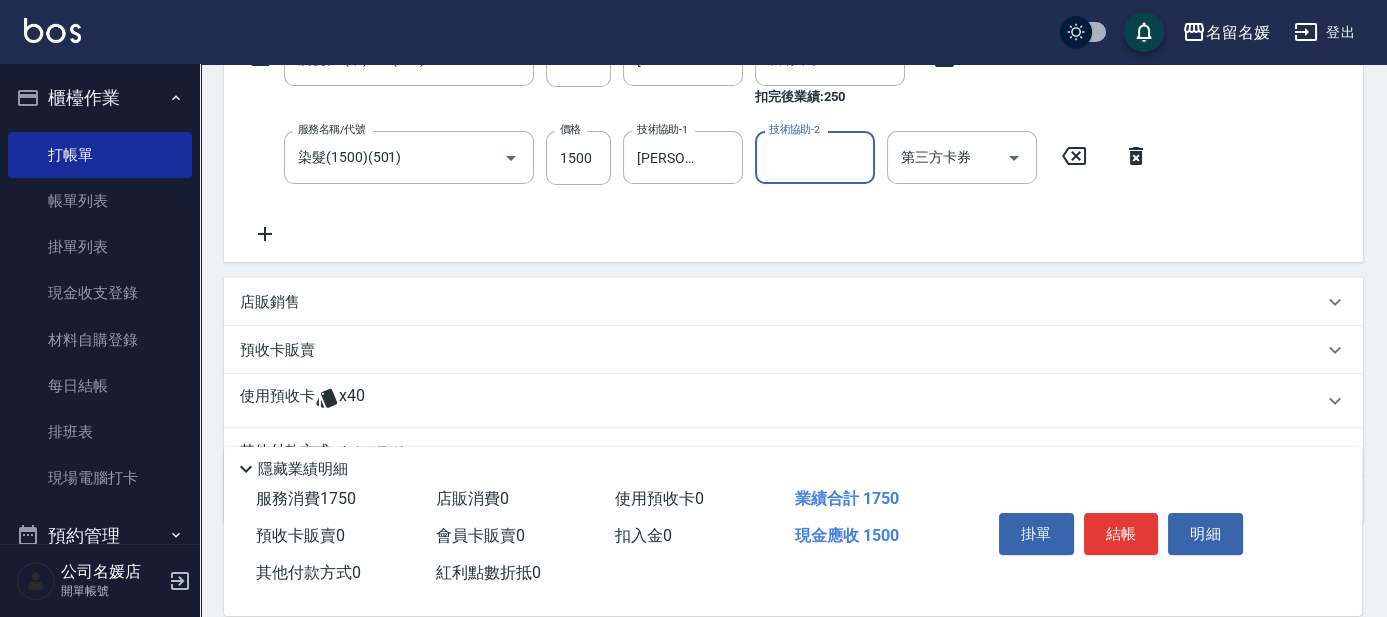 click on "店販銷售" at bounding box center [793, 302] 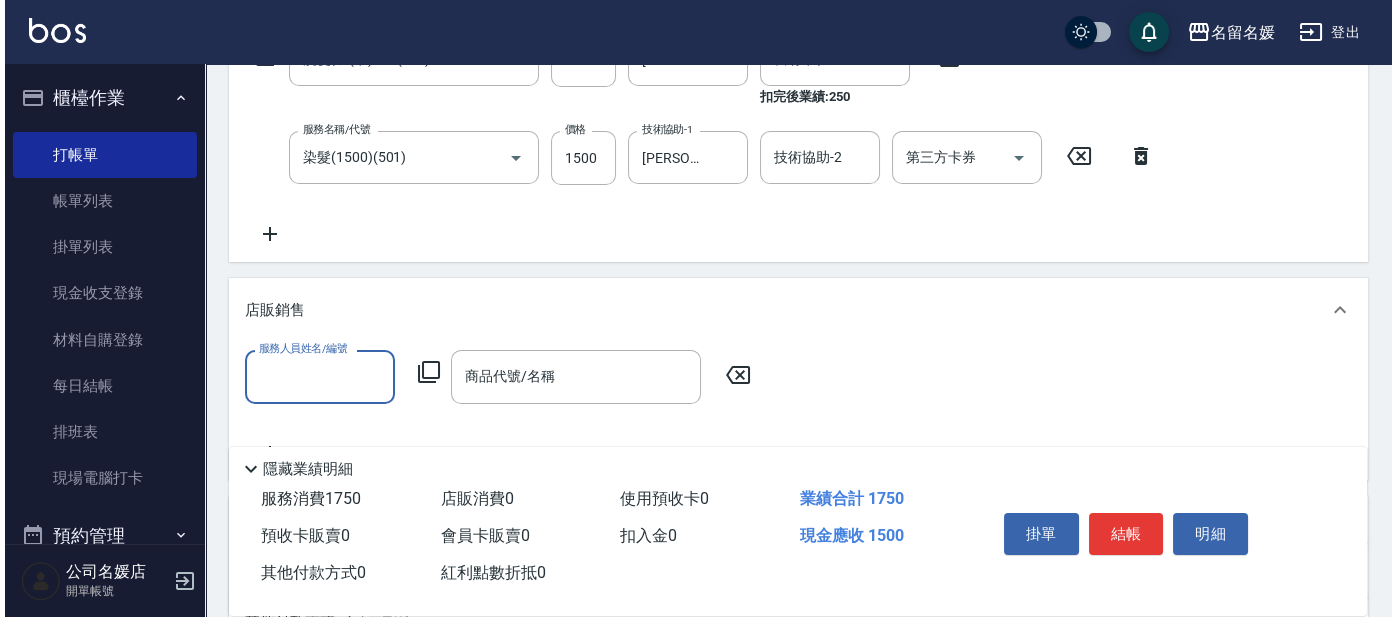 scroll, scrollTop: 0, scrollLeft: 0, axis: both 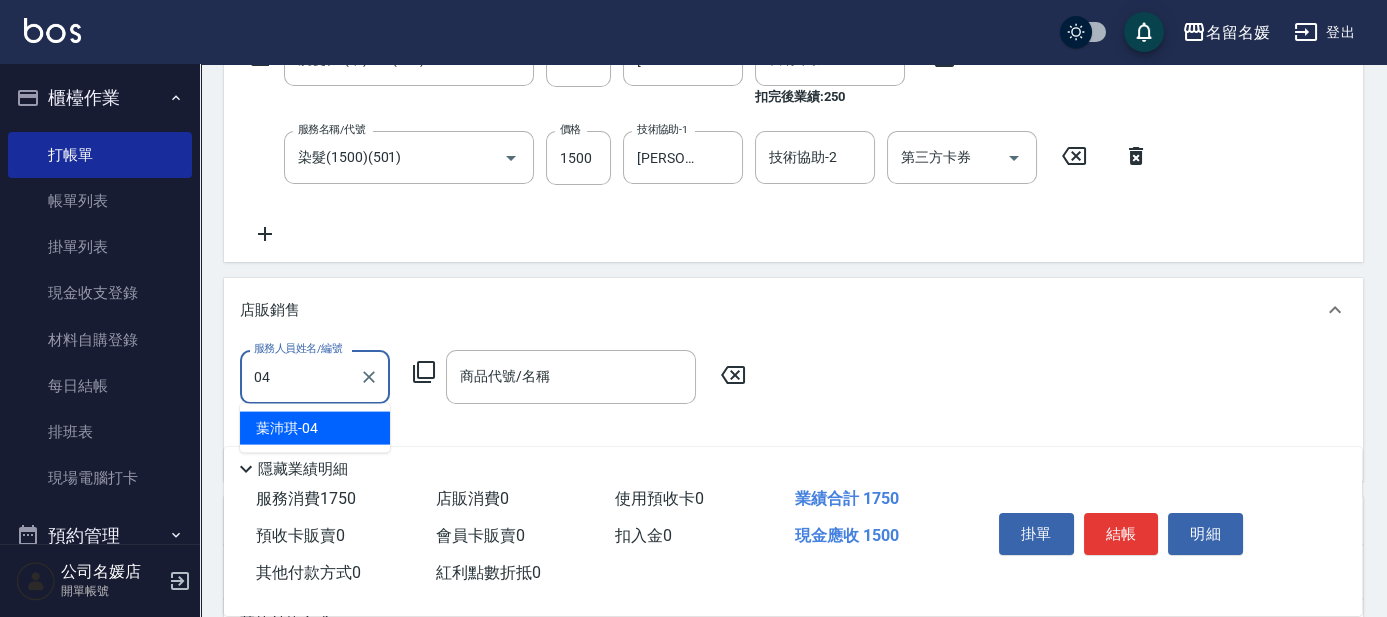 type on "葉沛琪-04" 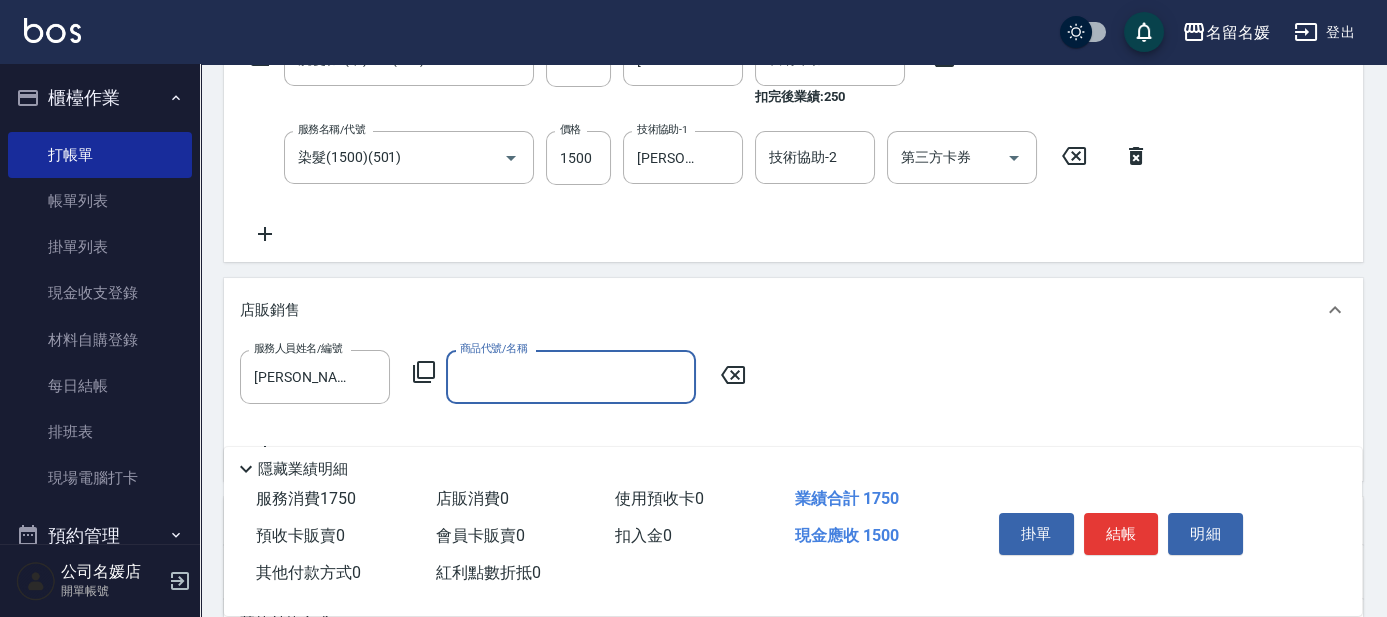 click 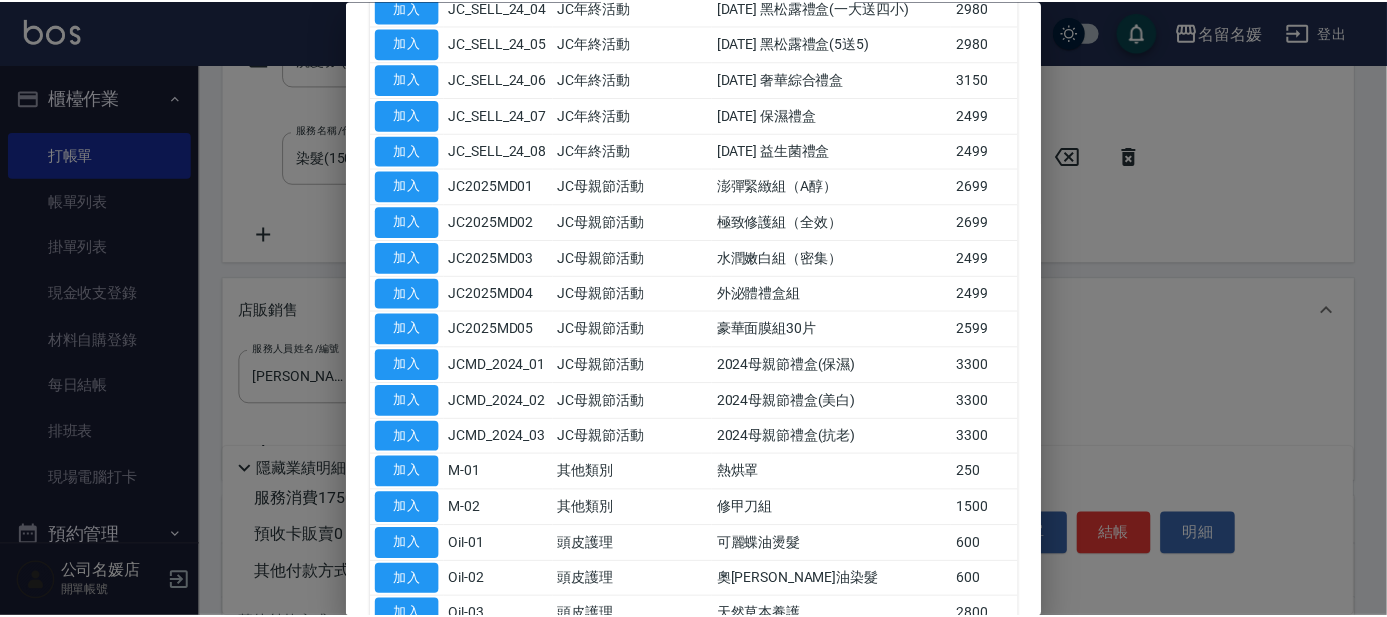 scroll, scrollTop: 909, scrollLeft: 0, axis: vertical 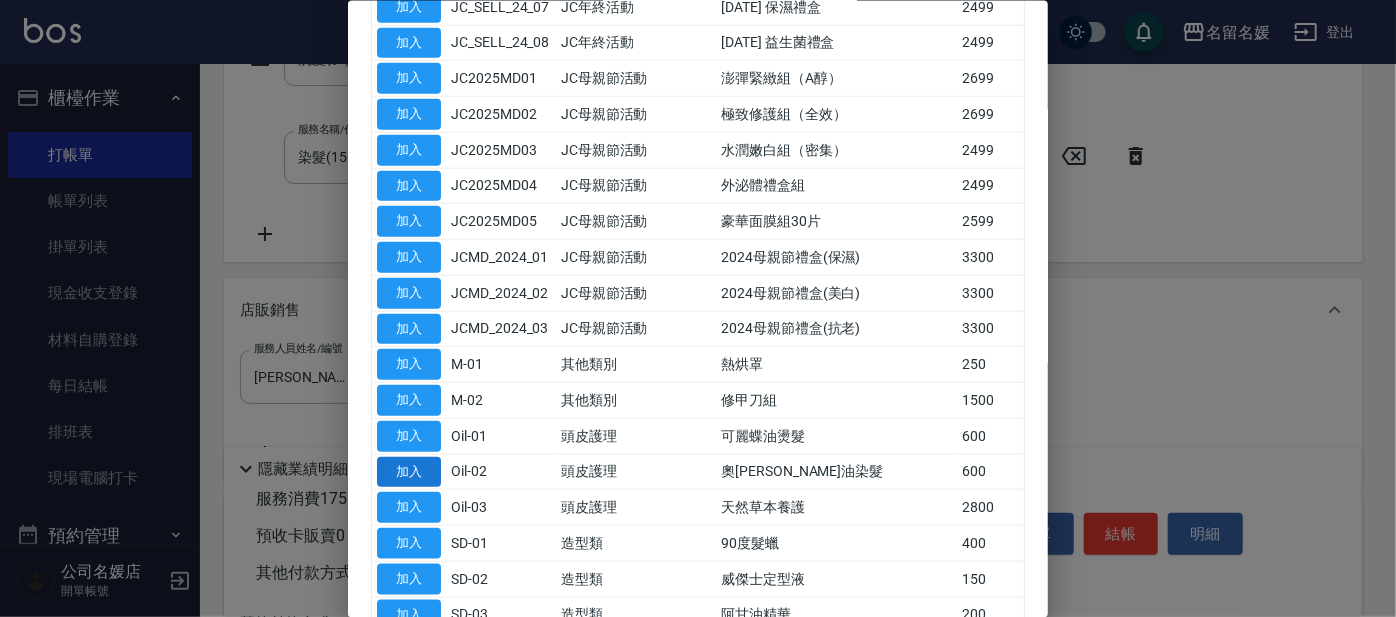 click on "加入" at bounding box center (409, 471) 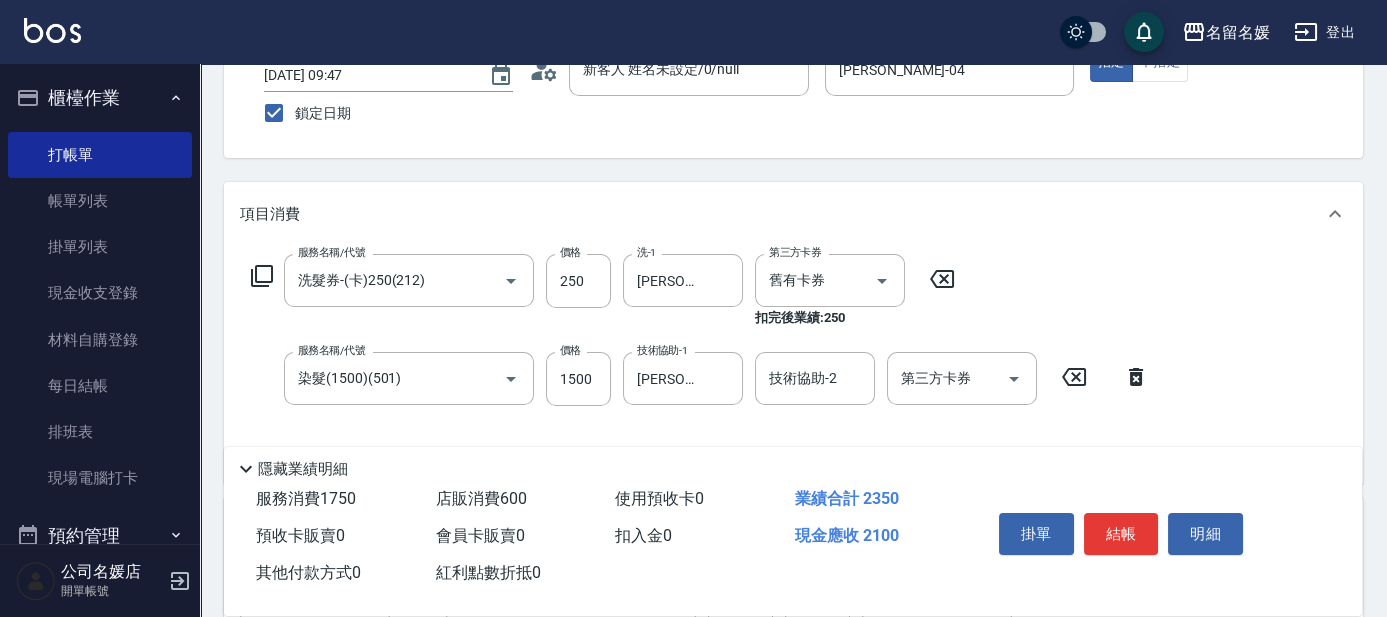 scroll, scrollTop: 0, scrollLeft: 0, axis: both 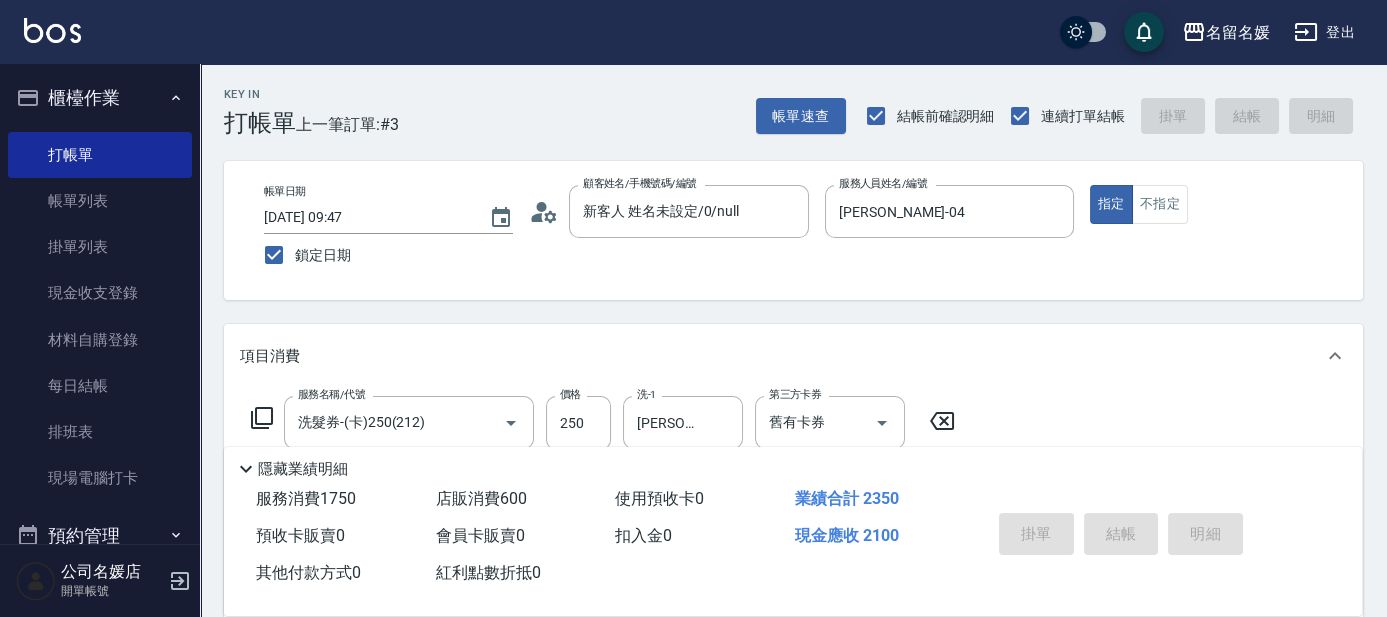 type 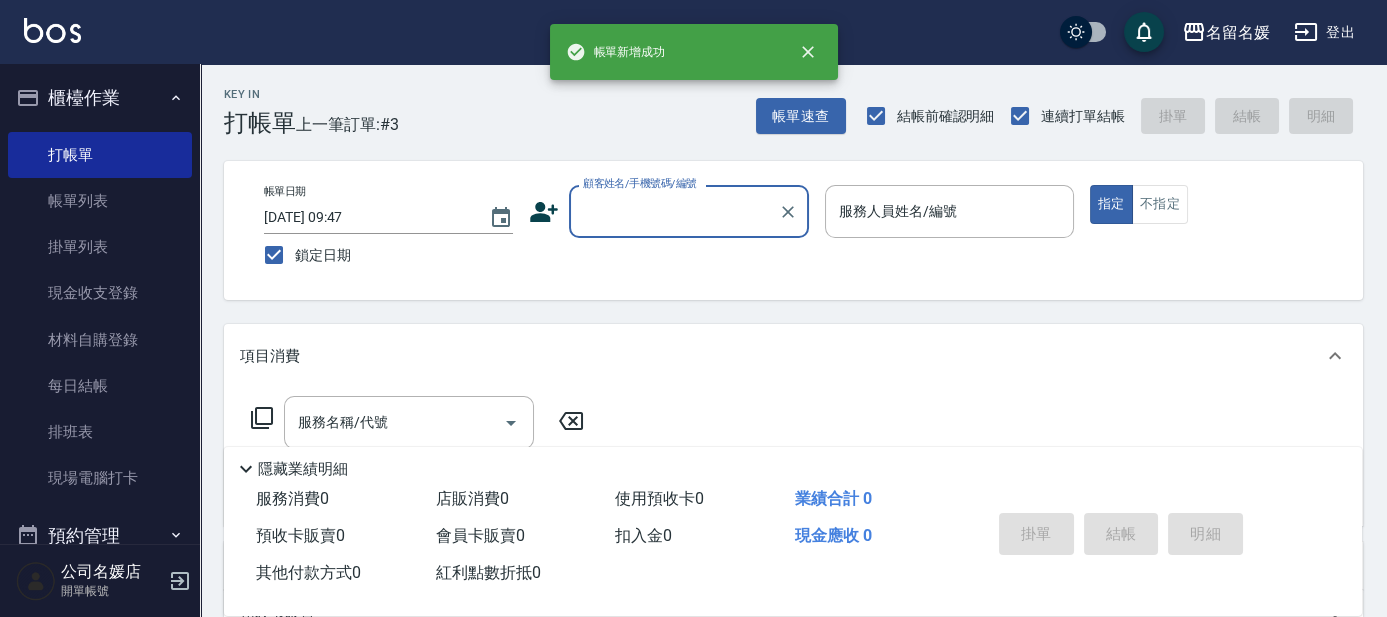 scroll, scrollTop: 0, scrollLeft: 0, axis: both 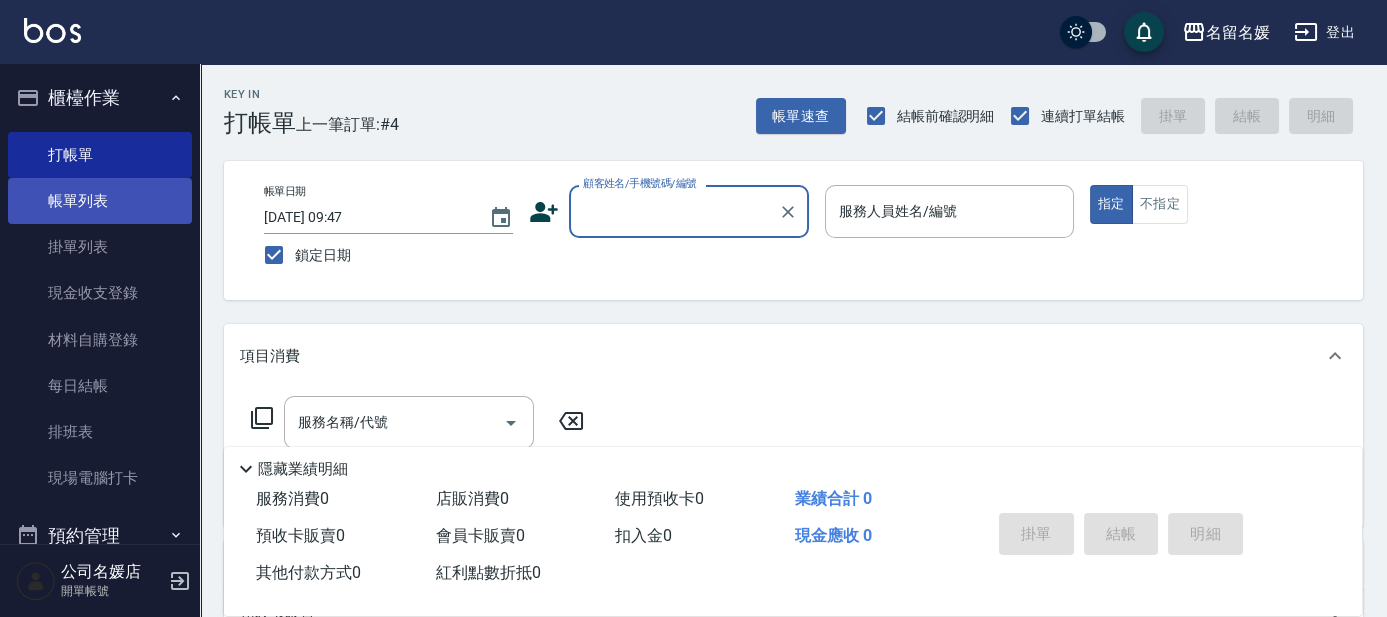 click on "帳單列表" at bounding box center [100, 201] 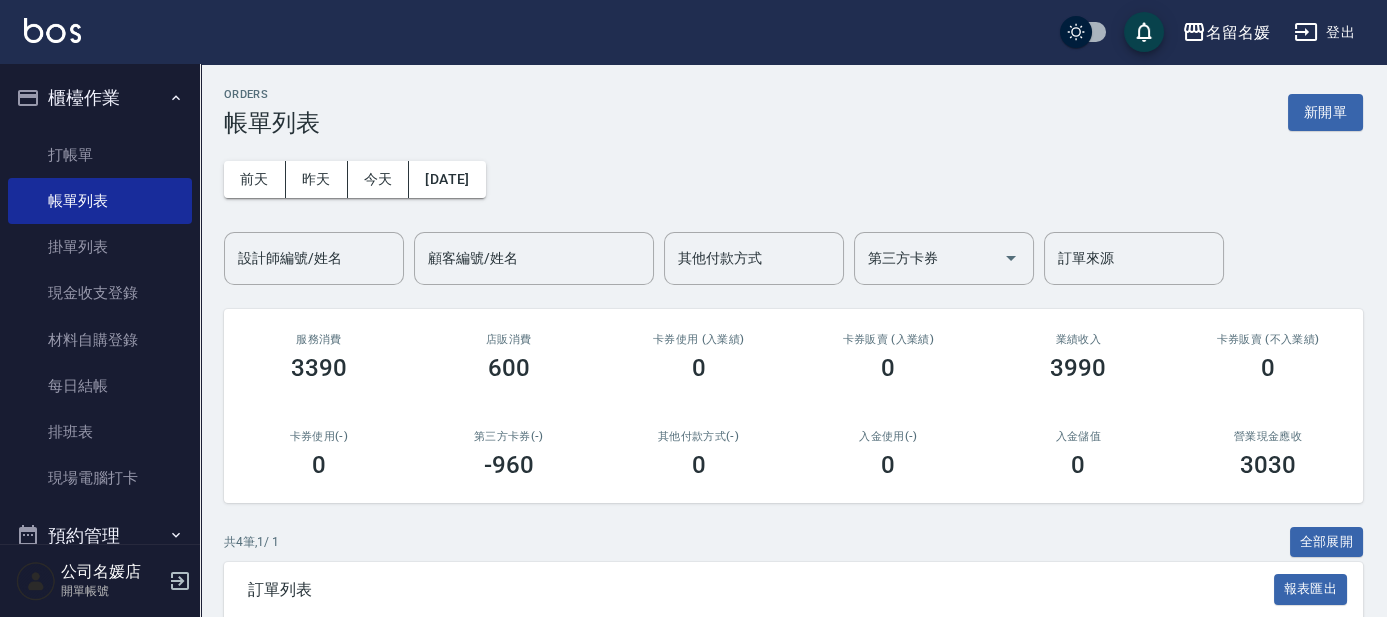 scroll, scrollTop: 181, scrollLeft: 0, axis: vertical 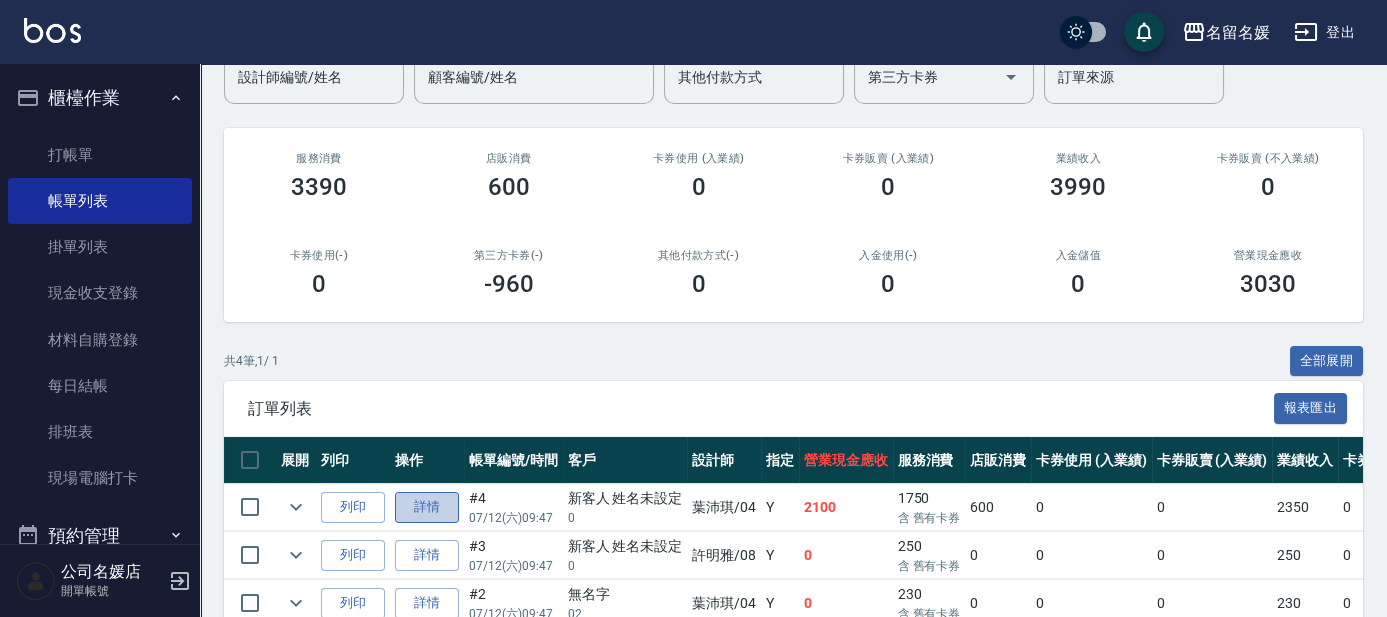 click on "詳情" at bounding box center [427, 507] 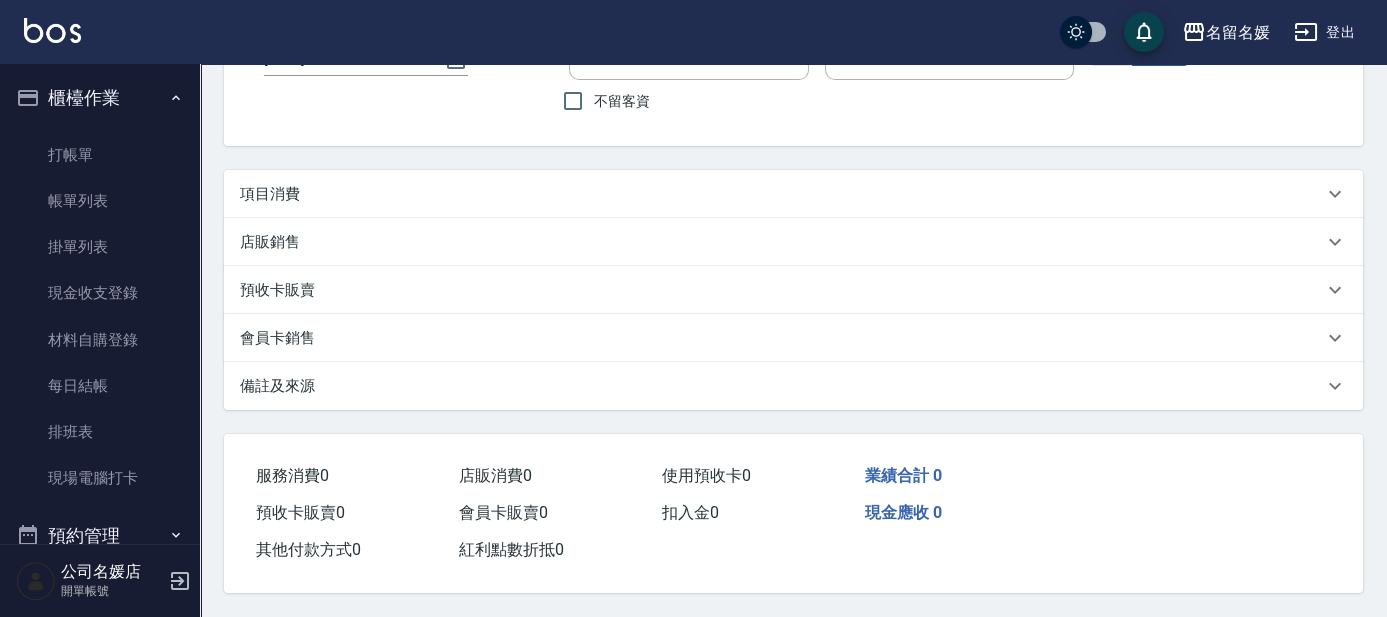 scroll, scrollTop: 0, scrollLeft: 0, axis: both 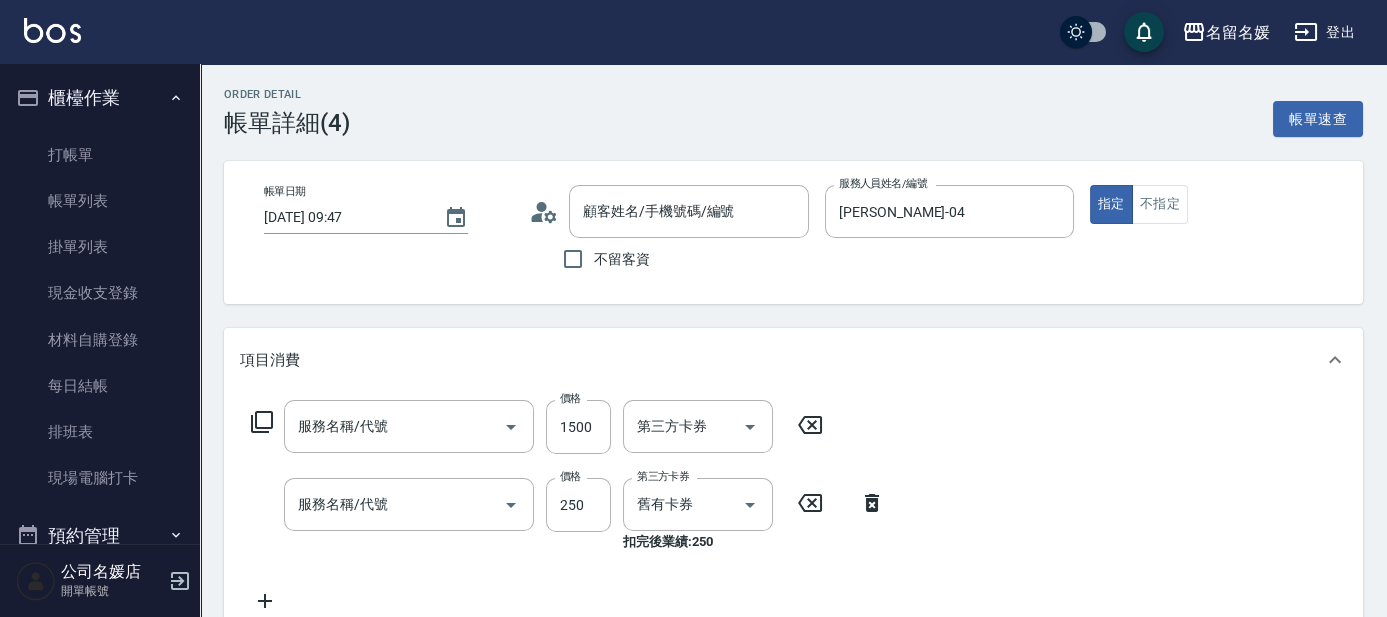 type on "2025/07/12 09:47" 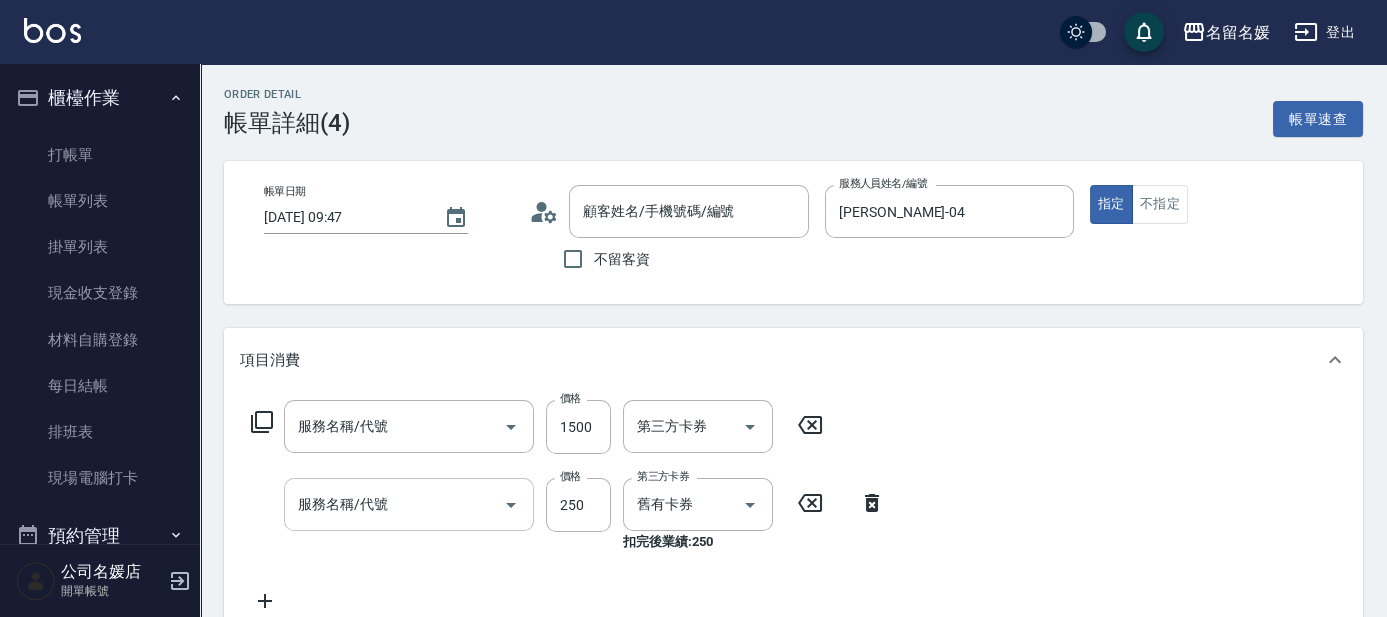 scroll, scrollTop: 252, scrollLeft: 0, axis: vertical 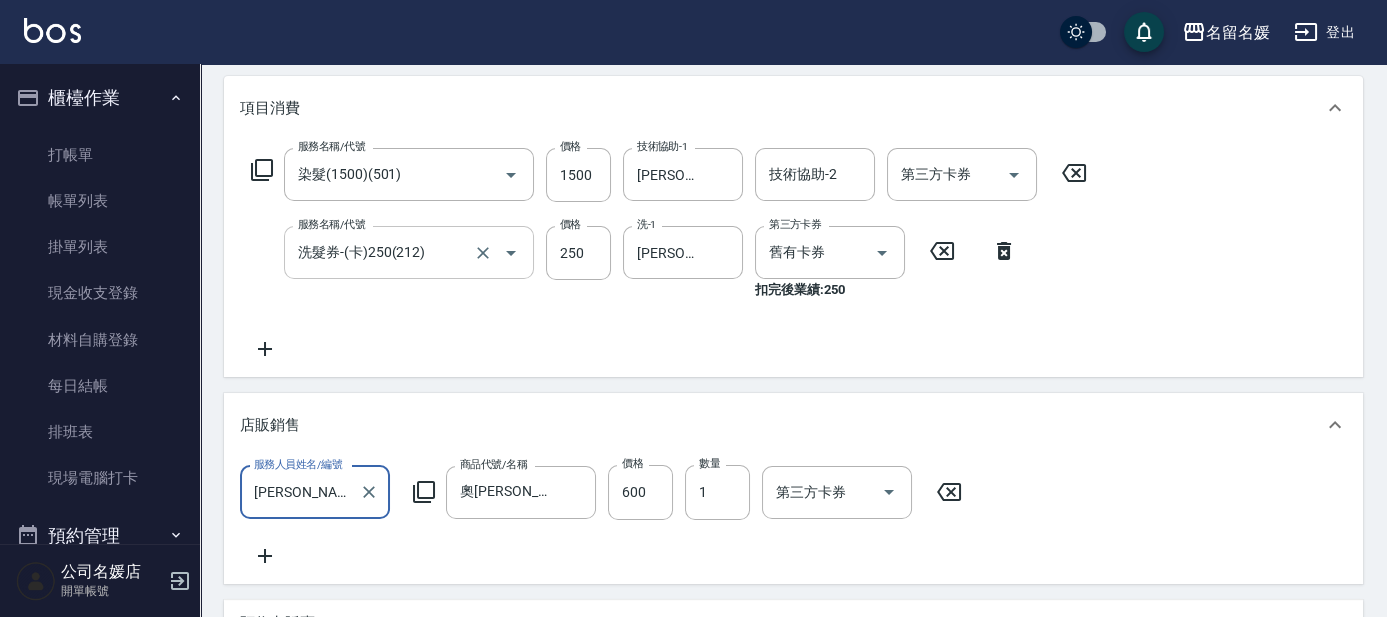 type on "染髮(1500)(501)" 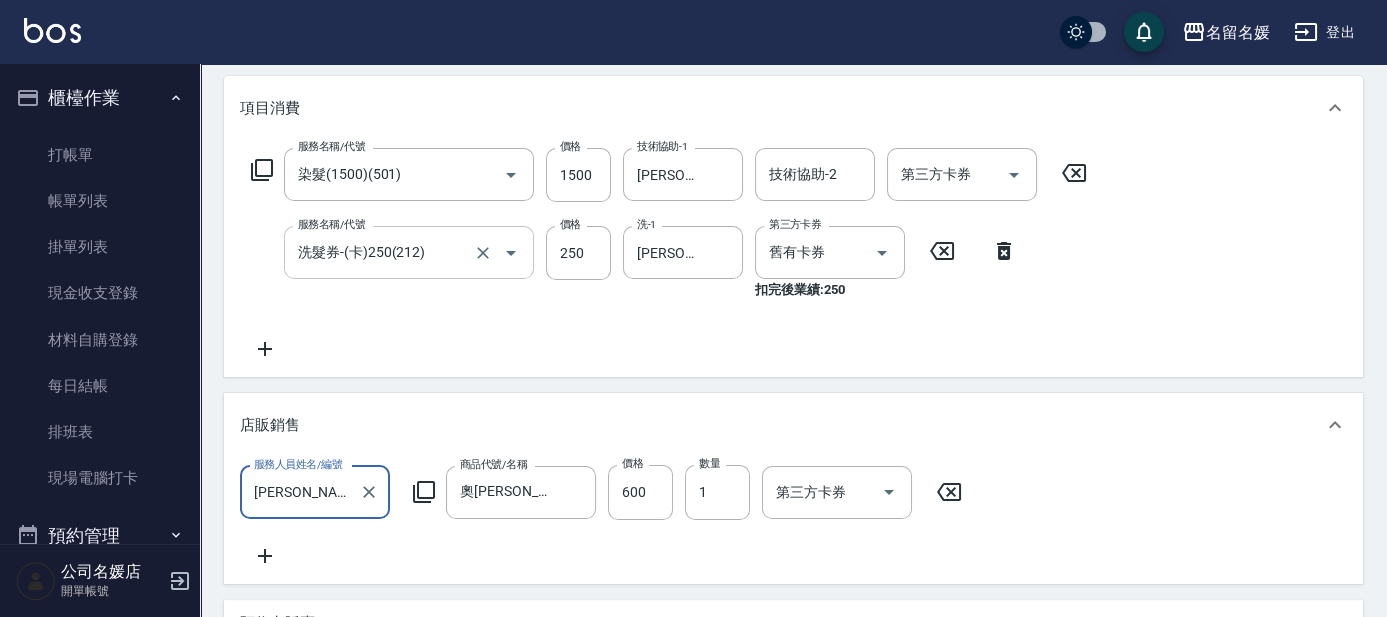type on "洗髮券-(卡)250(212)" 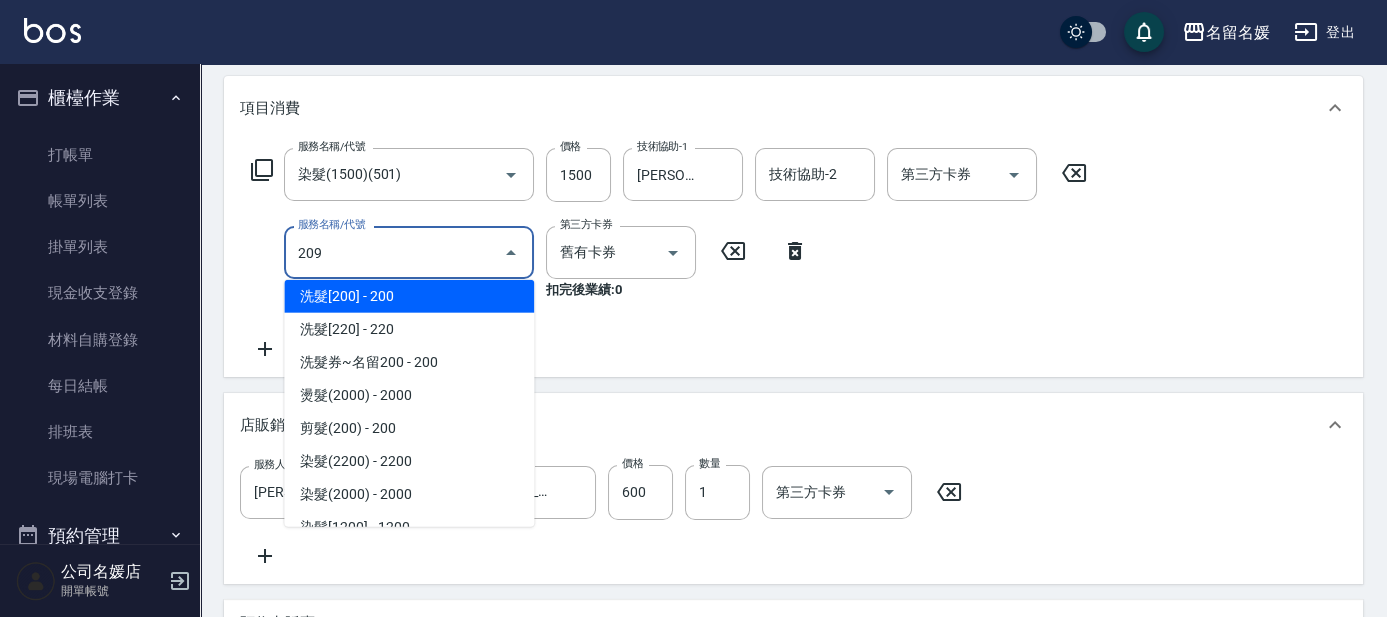 scroll, scrollTop: 0, scrollLeft: 0, axis: both 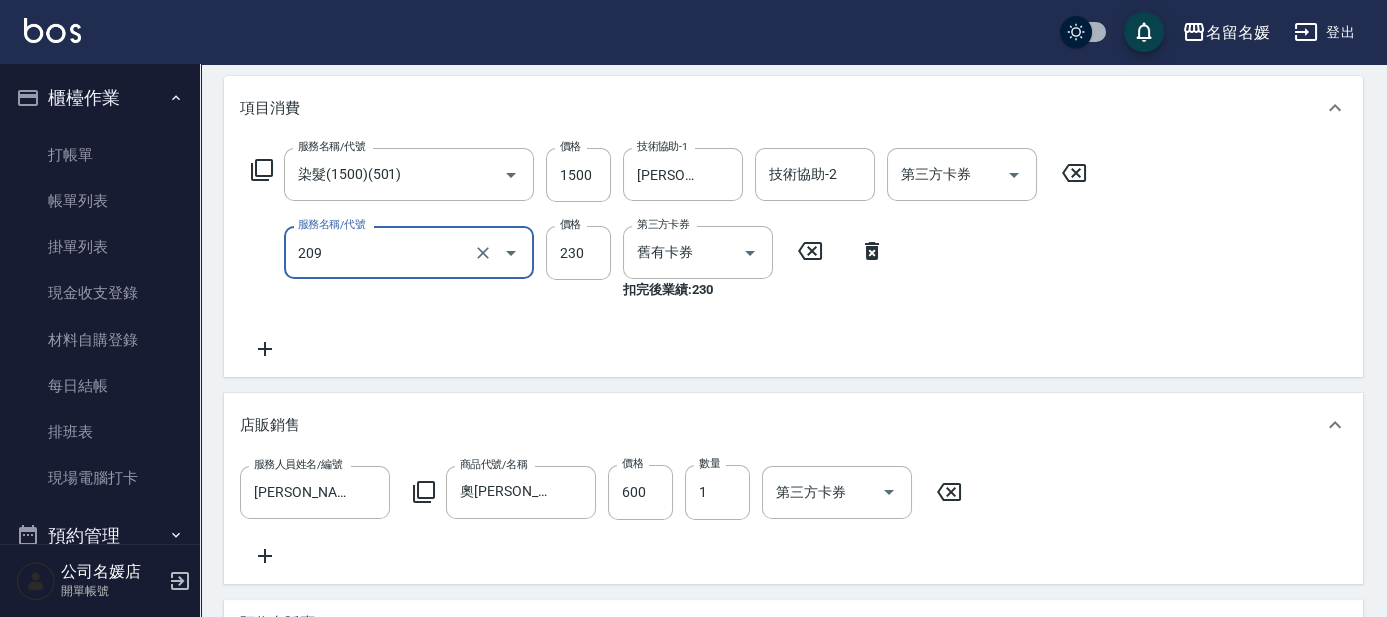 type on "洗髮券-(卡)230(209)" 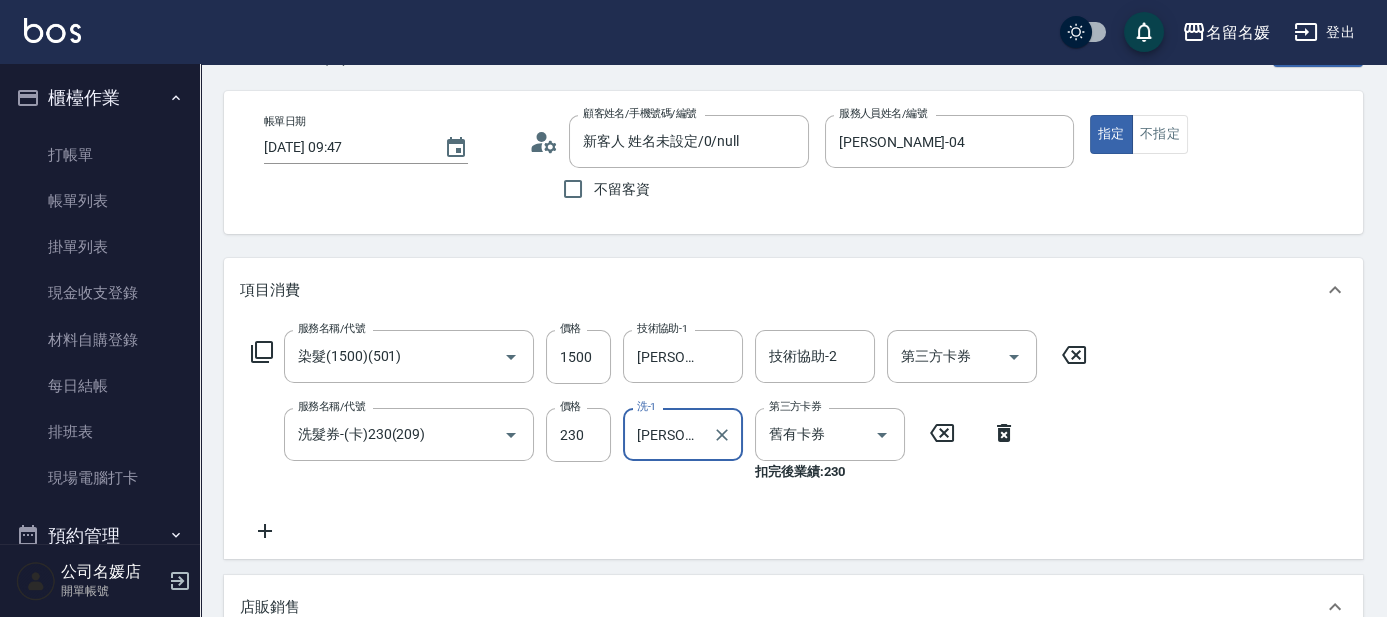 click on "Order detail 帳單詳細  (4) 帳單速查 帳單日期 2025/07/12 09:47 顧客姓名/手機號碼/編號 新客人 姓名未設定/0/null 顧客姓名/手機號碼/編號 不留客資 服務人員姓名/編號 葉沛琪-04 服務人員姓名/編號 指定 不指定 項目消費 服務名稱/代號 染髮(1500)(501) 服務名稱/代號 價格 1500 價格 技術協助-1 許庭瑀-21 技術協助-1 技術協助-2 技術協助-2 第三方卡券 第三方卡券 服務名稱/代號 洗髮券-(卡)230(209) 服務名稱/代號 價格 230 價格 洗-1 許庭瑀-21 洗-1 第三方卡券 舊有卡券 第三方卡券 扣完後業績: 230 店販銷售 服務人員姓名/編號 葉沛琪-04 服務人員姓名/編號 商品代號/名稱 奧卡羅油染髮 商品代號/名稱 價格 600 價格 數量 1 數量 第三方卡券 第三方卡券 預收卡販賣 卡券名稱/代號 卡券名稱/代號 使用預收卡 編輯訂單不得編輯預收卡使用 卡券名稱/代號 卡券名稱/代號 會員卡銷售 異動入金 ​" at bounding box center [793, 611] 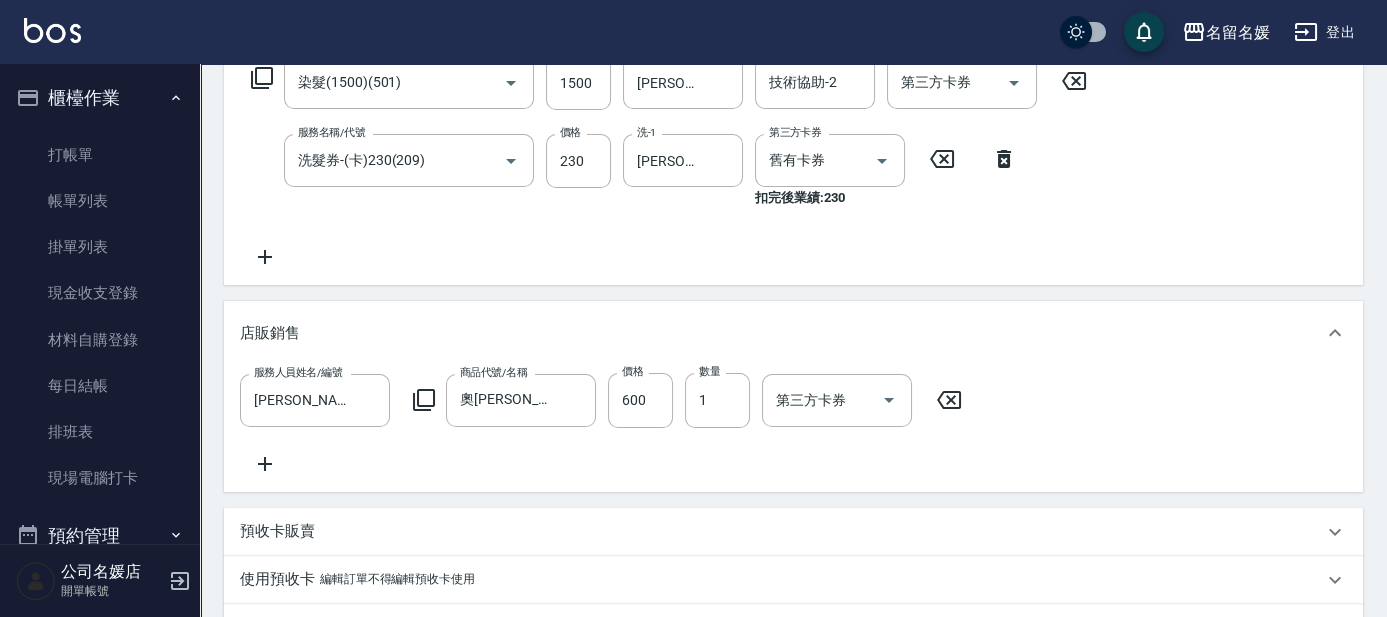 scroll, scrollTop: 616, scrollLeft: 0, axis: vertical 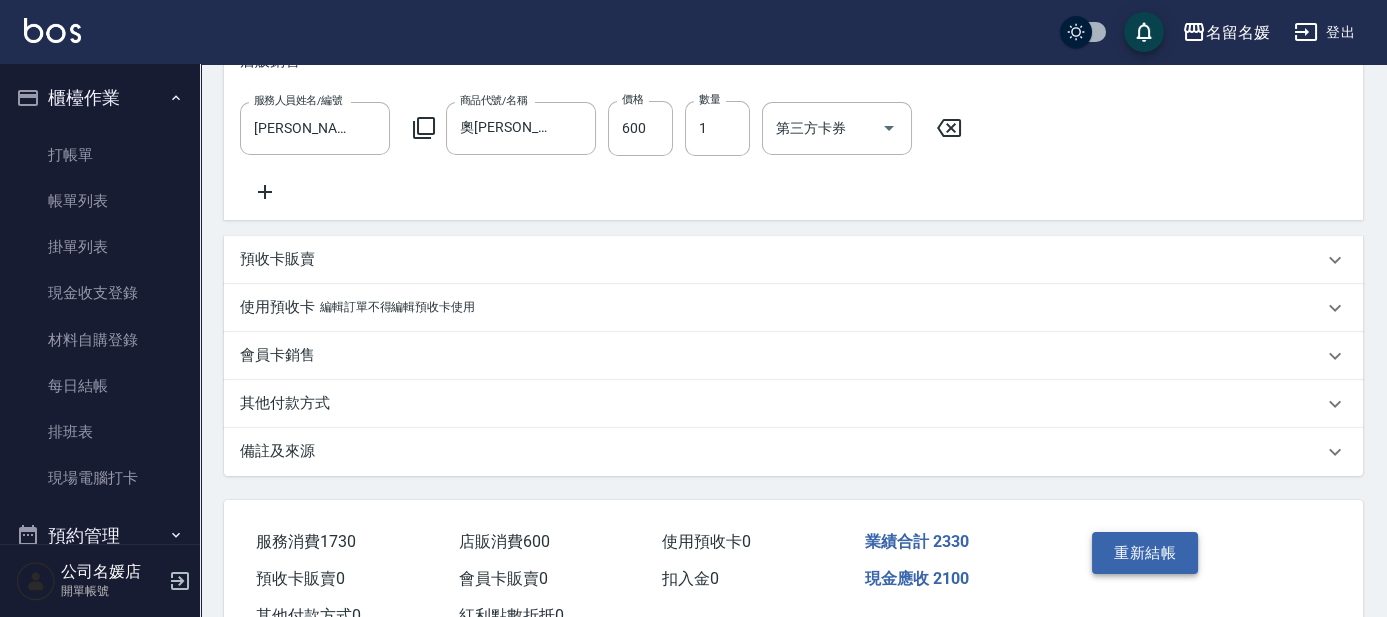 click on "重新結帳" at bounding box center (1145, 553) 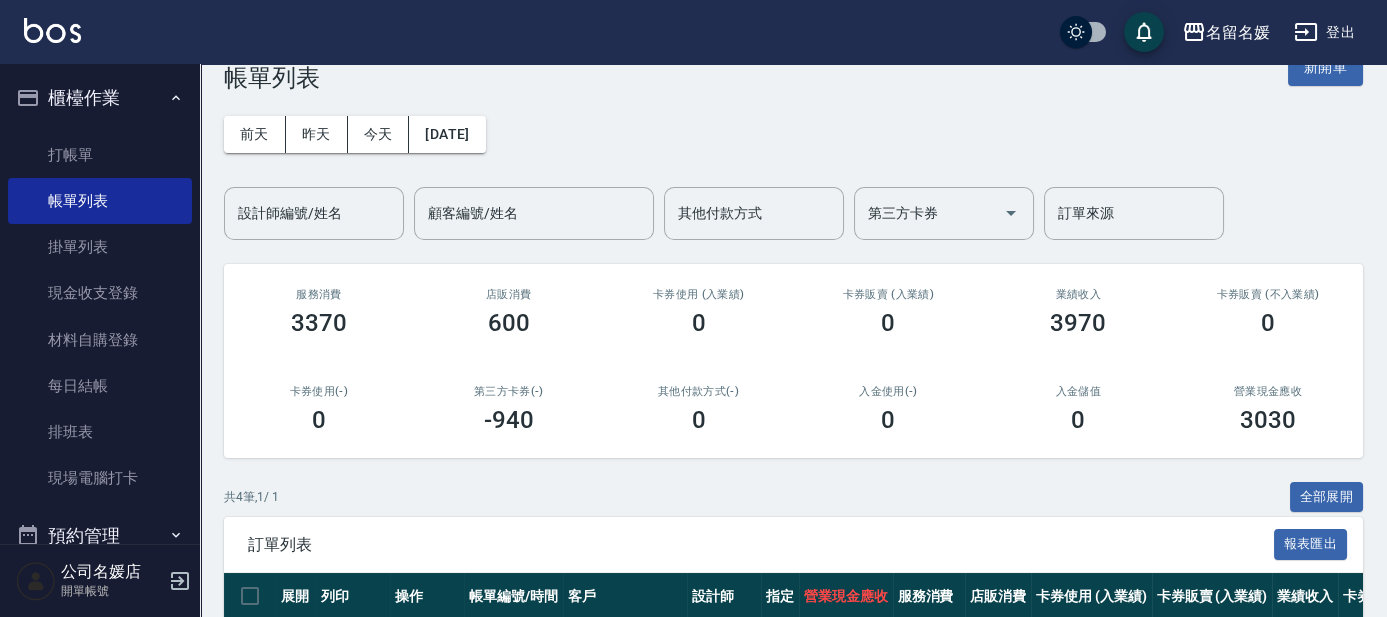 scroll, scrollTop: 90, scrollLeft: 0, axis: vertical 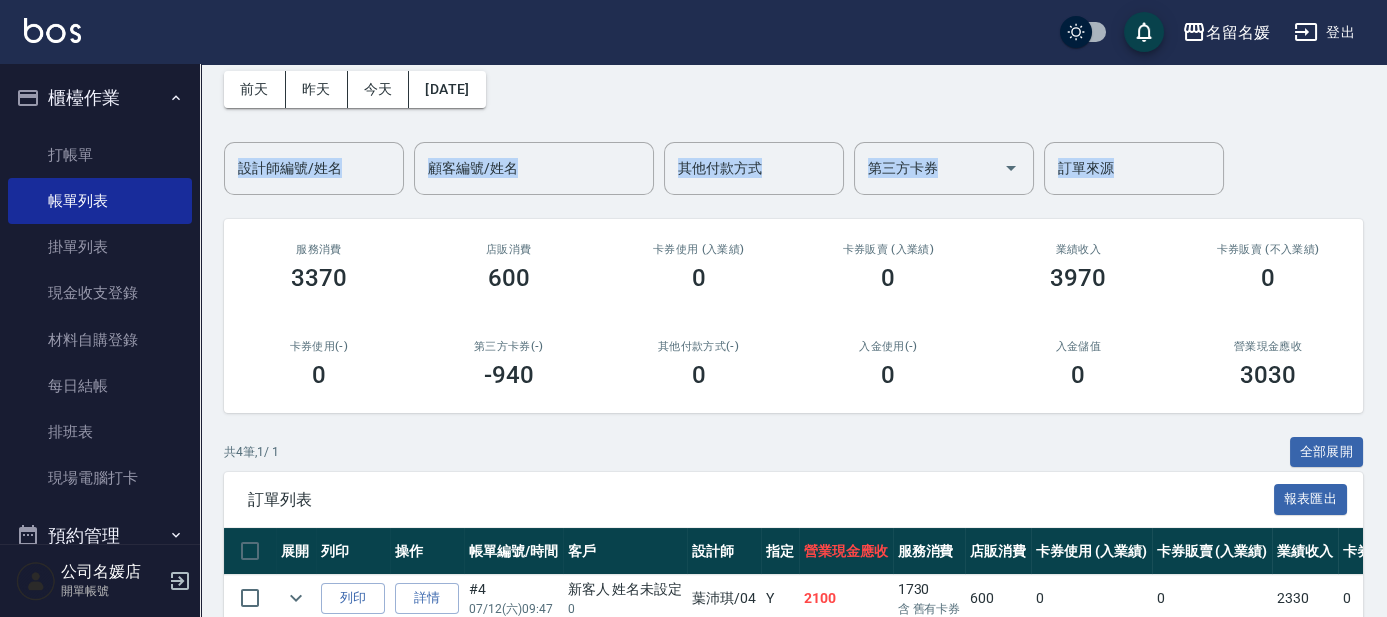 drag, startPoint x: 1395, startPoint y: 24, endPoint x: 1394, endPoint y: 8, distance: 16.03122 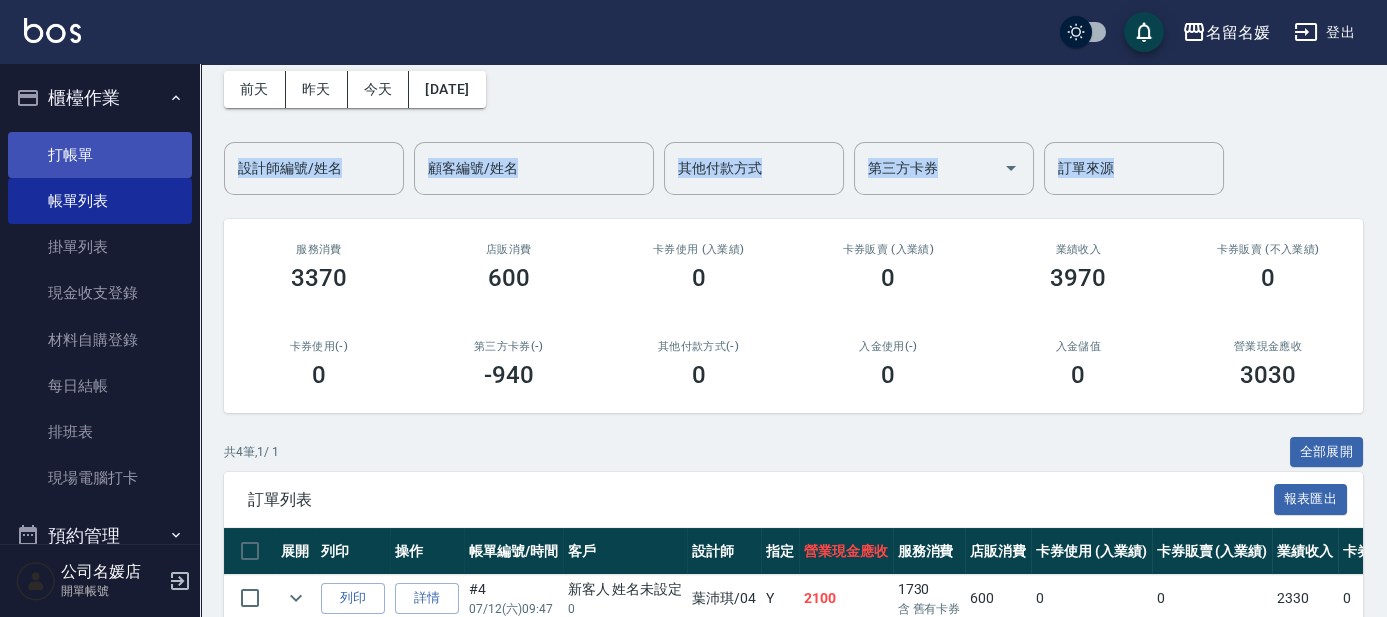 click on "打帳單" at bounding box center [100, 155] 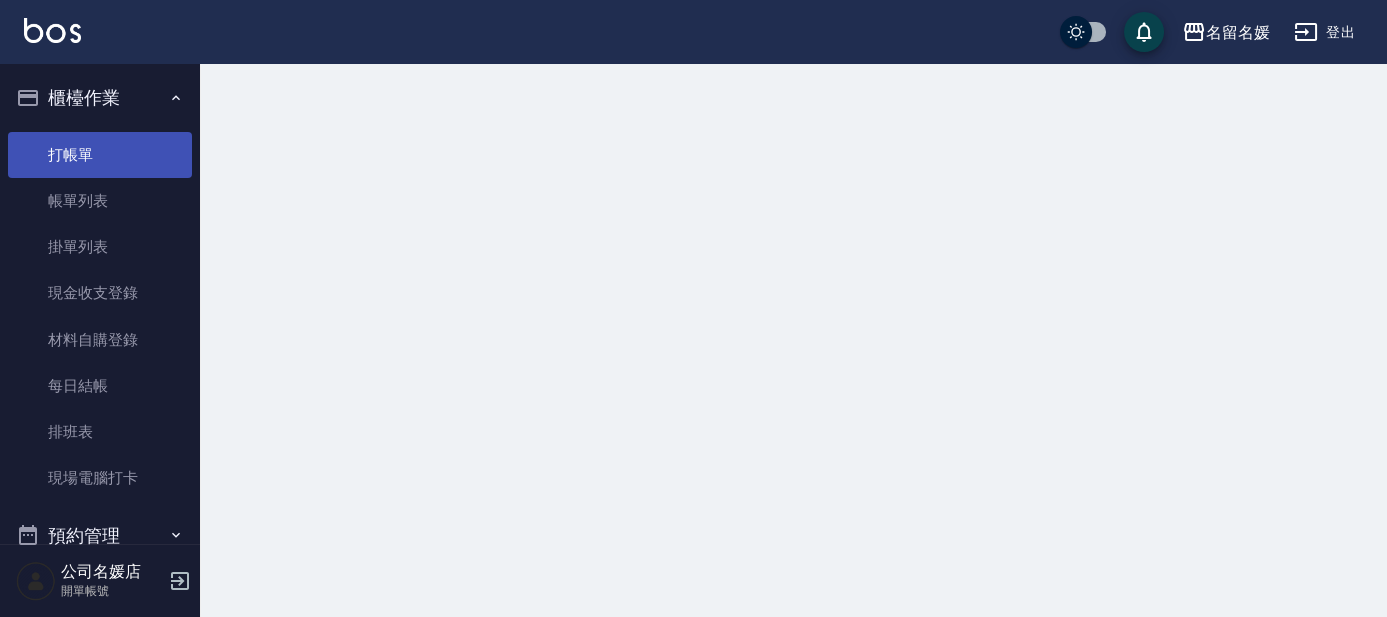 scroll, scrollTop: 0, scrollLeft: 0, axis: both 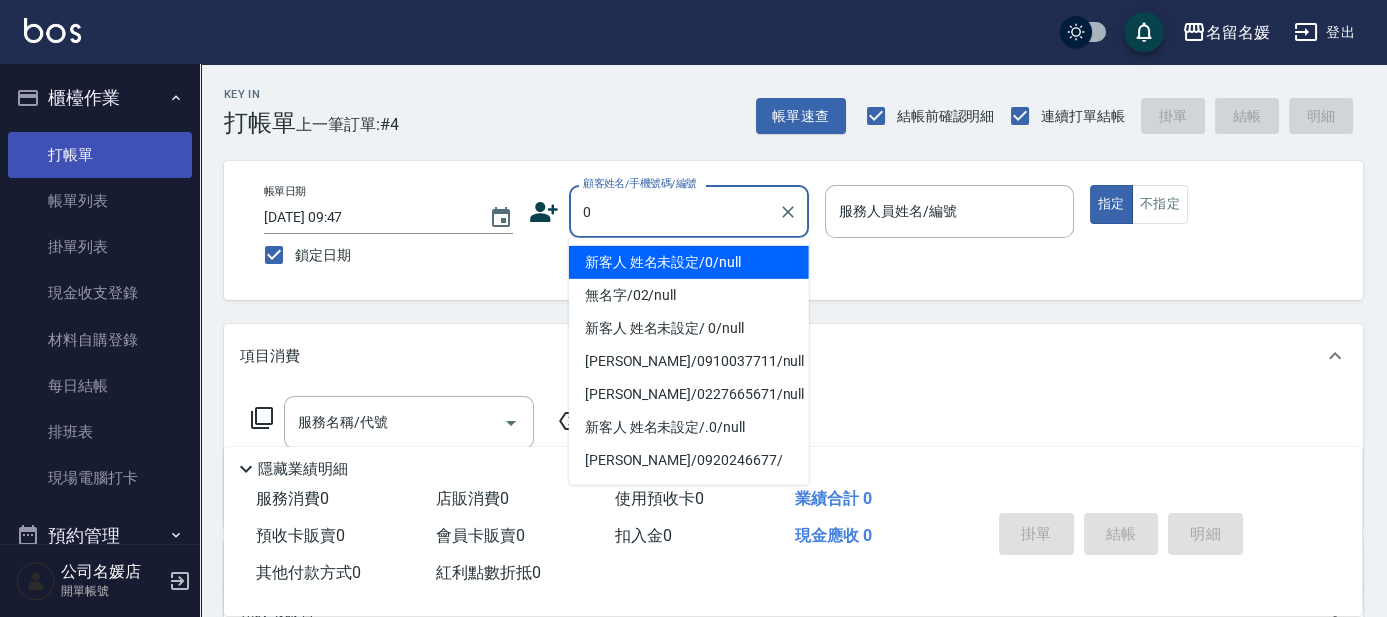 type on "新客人 姓名未設定/0/null" 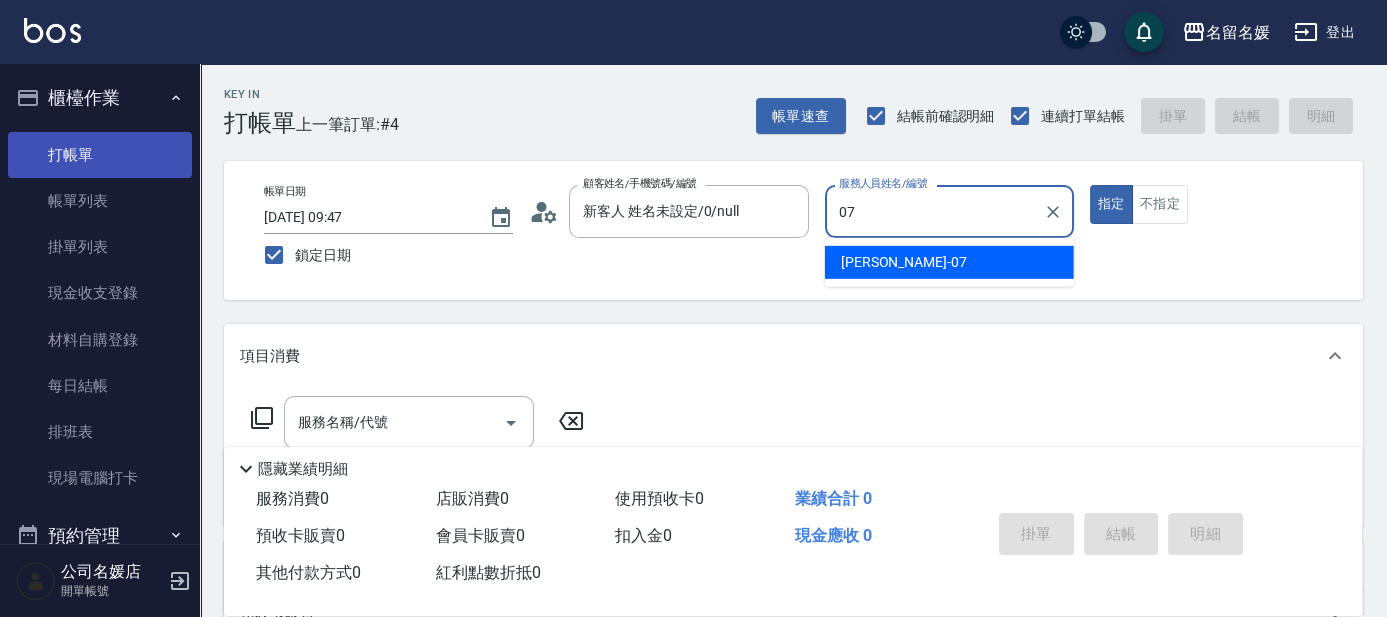 type on "07" 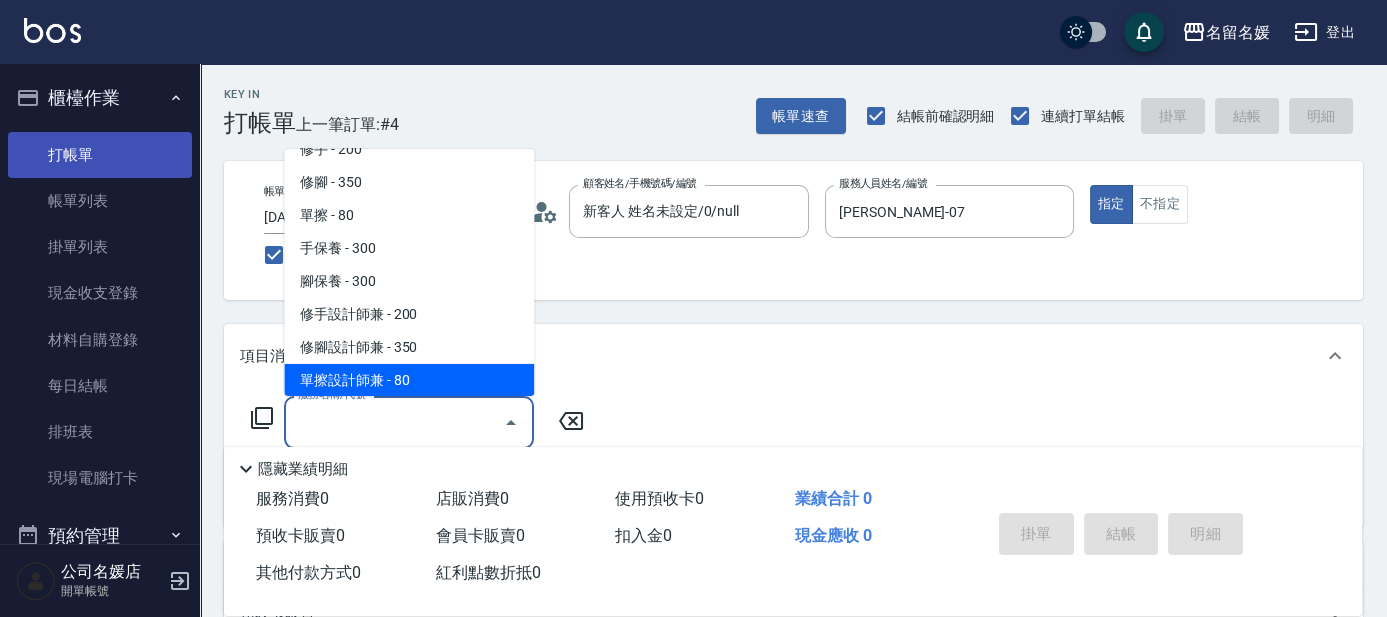 scroll, scrollTop: 8, scrollLeft: 0, axis: vertical 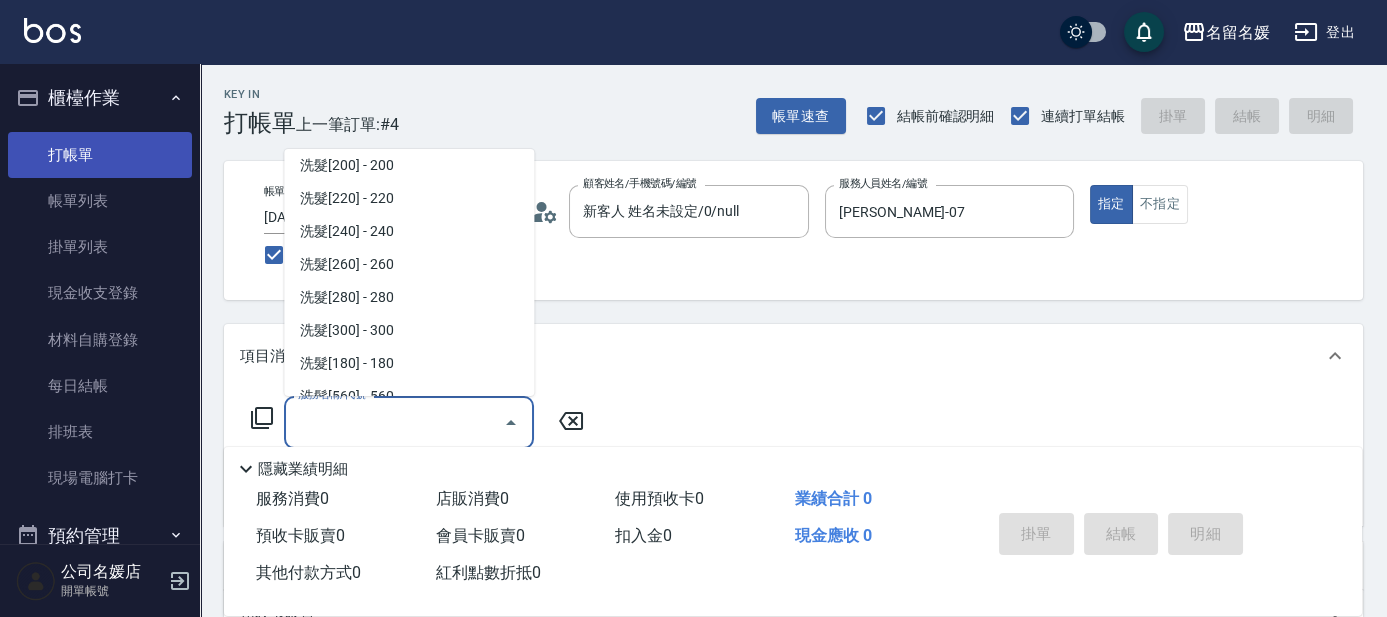 type on "洗髮[200](201)" 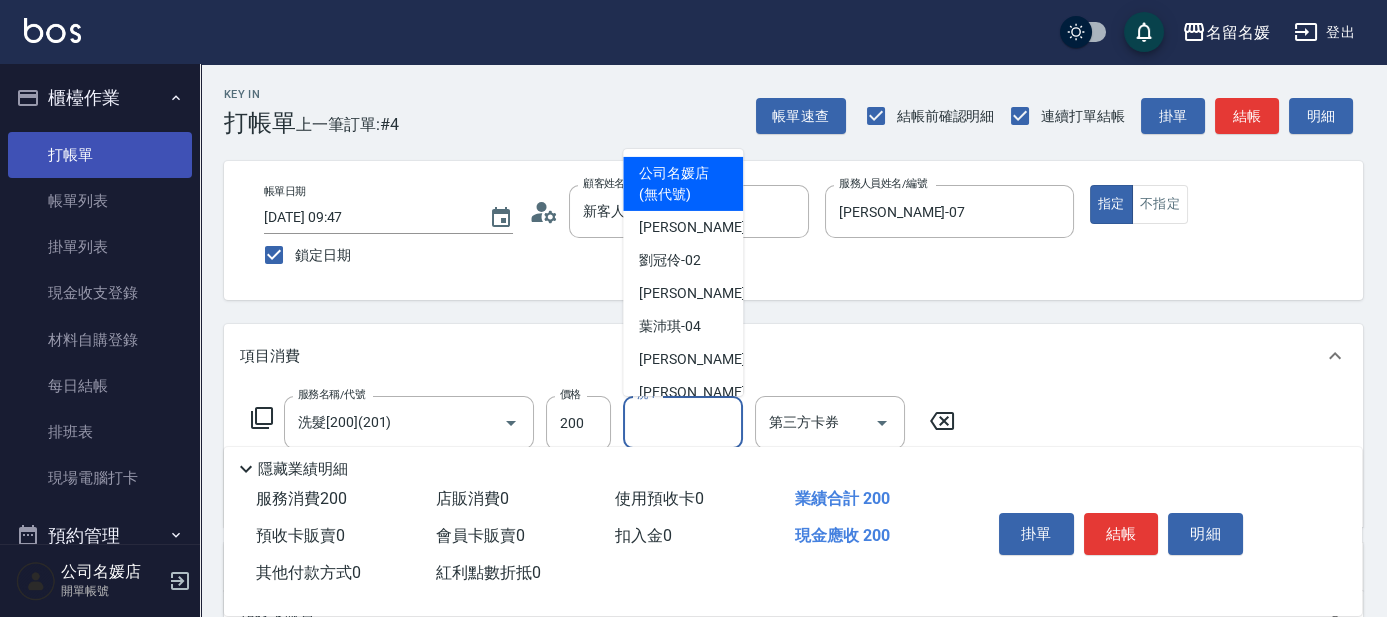 type on "公司名媛店(無代號)" 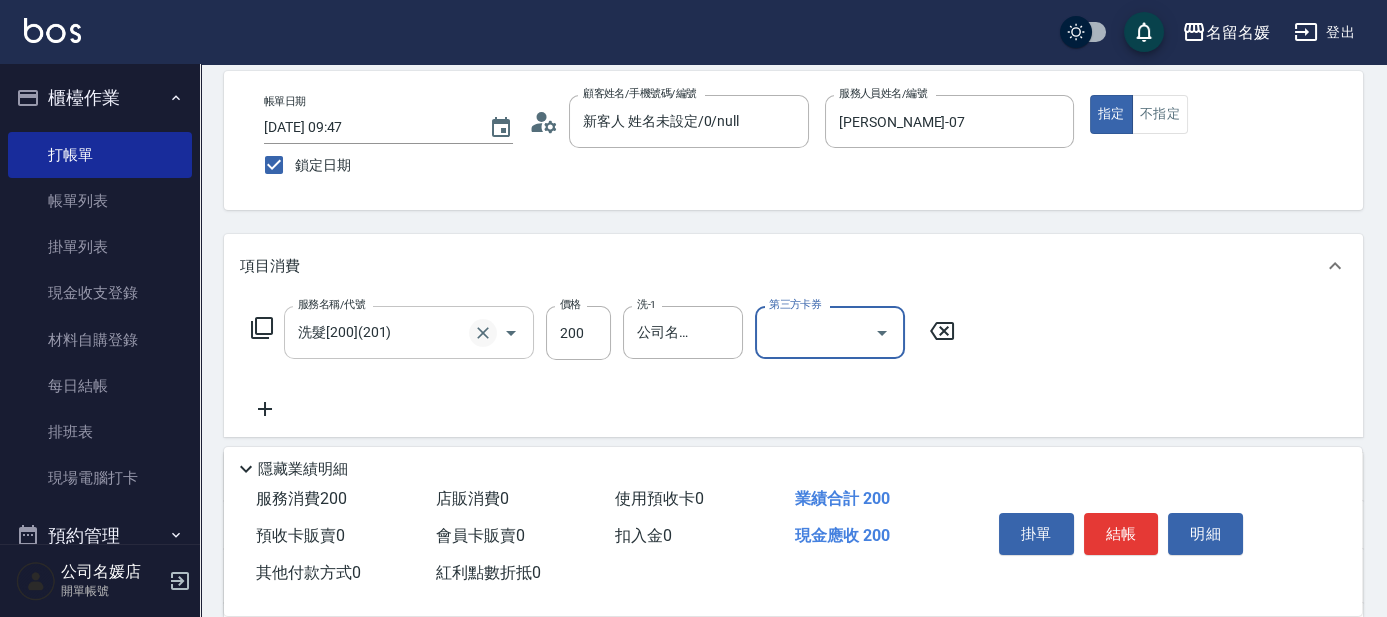 scroll, scrollTop: 90, scrollLeft: 0, axis: vertical 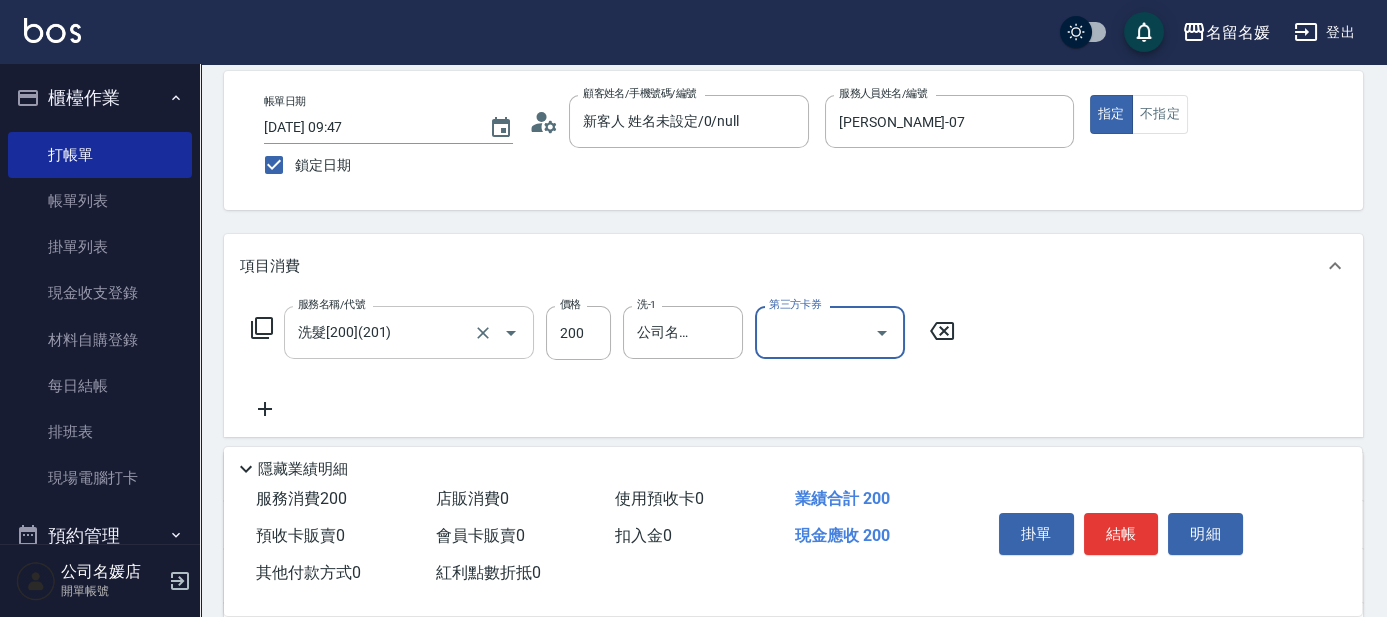 click on "洗髮[200](201)" at bounding box center [381, 332] 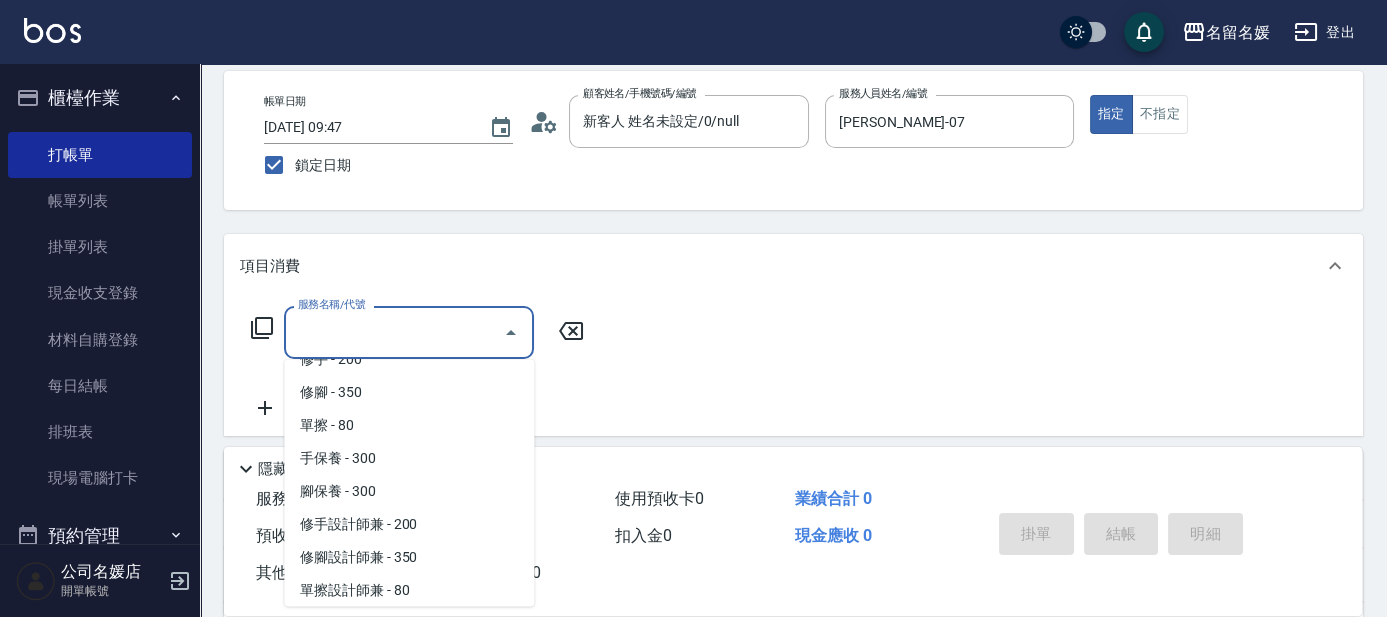 scroll, scrollTop: 8, scrollLeft: 0, axis: vertical 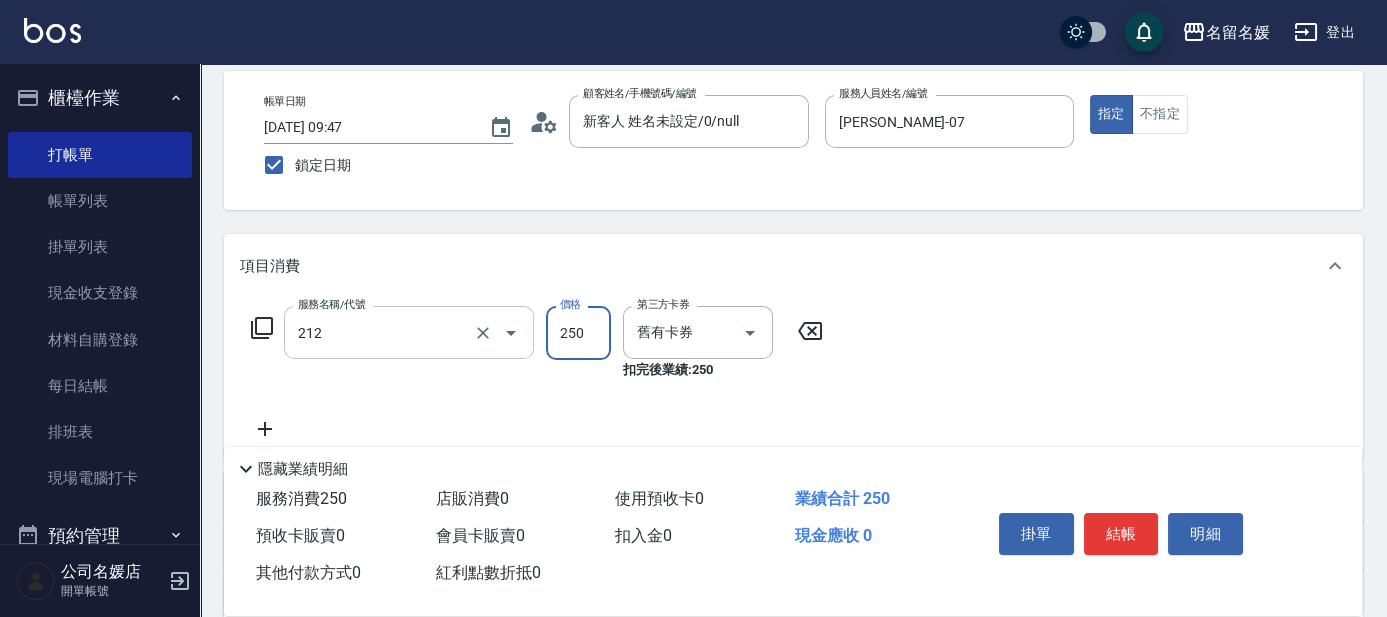 type on "洗髮券-(卡)250(212)" 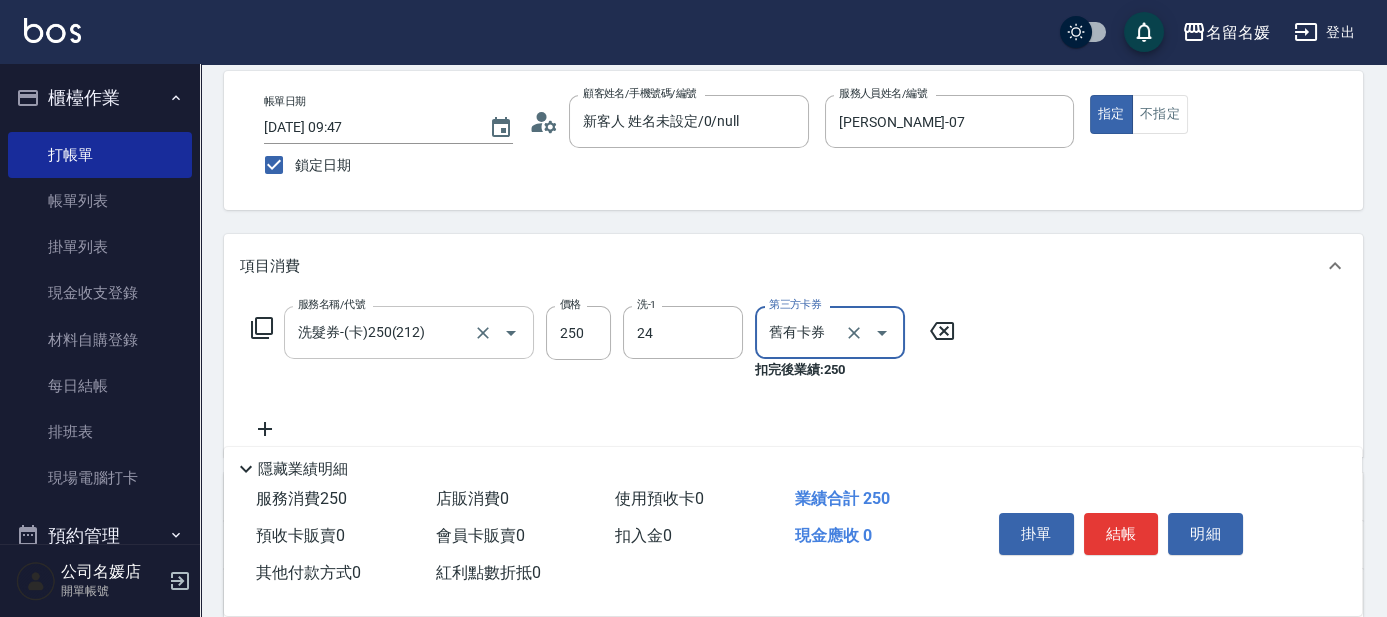 type on "張家惠-24" 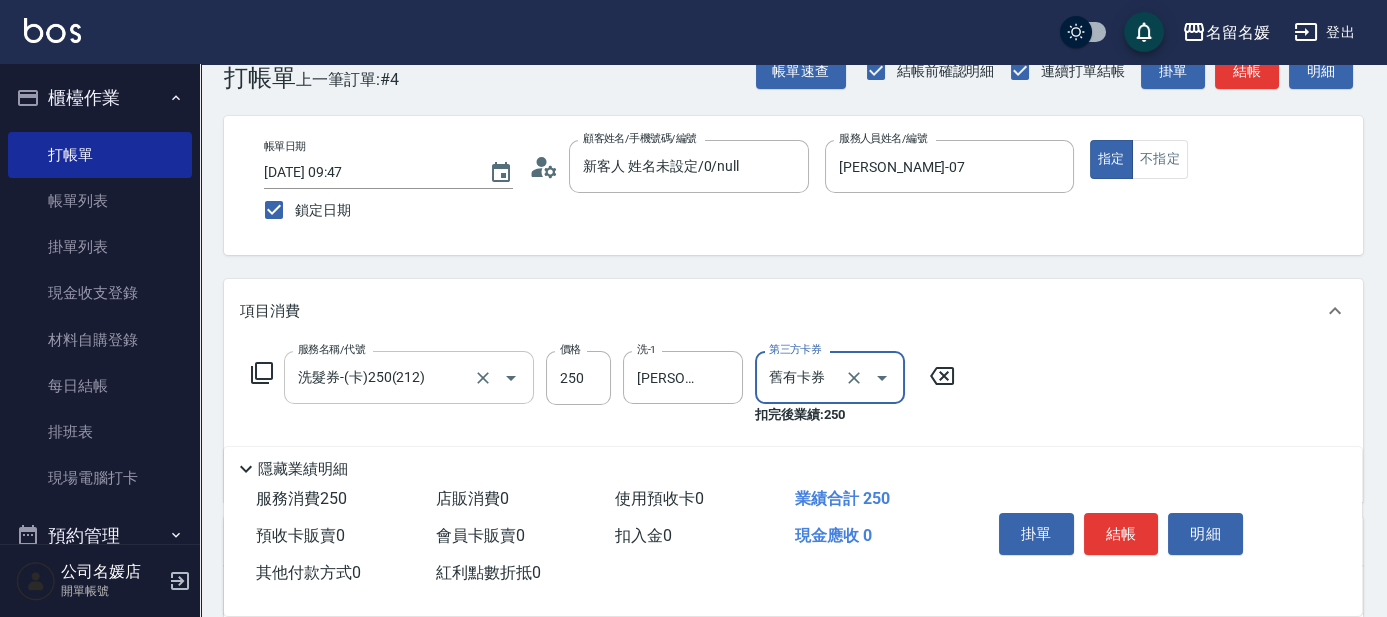 scroll, scrollTop: 0, scrollLeft: 0, axis: both 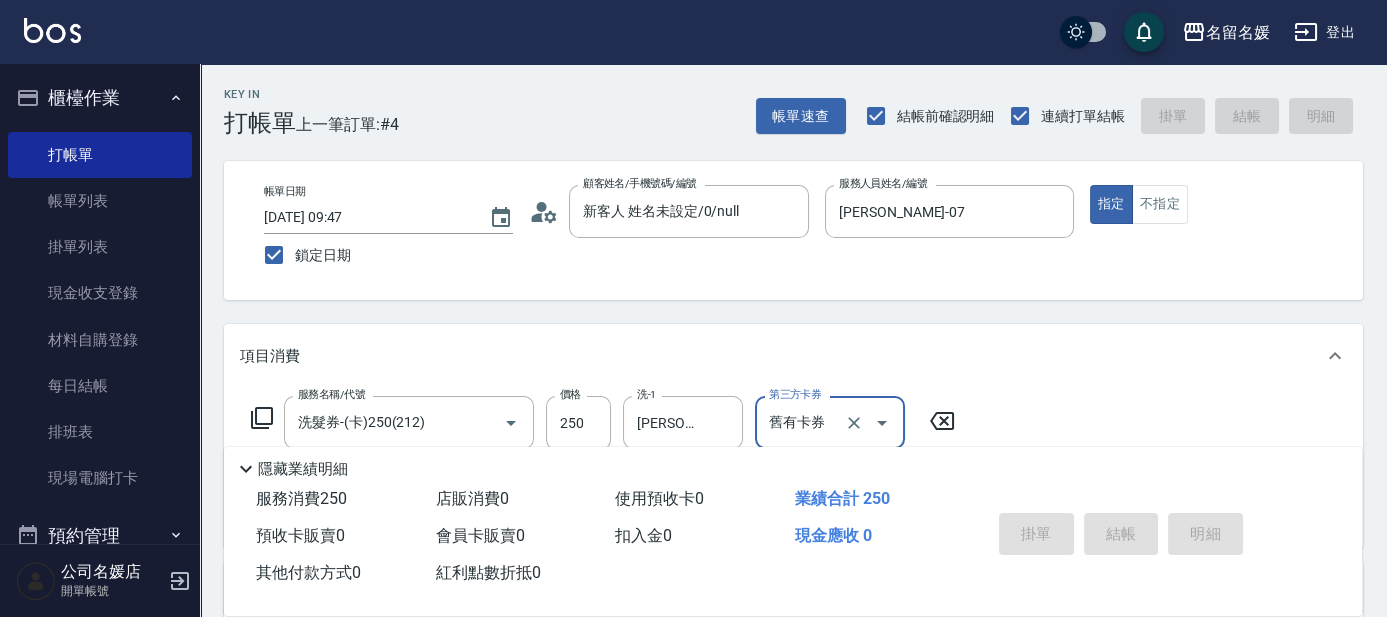 type 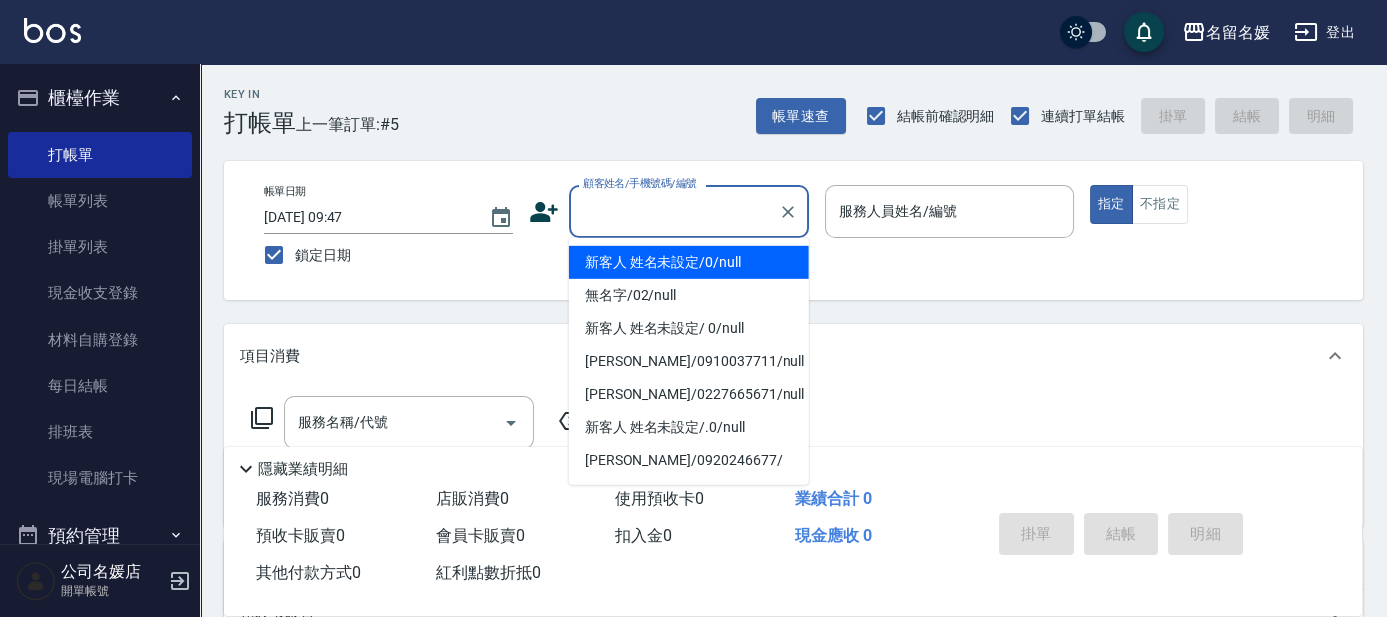 click on "顧客姓名/手機號碼/編號" at bounding box center (674, 211) 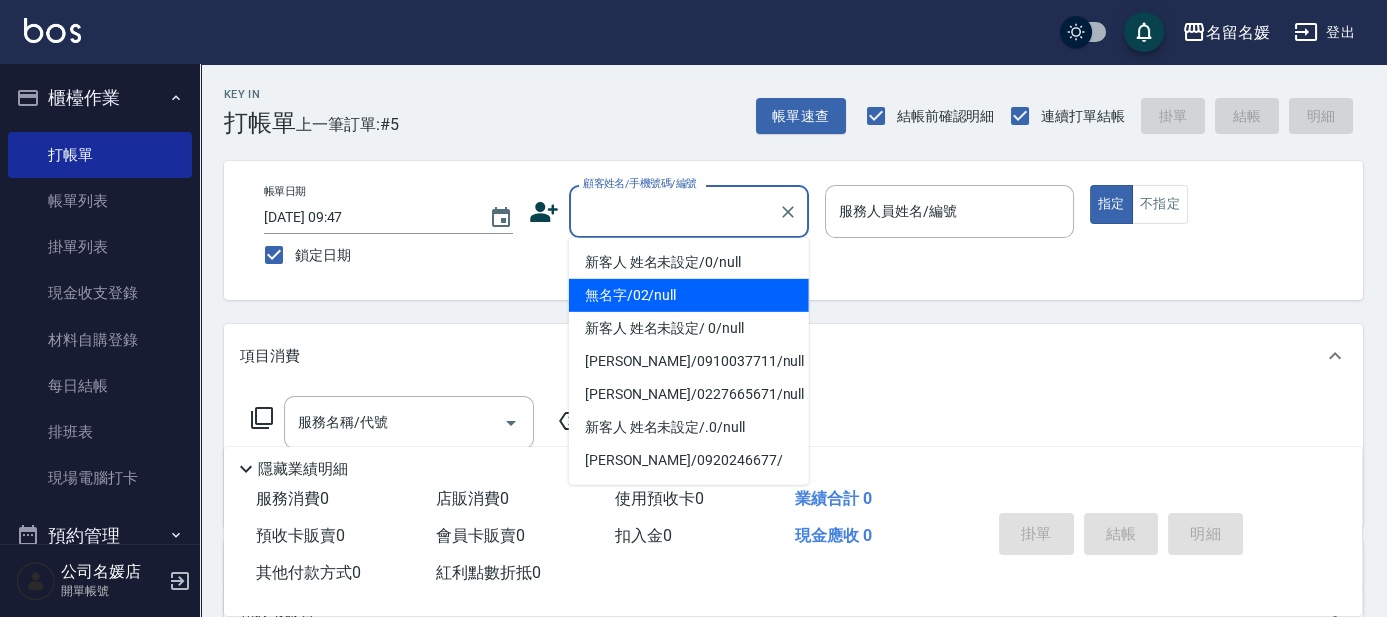 drag, startPoint x: 668, startPoint y: 291, endPoint x: 895, endPoint y: 206, distance: 242.39224 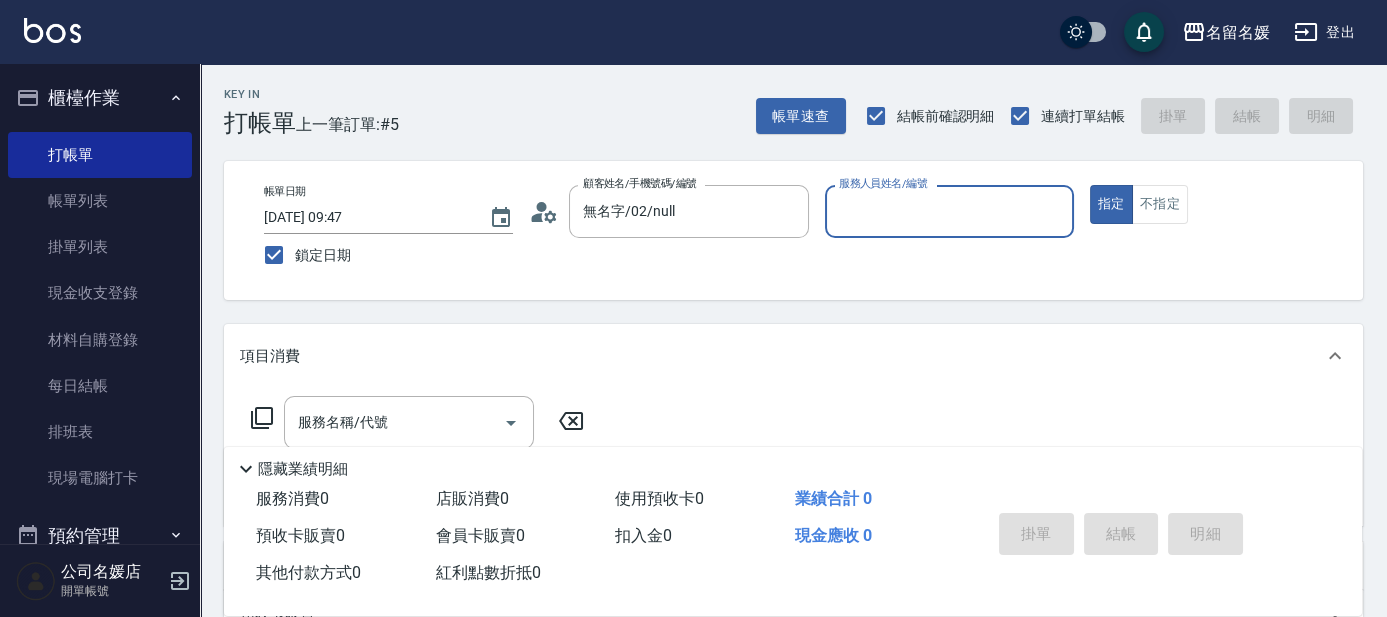 drag, startPoint x: 900, startPoint y: 204, endPoint x: 886, endPoint y: 203, distance: 14.035668 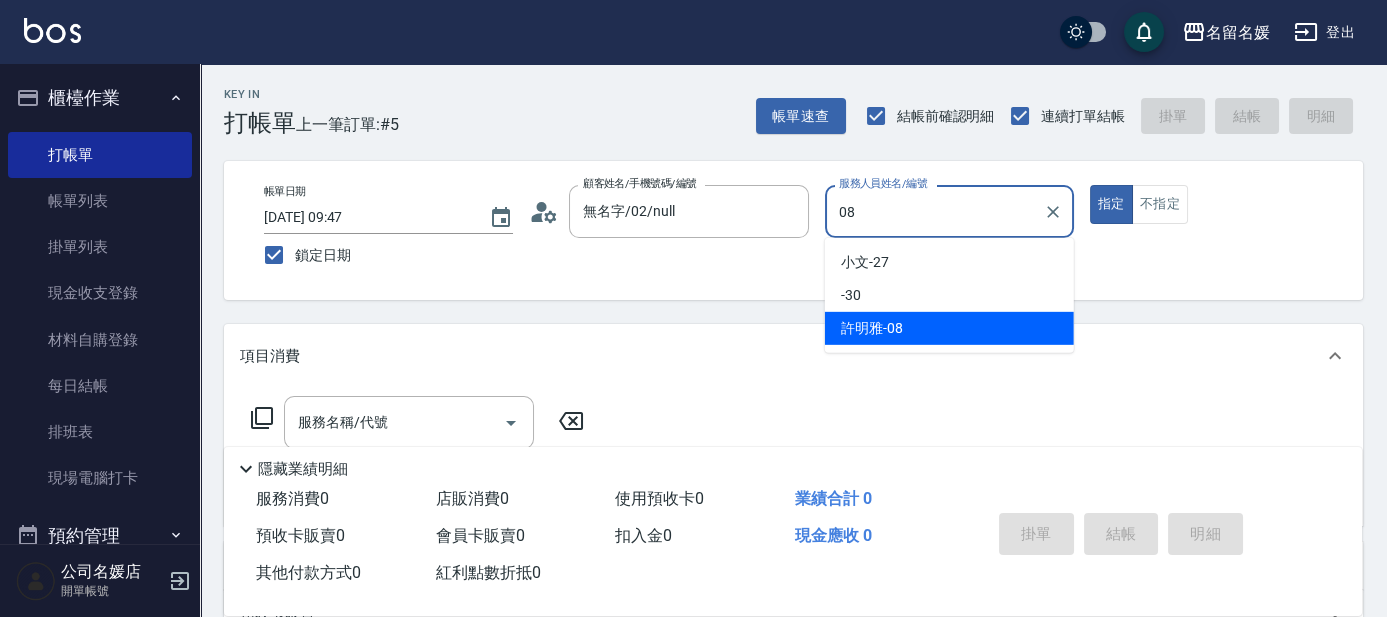 click on "許明雅 -08" at bounding box center (872, 328) 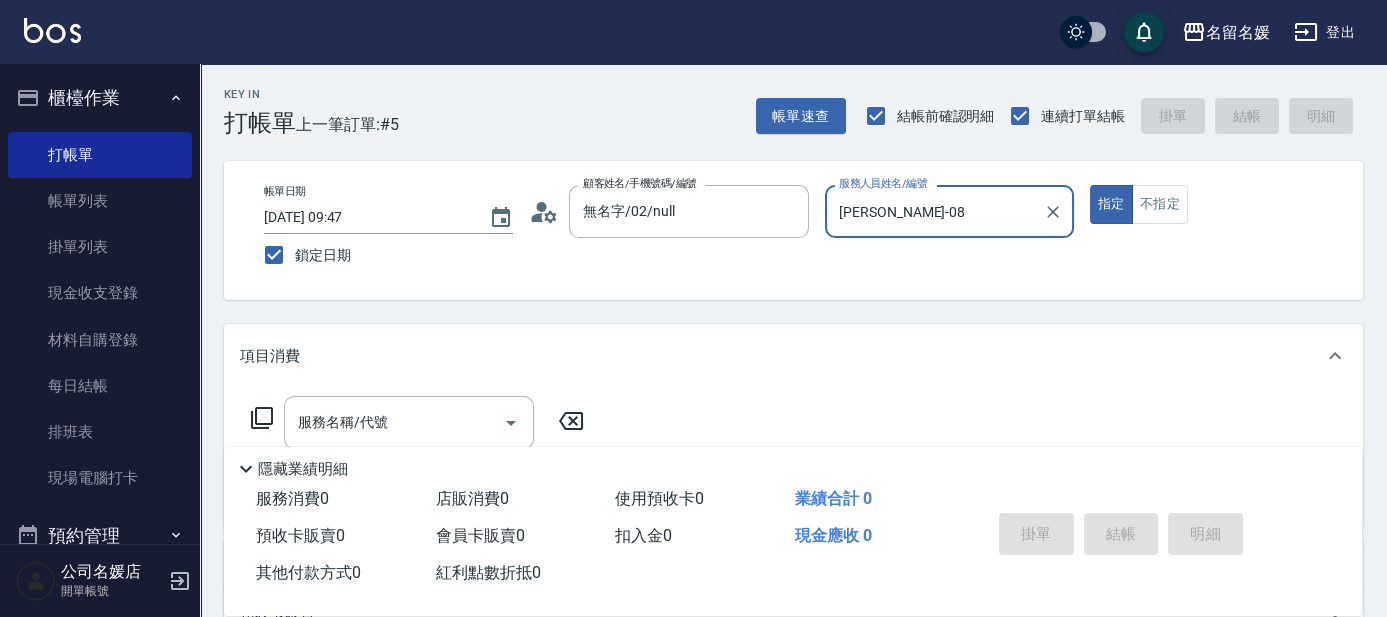 type on "許明雅-08" 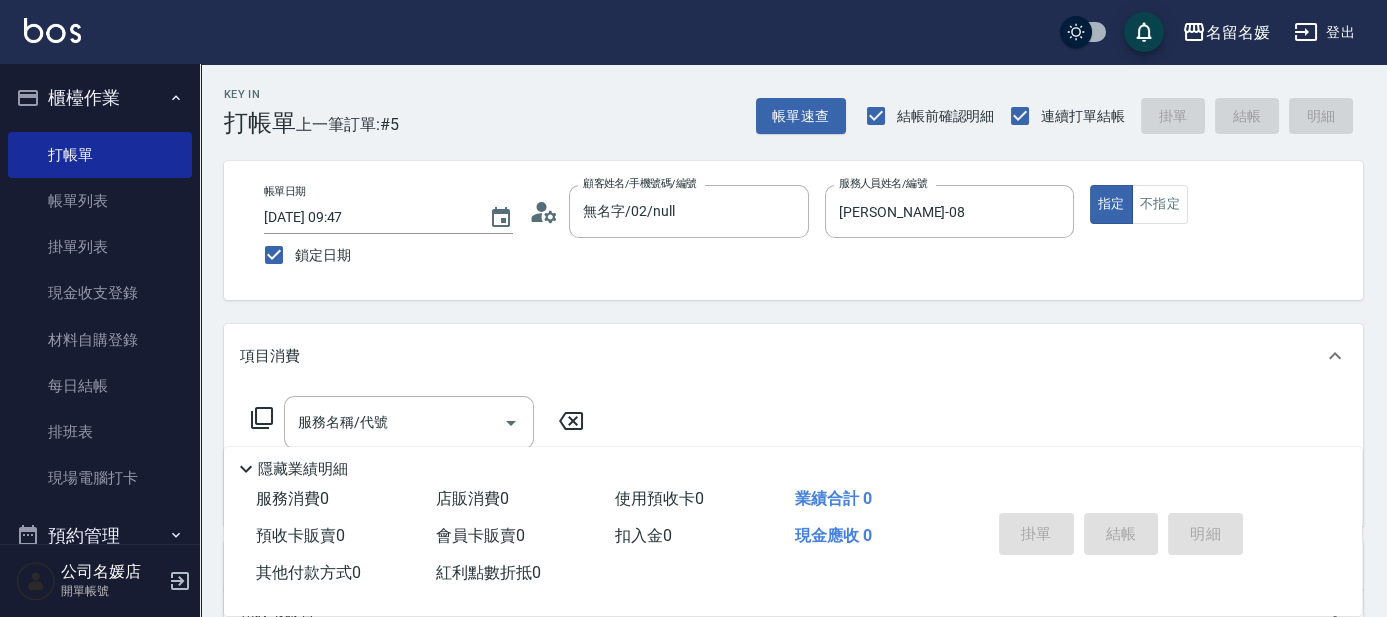 click 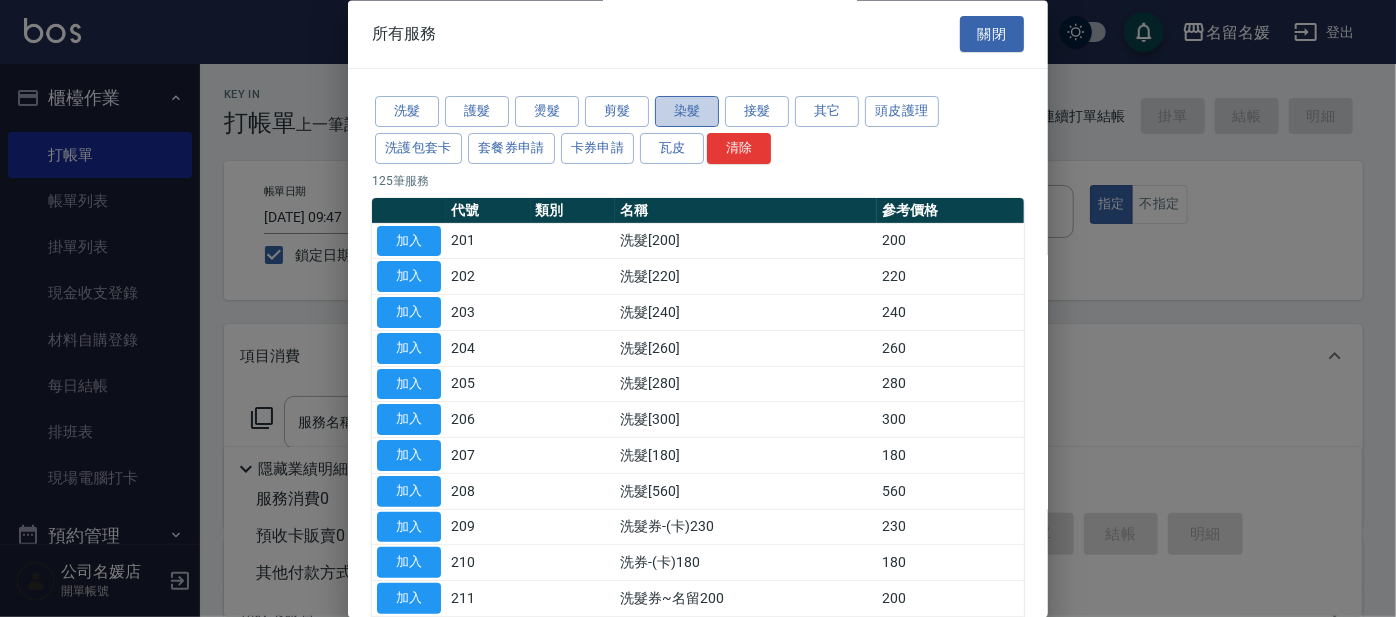 click on "染髮" at bounding box center (687, 112) 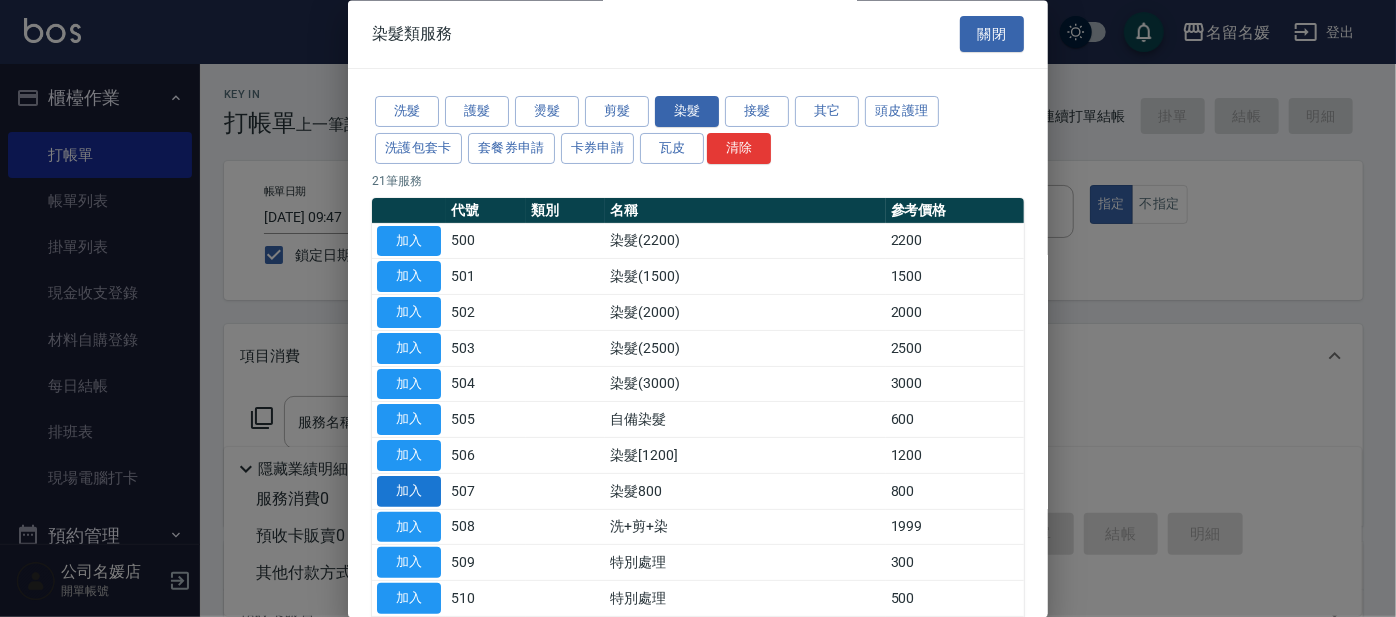 click on "加入" at bounding box center [409, 491] 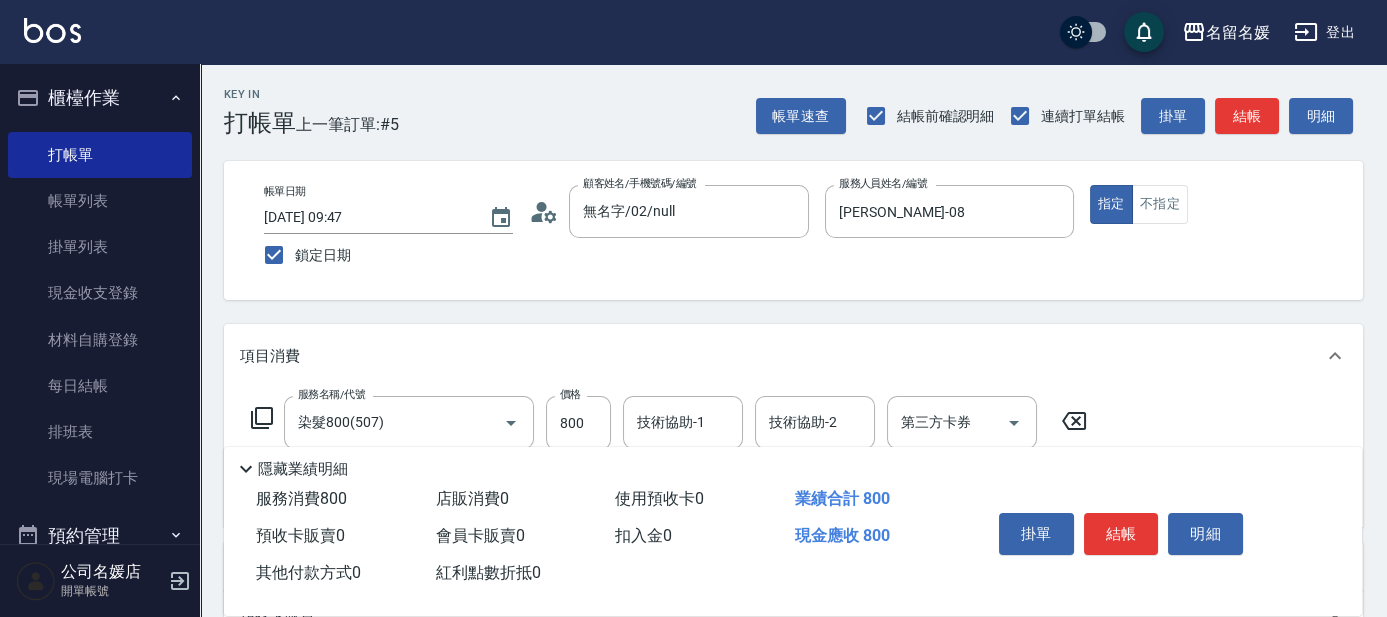 click 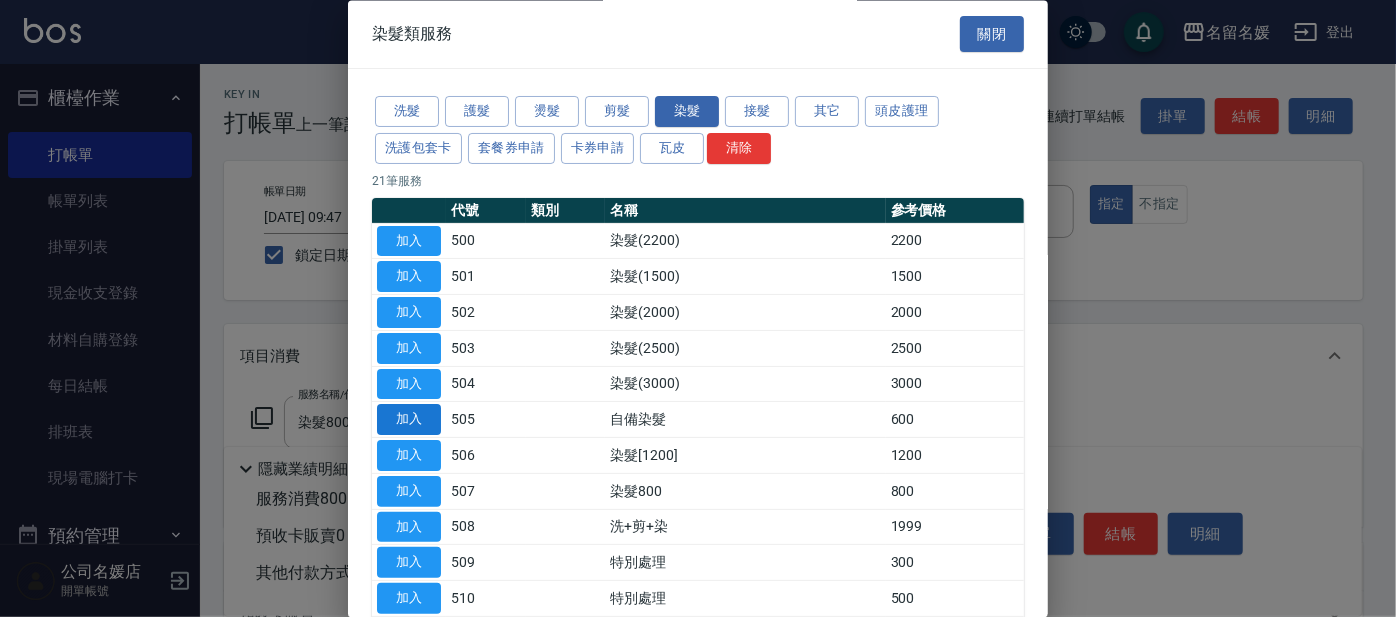 click on "加入" at bounding box center [409, 420] 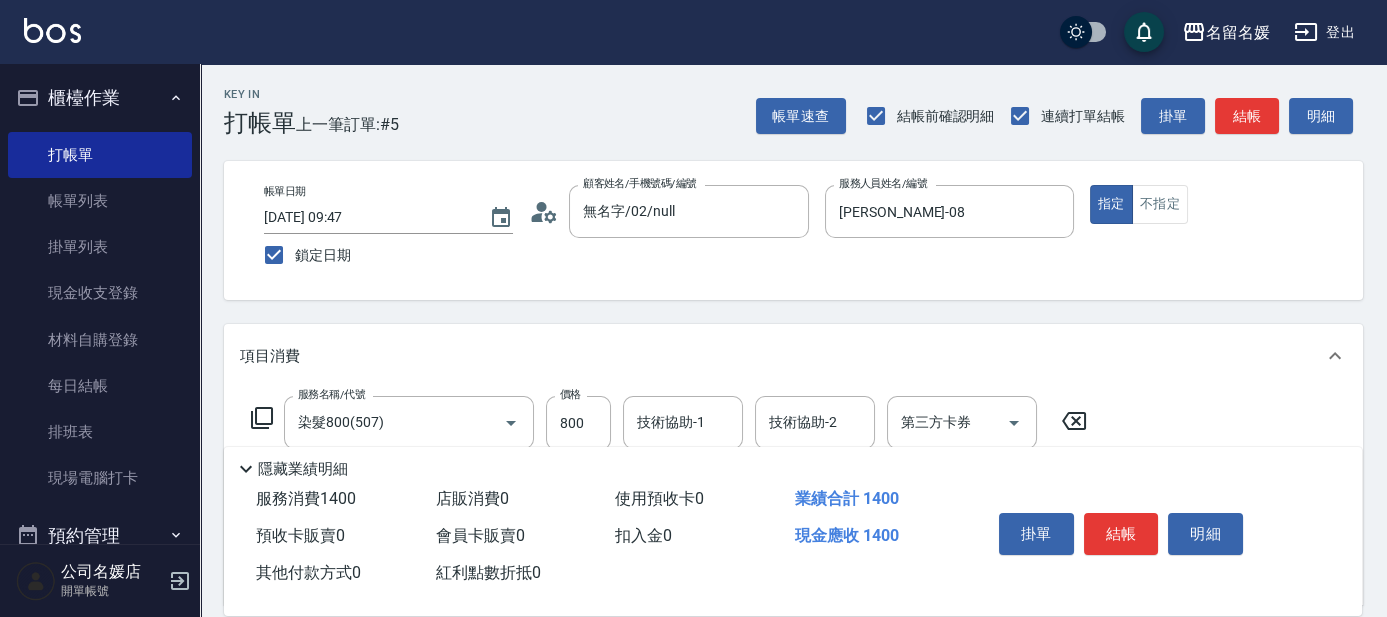 click on "技術協助-1 技術協助-1" at bounding box center (683, 422) 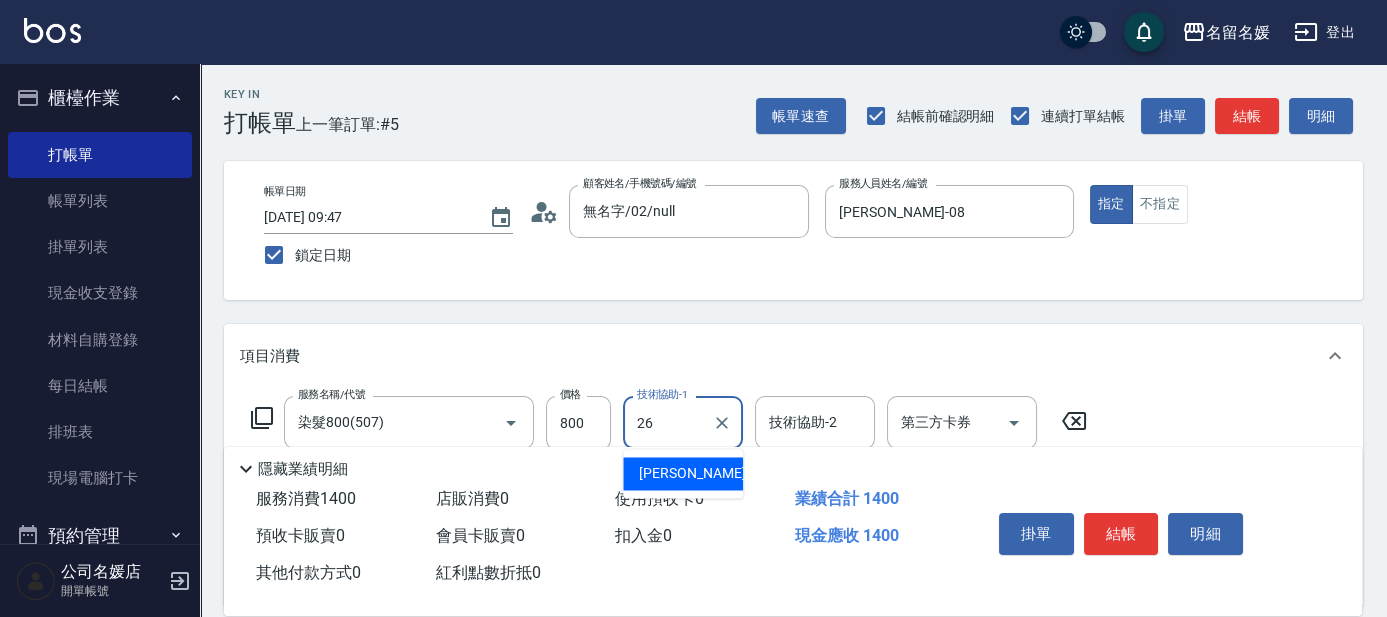click on "蔡愛陵 -26" at bounding box center (702, 473) 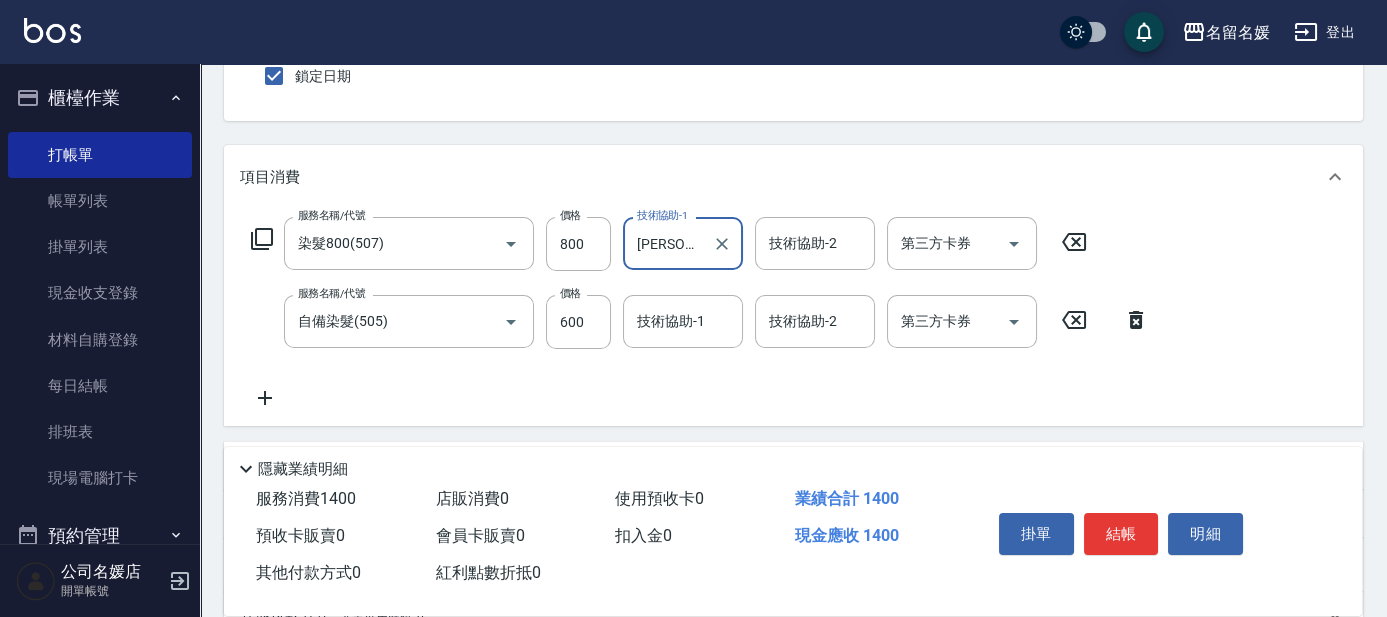 scroll, scrollTop: 181, scrollLeft: 0, axis: vertical 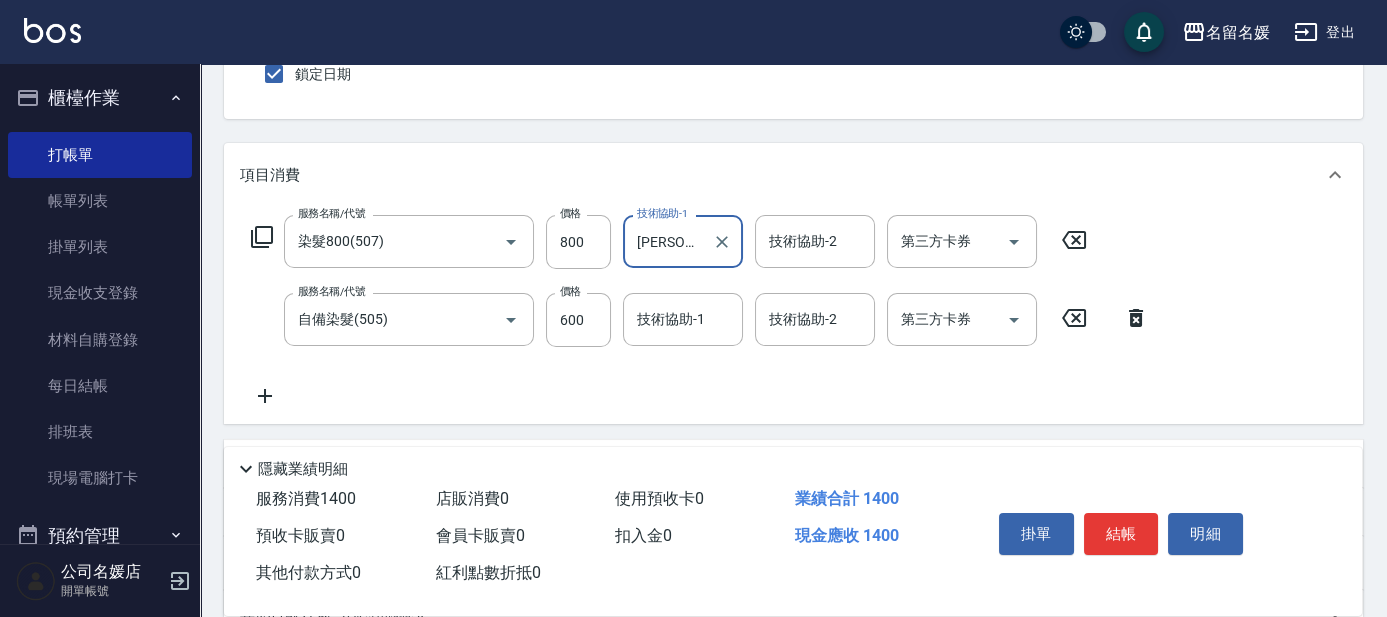 type on "蔡愛陵-26" 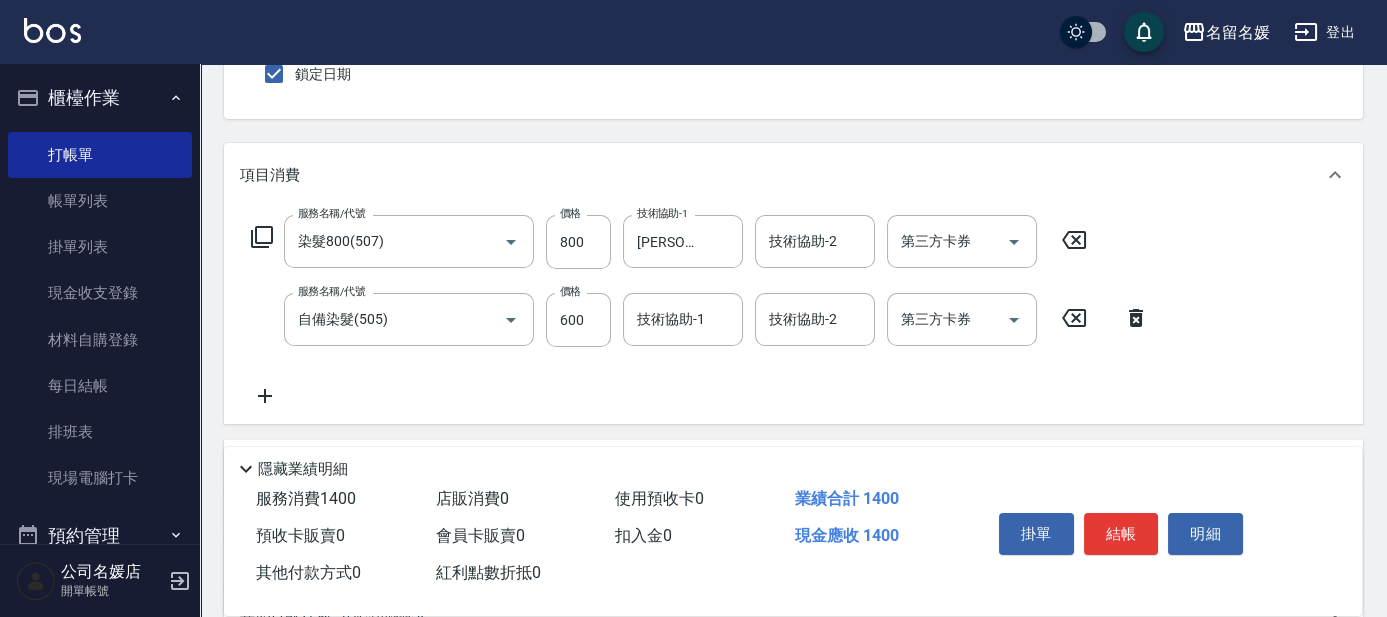click 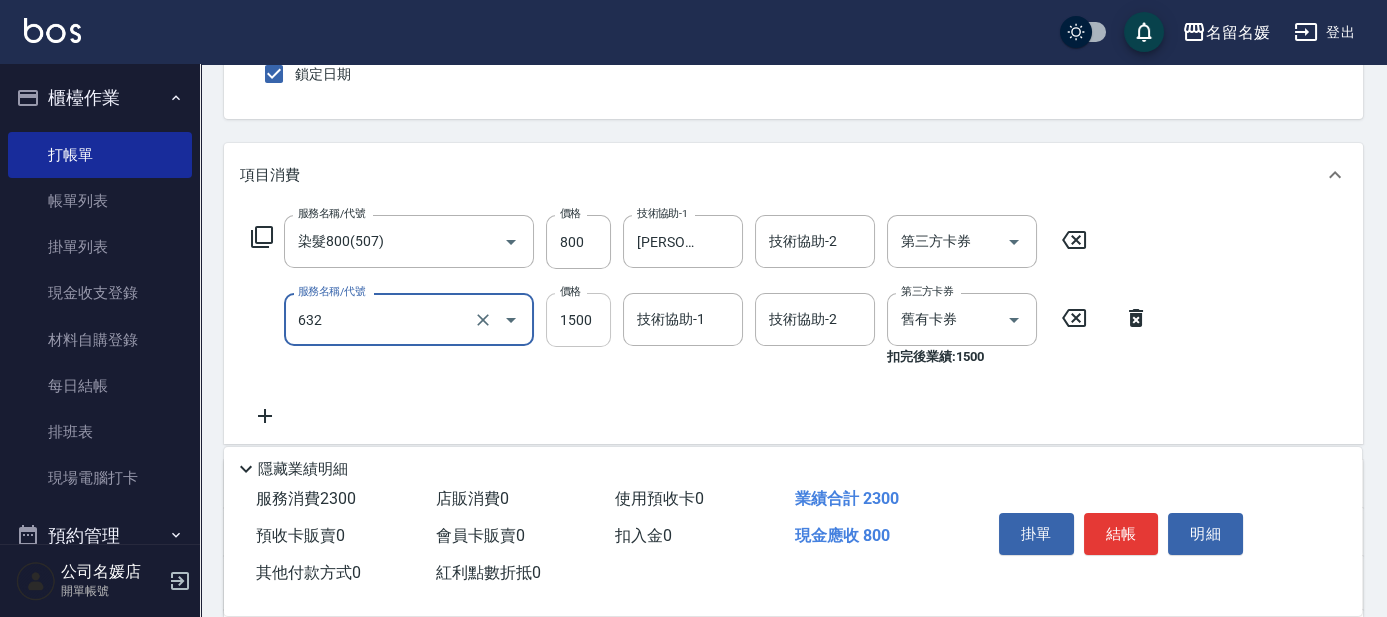 click on "1500" at bounding box center (578, 320) 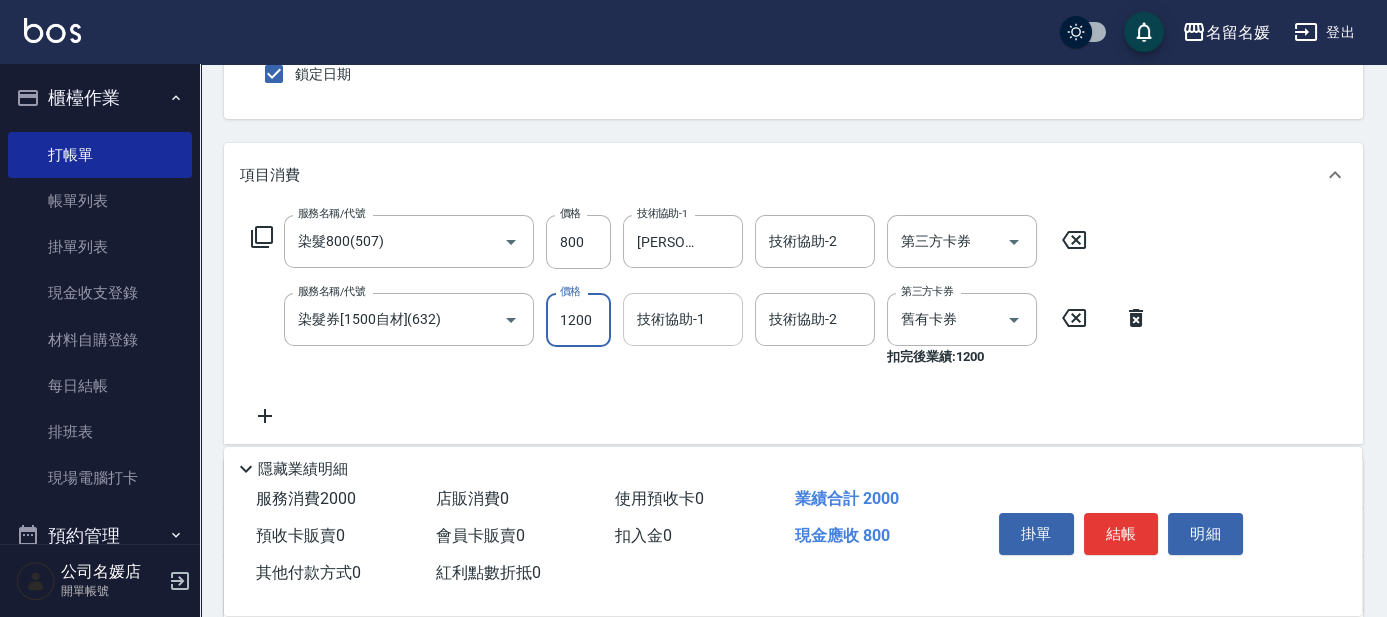 type on "1200" 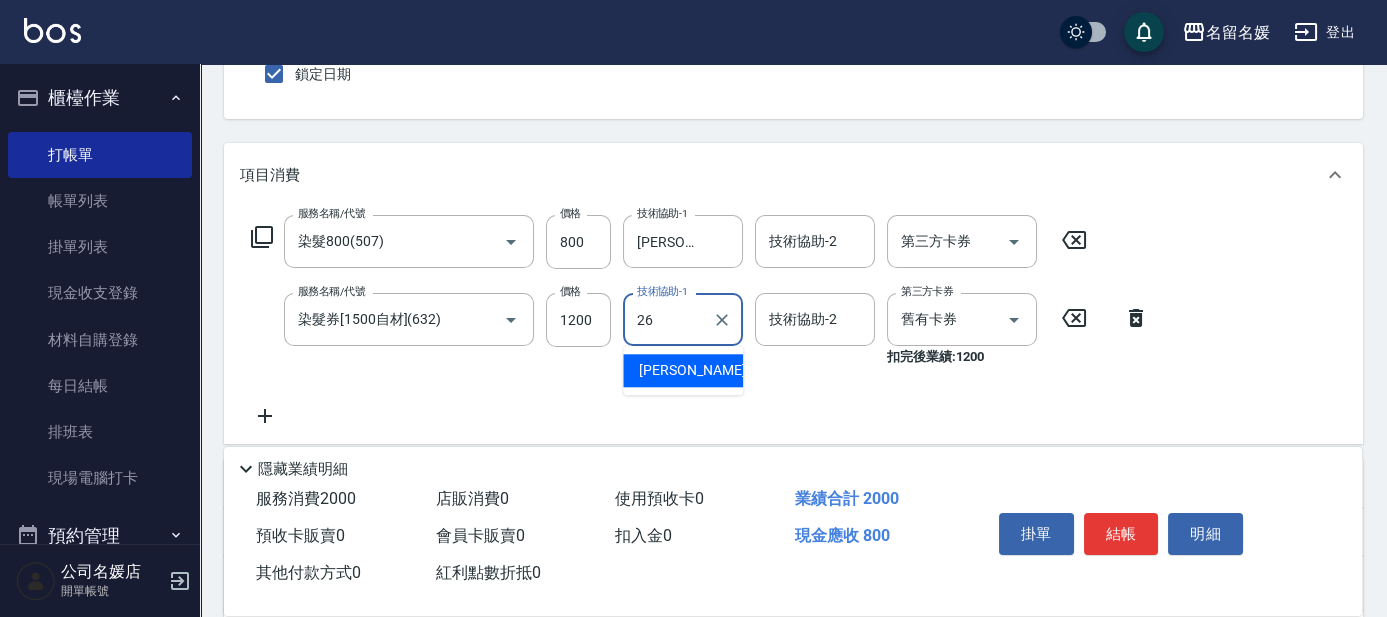click on "蔡愛陵 -26" at bounding box center (683, 370) 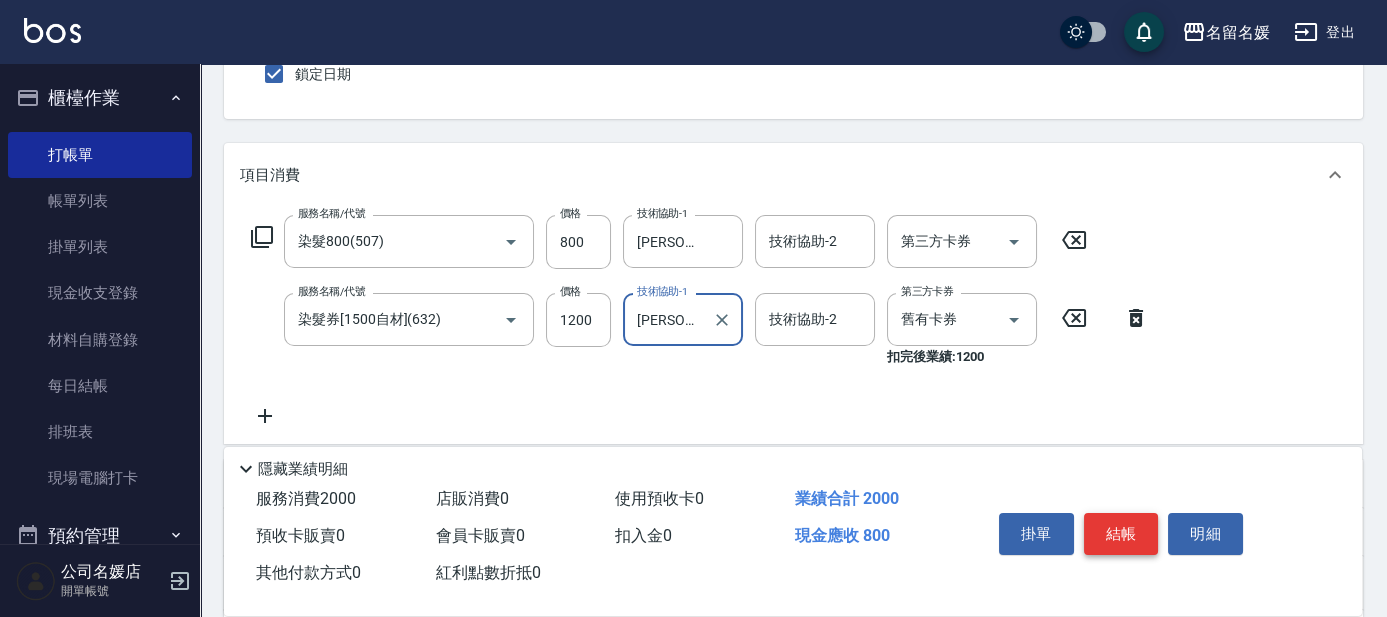 type on "蔡愛陵-26" 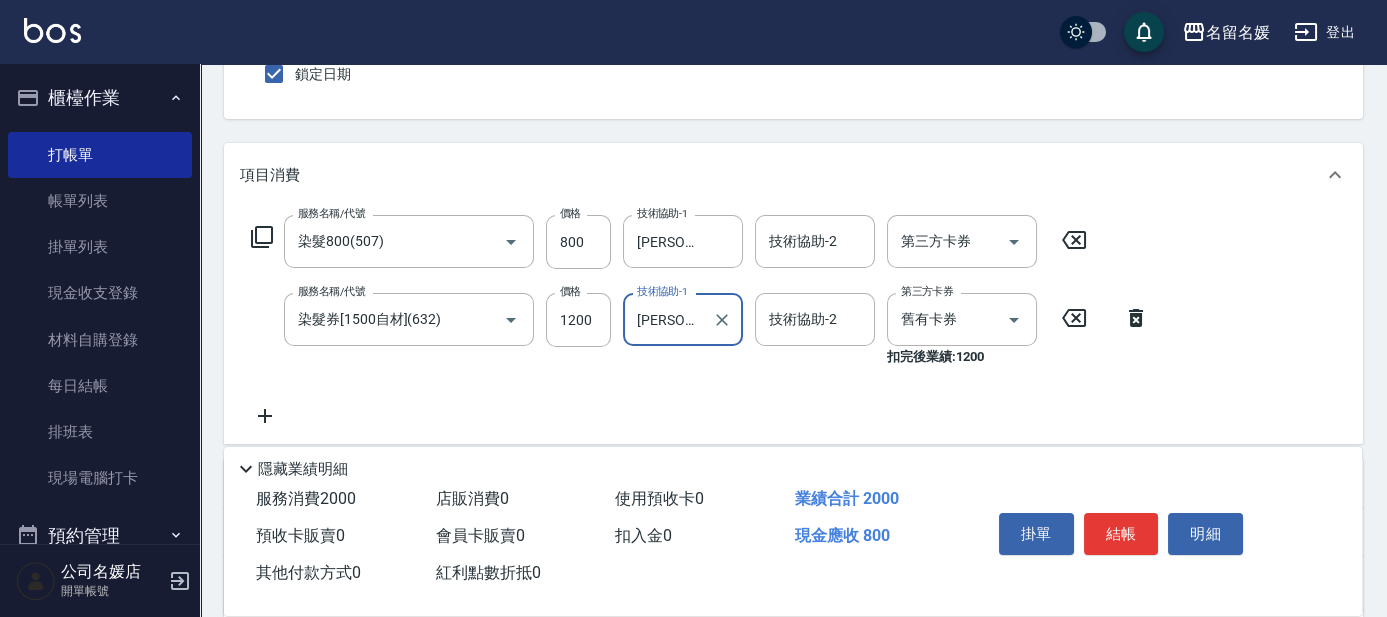 drag, startPoint x: 1124, startPoint y: 517, endPoint x: 1108, endPoint y: 504, distance: 20.615528 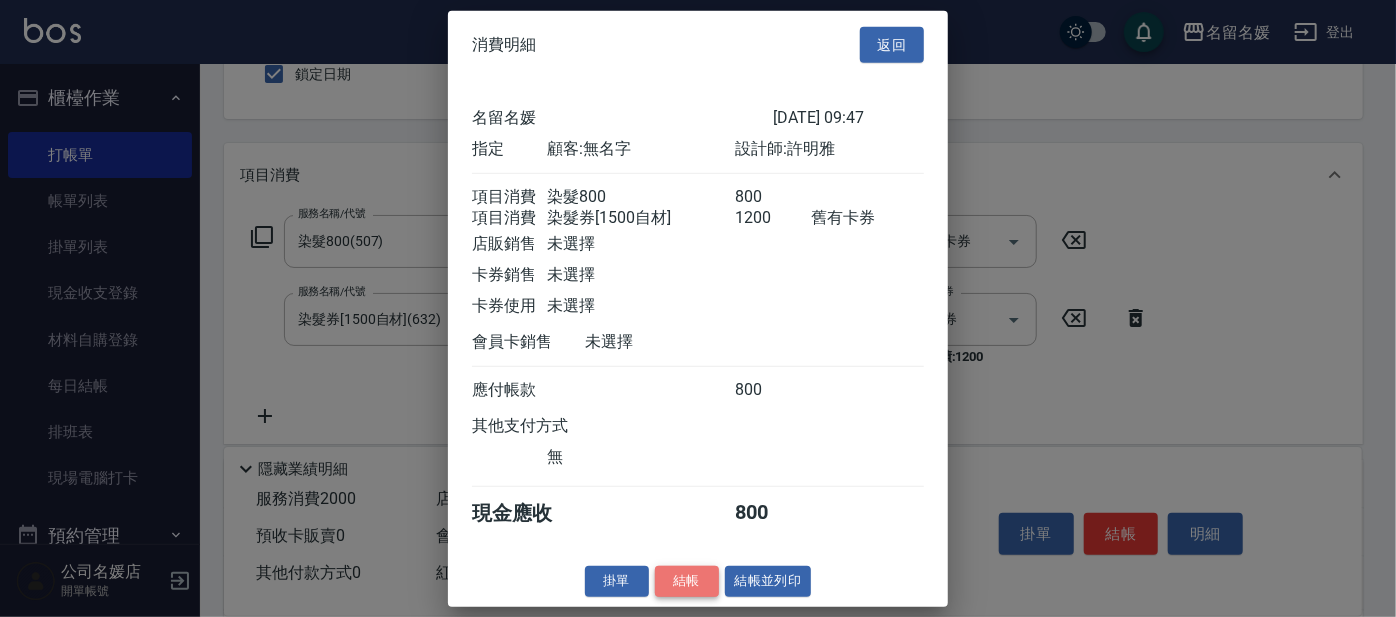 click on "結帳" at bounding box center [687, 581] 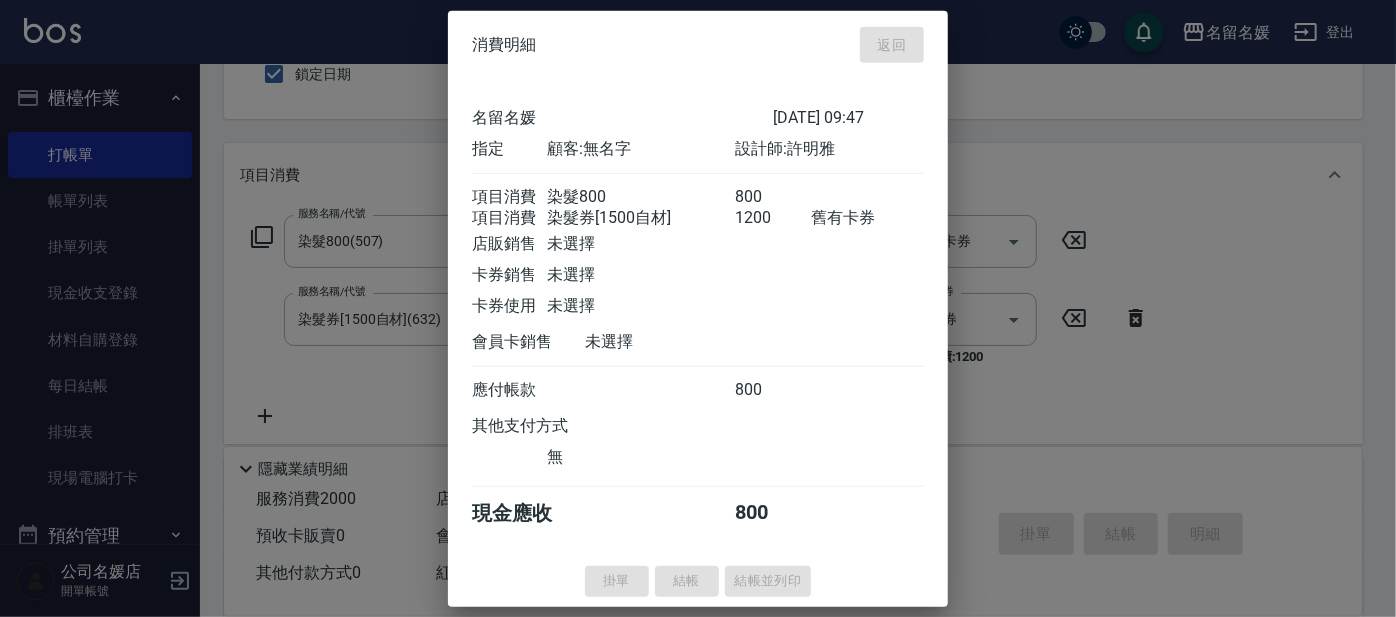 type 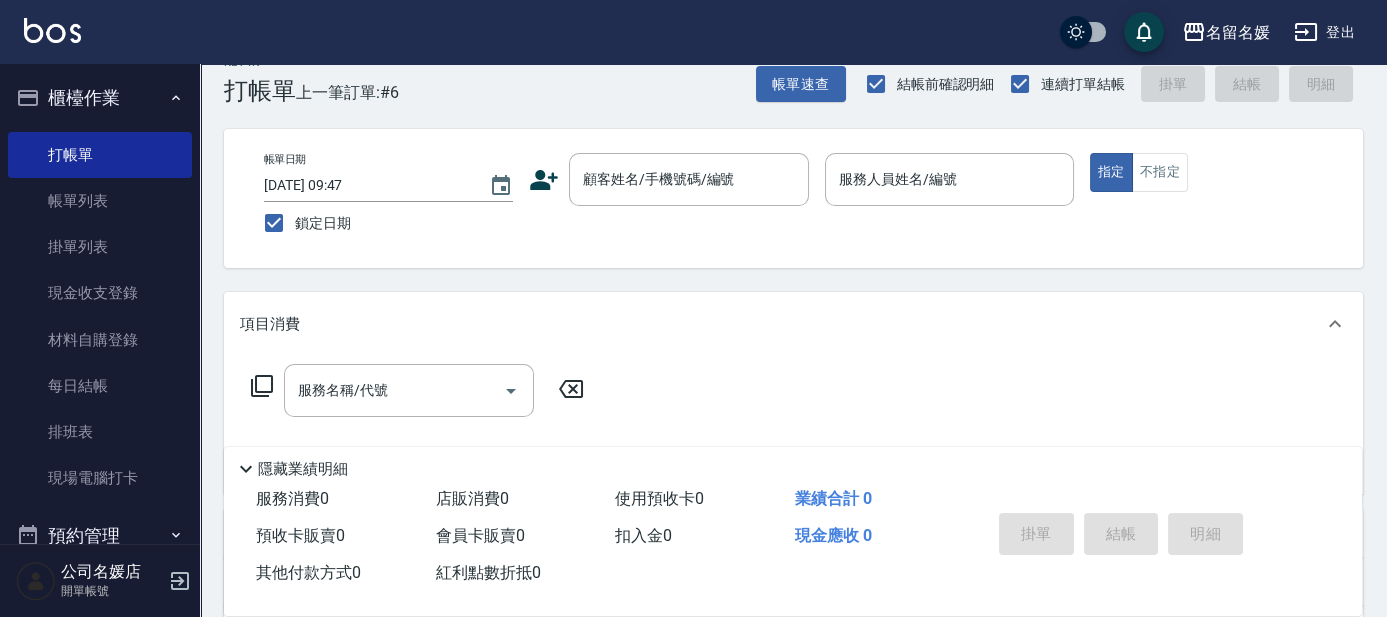 scroll, scrollTop: 0, scrollLeft: 0, axis: both 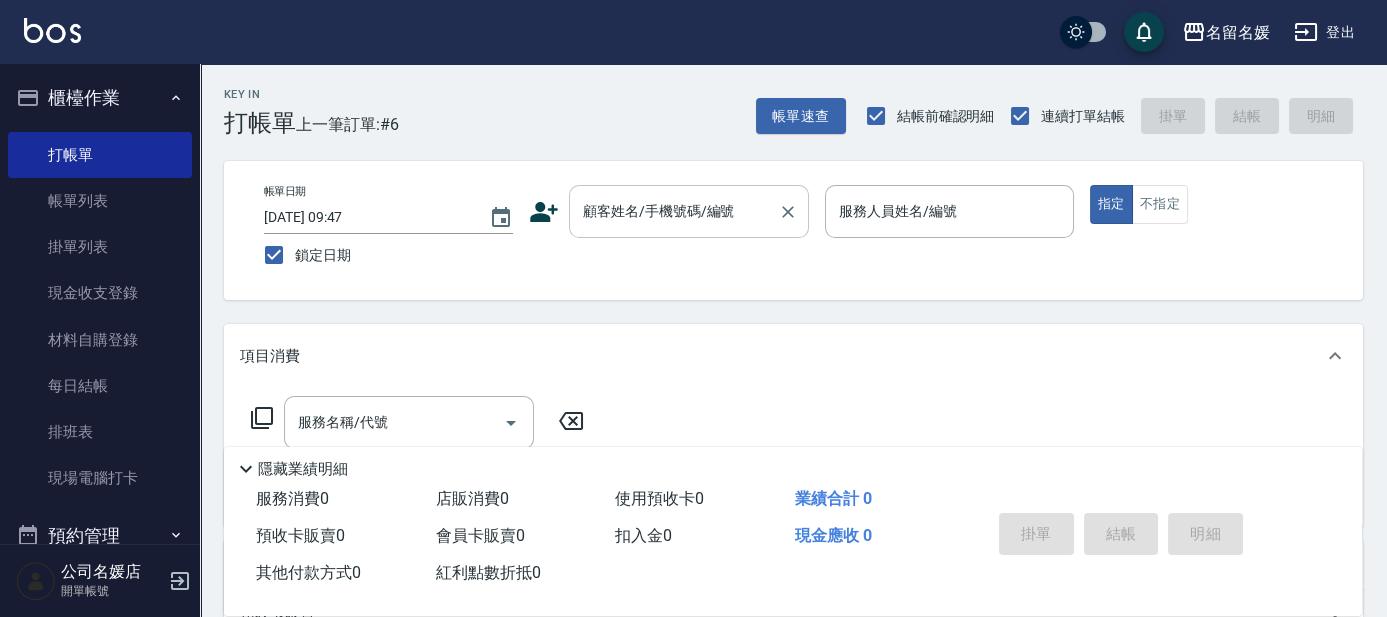 click on "顧客姓名/手機號碼/編號" at bounding box center [689, 211] 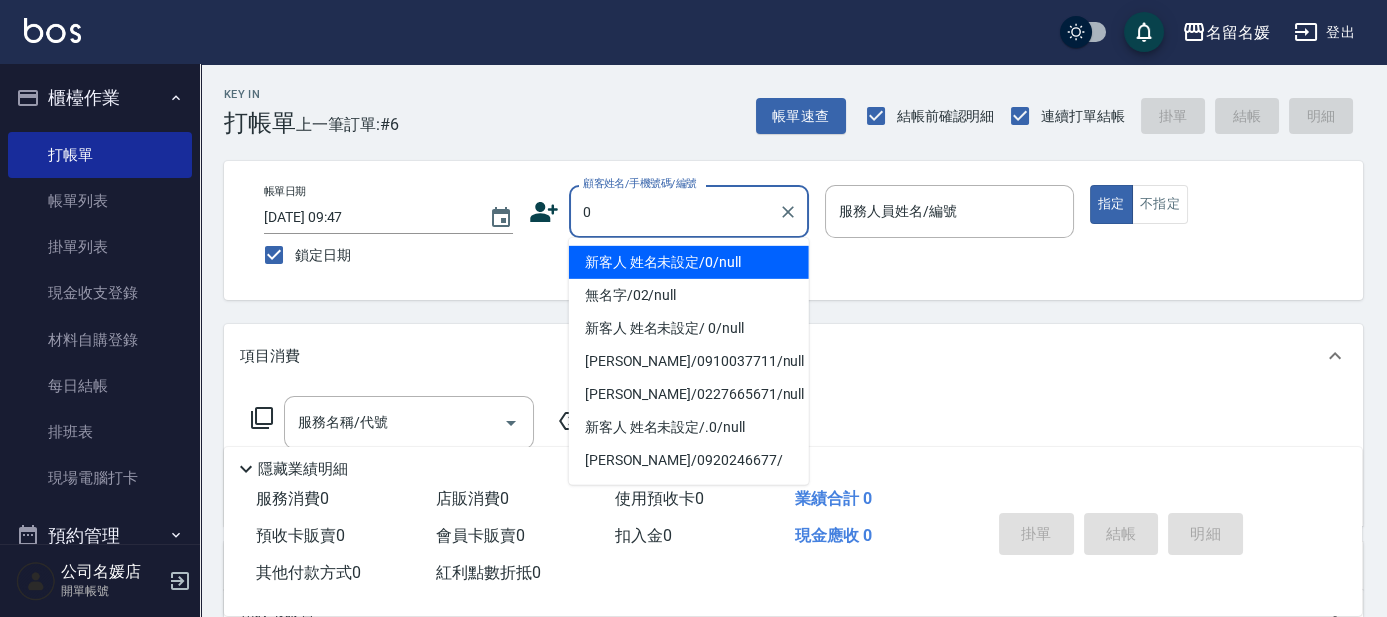 type on "新客人 姓名未設定/0/null" 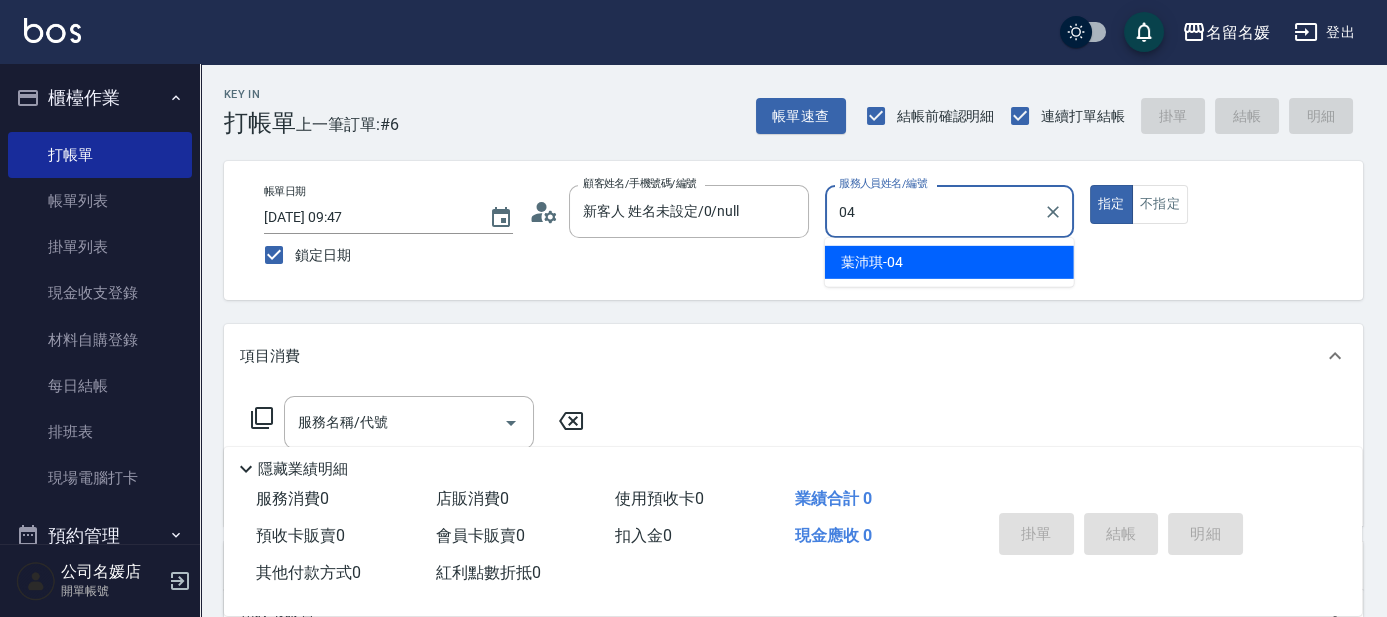 type on "葉沛琪-04" 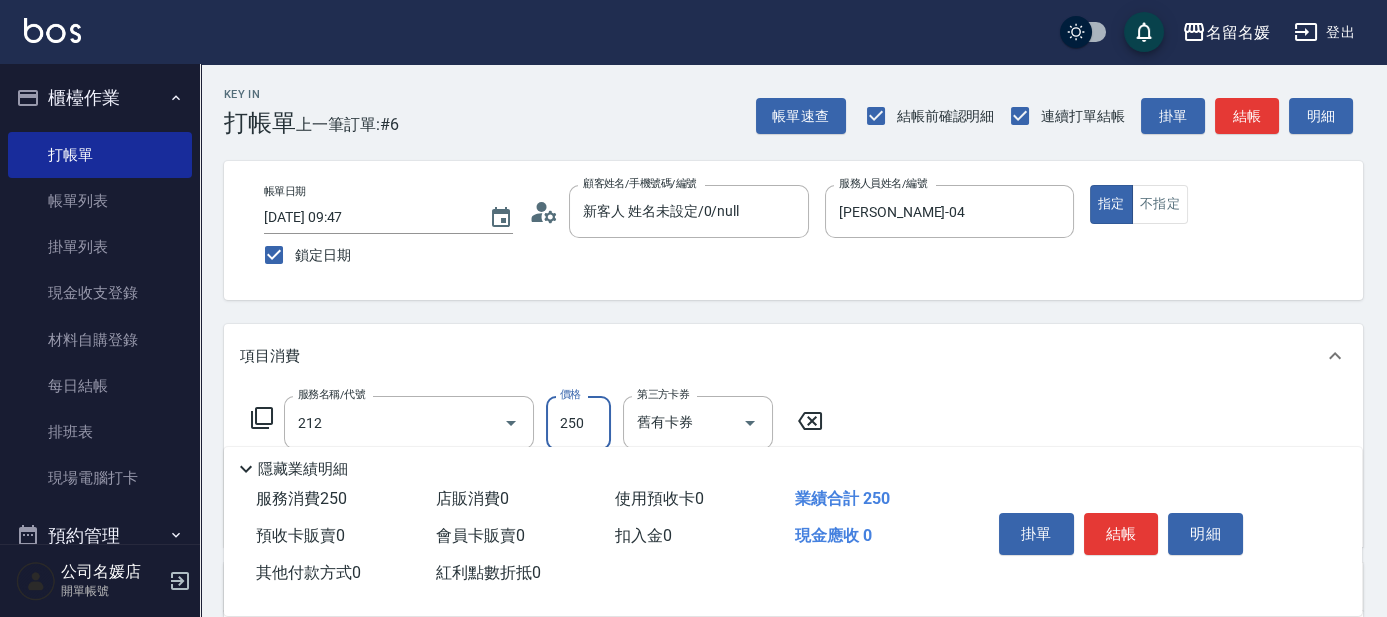 type on "洗髮券-(卡)250(212)" 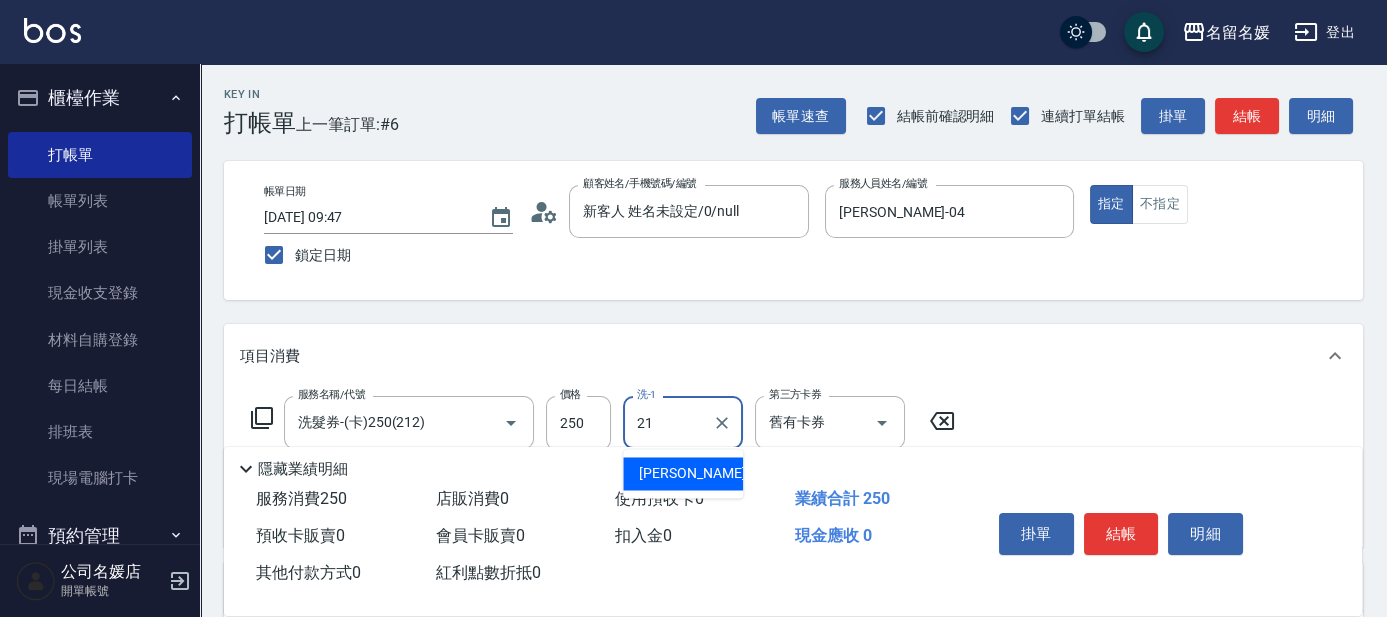 type on "許庭瑀-21" 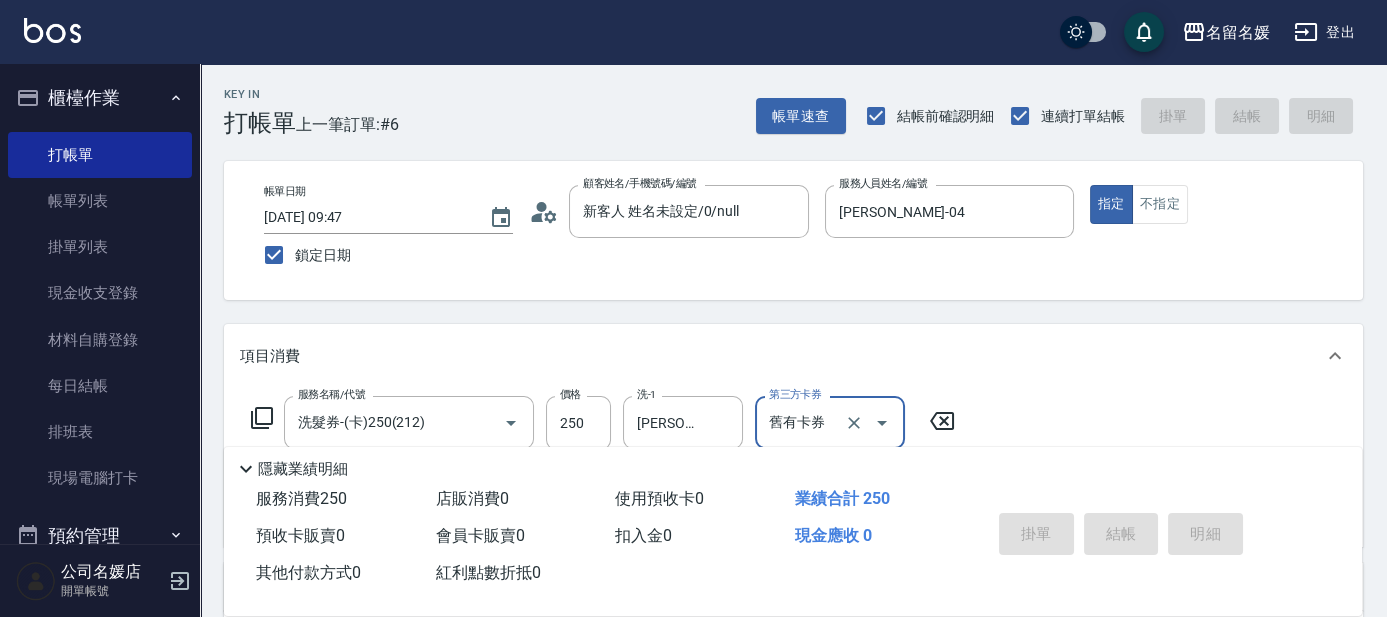 type 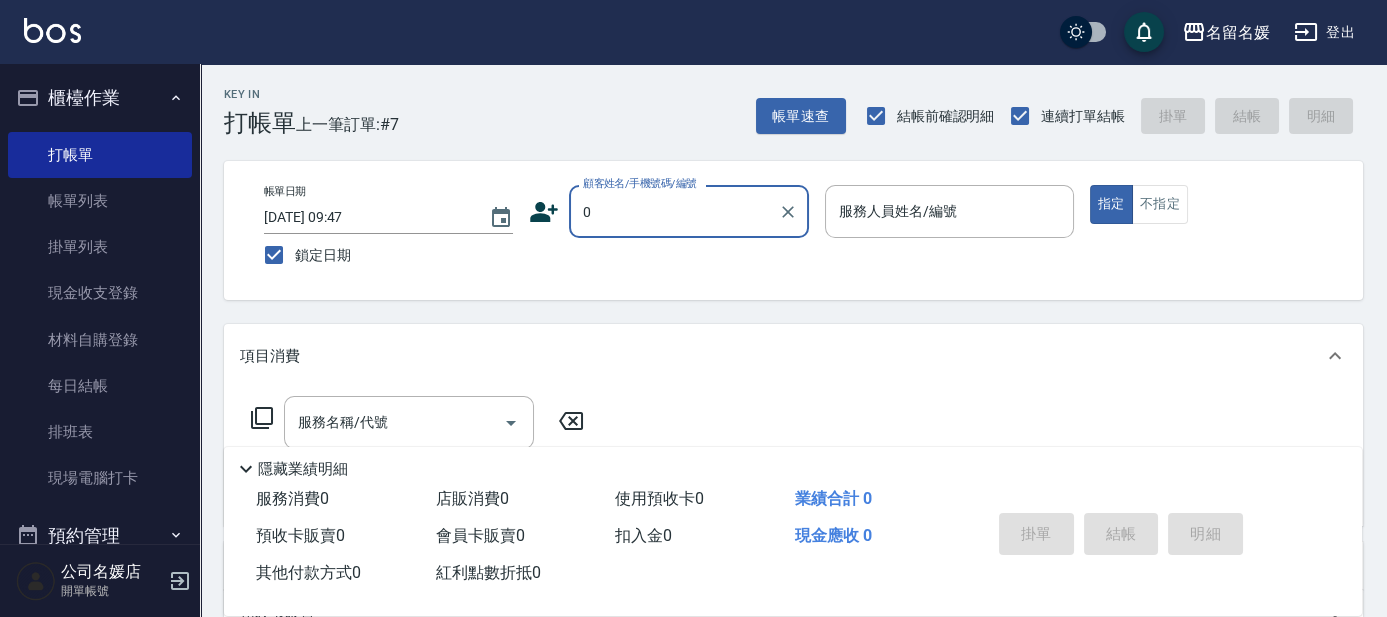 type on "0" 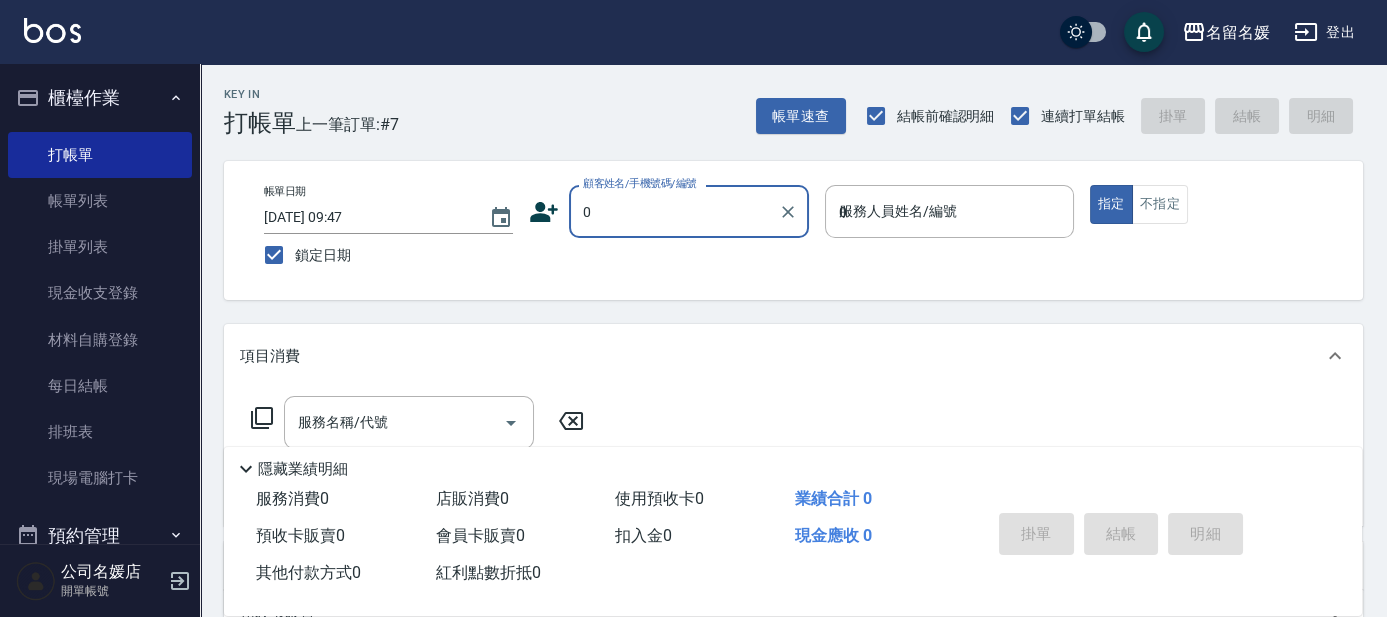 type on "新客人 姓名未設定/0/null" 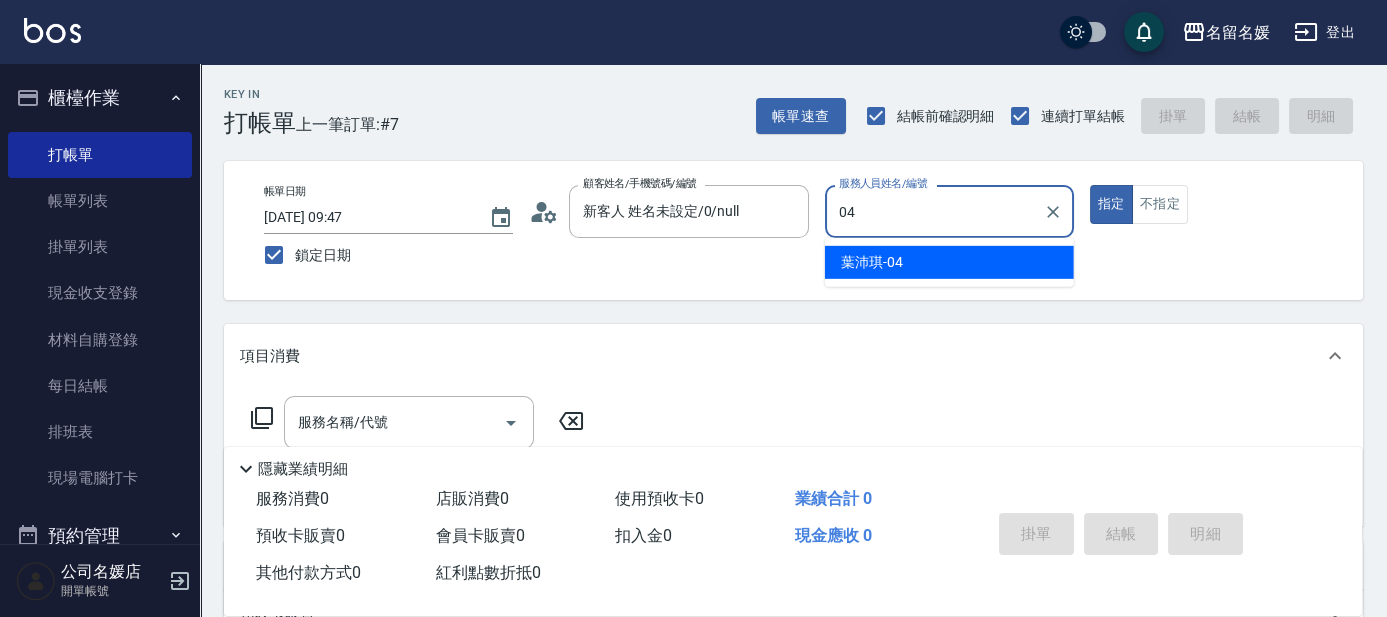 type on "葉沛琪-04" 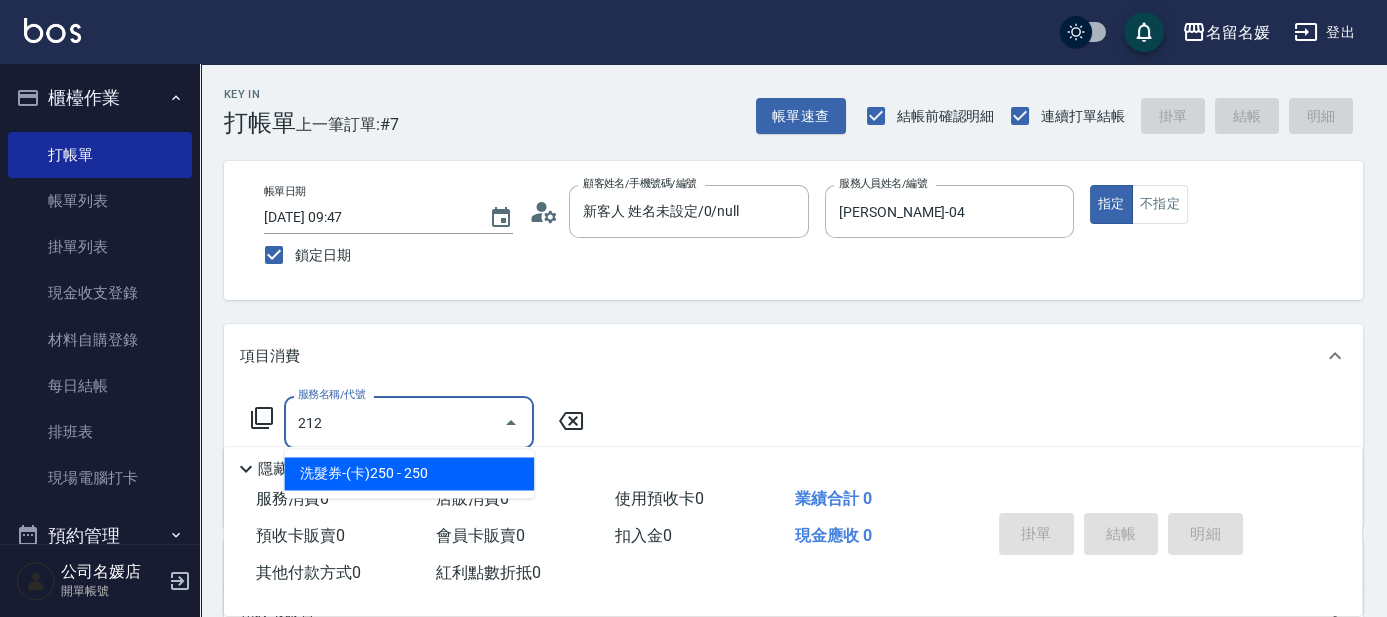 type on "洗髮券-(卡)250(212)" 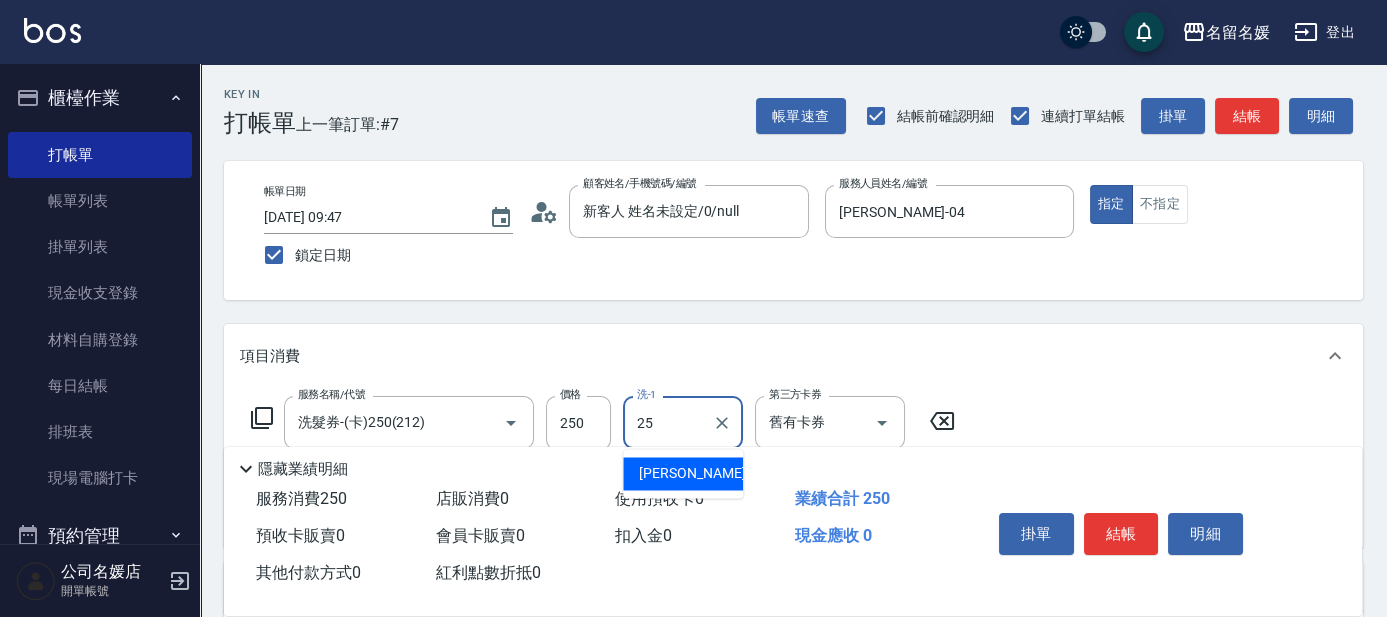 type on "楊瑋萱-25" 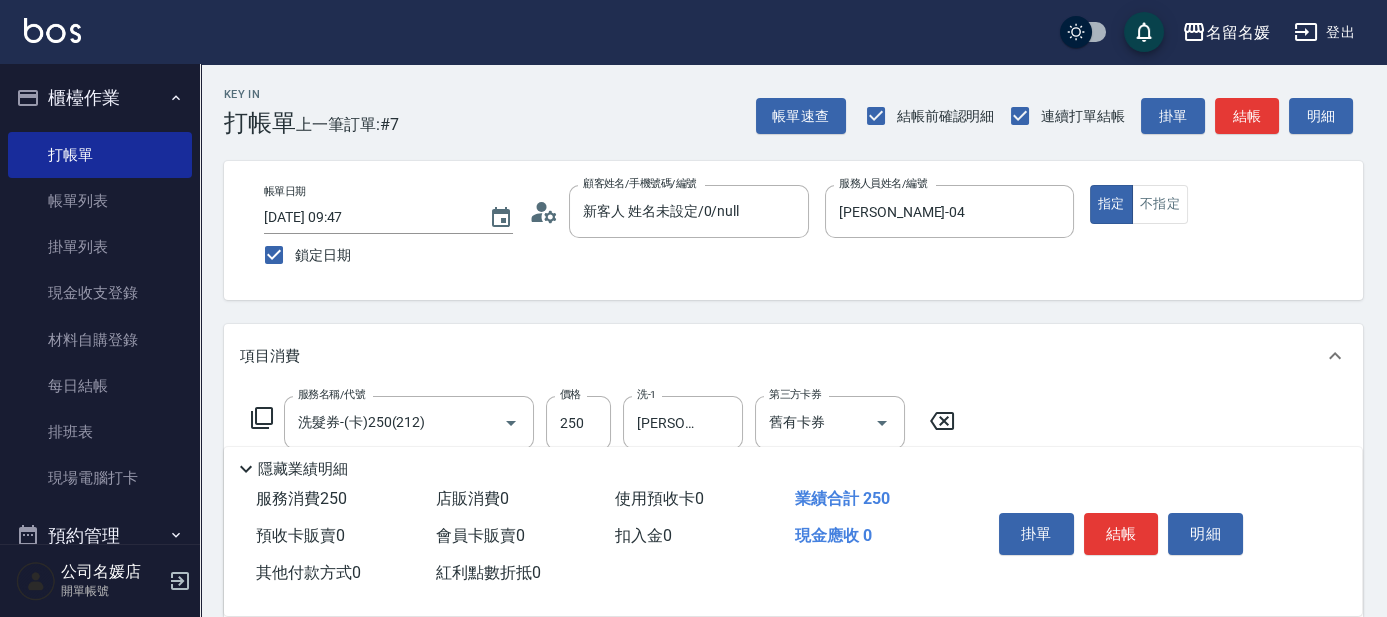 type on "6" 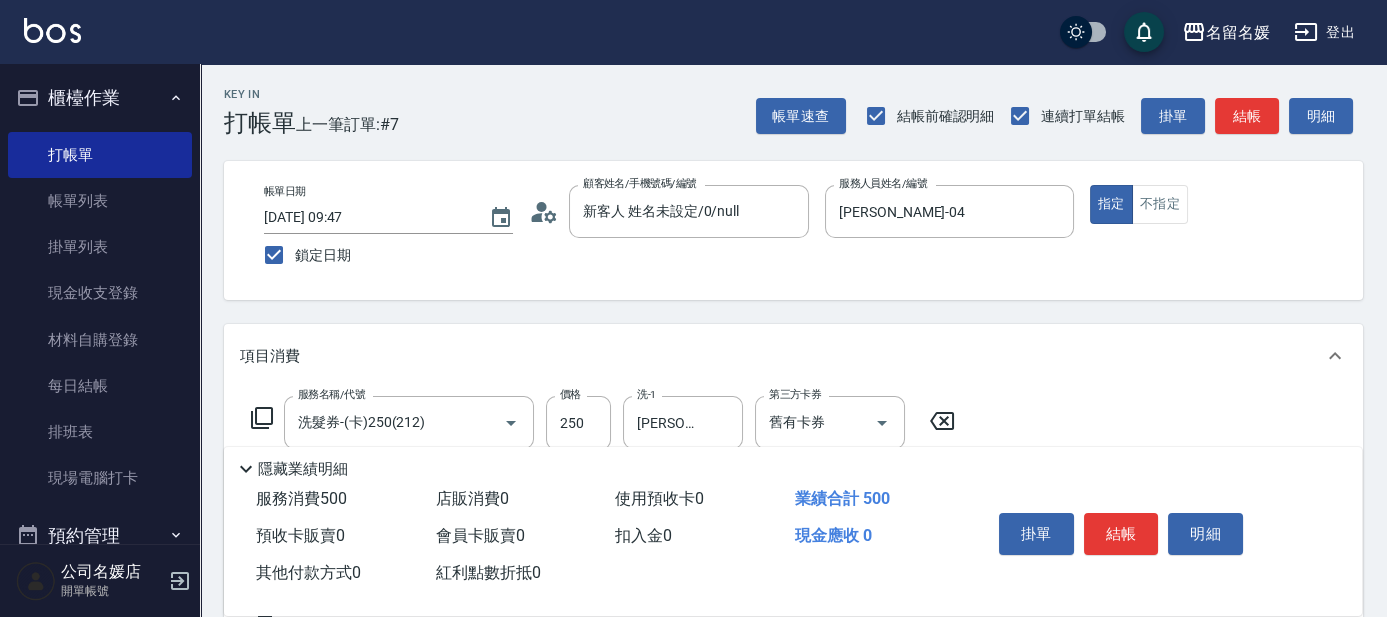 type on "洗髮券-(卡)250(212)" 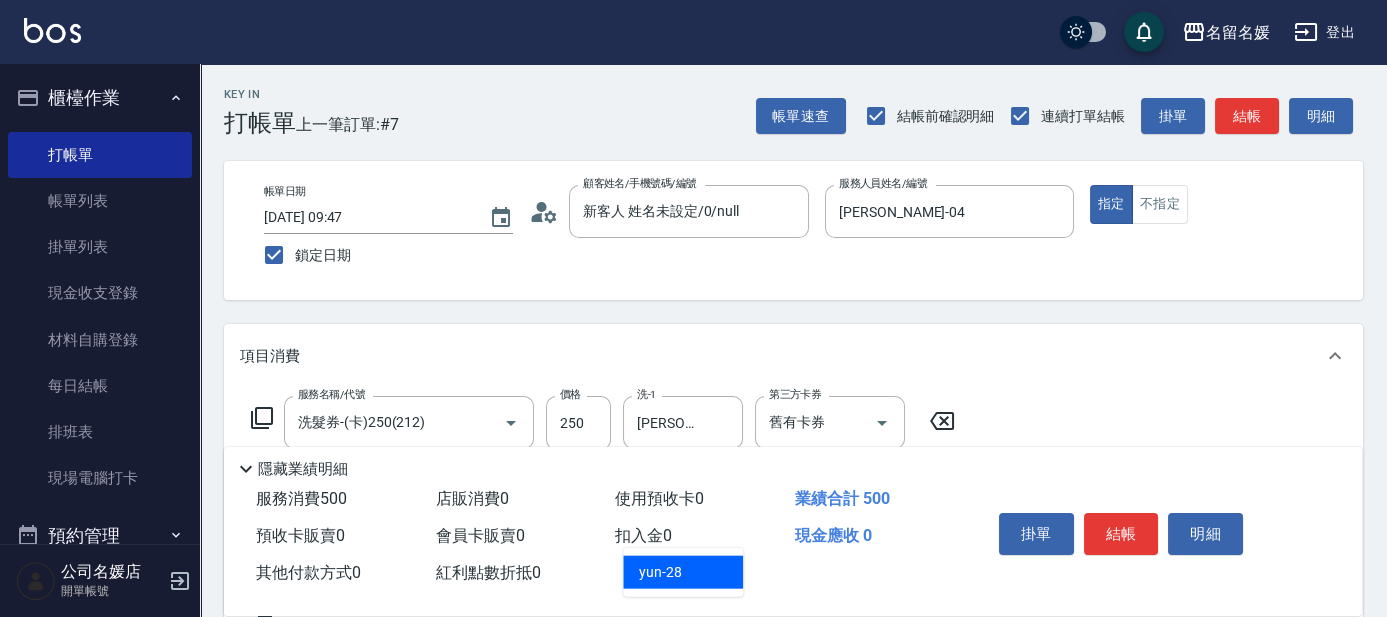 type on "yun-28" 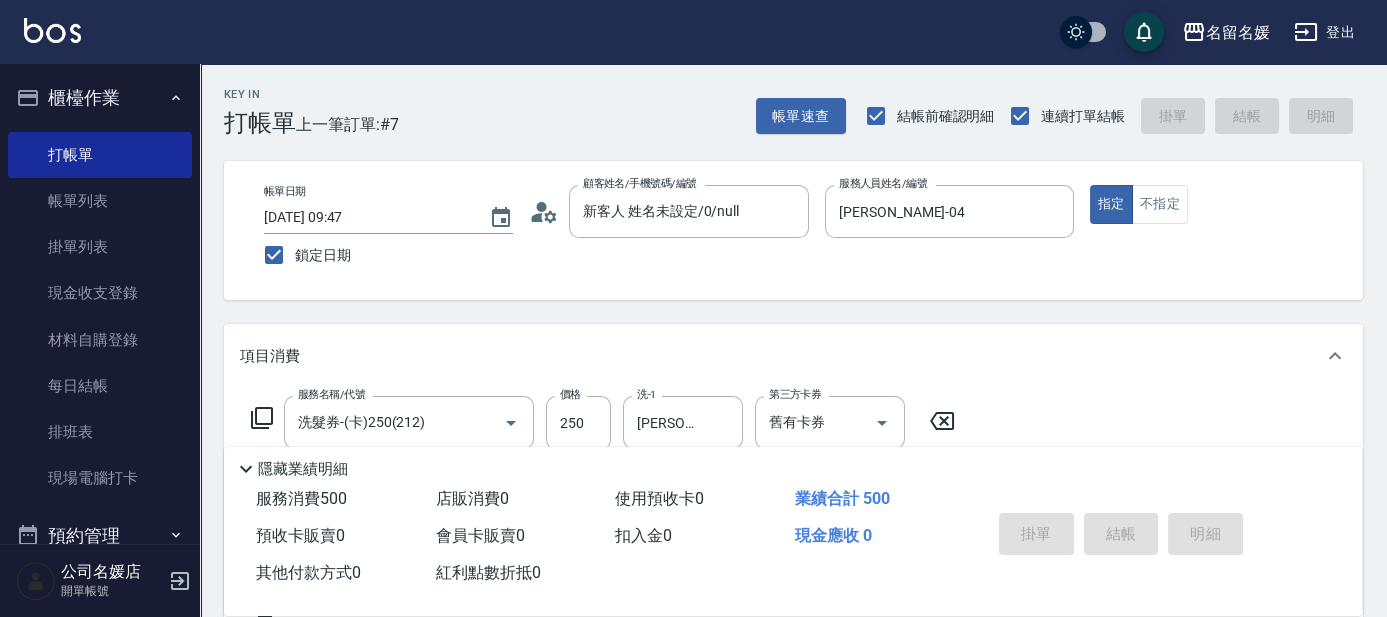 type 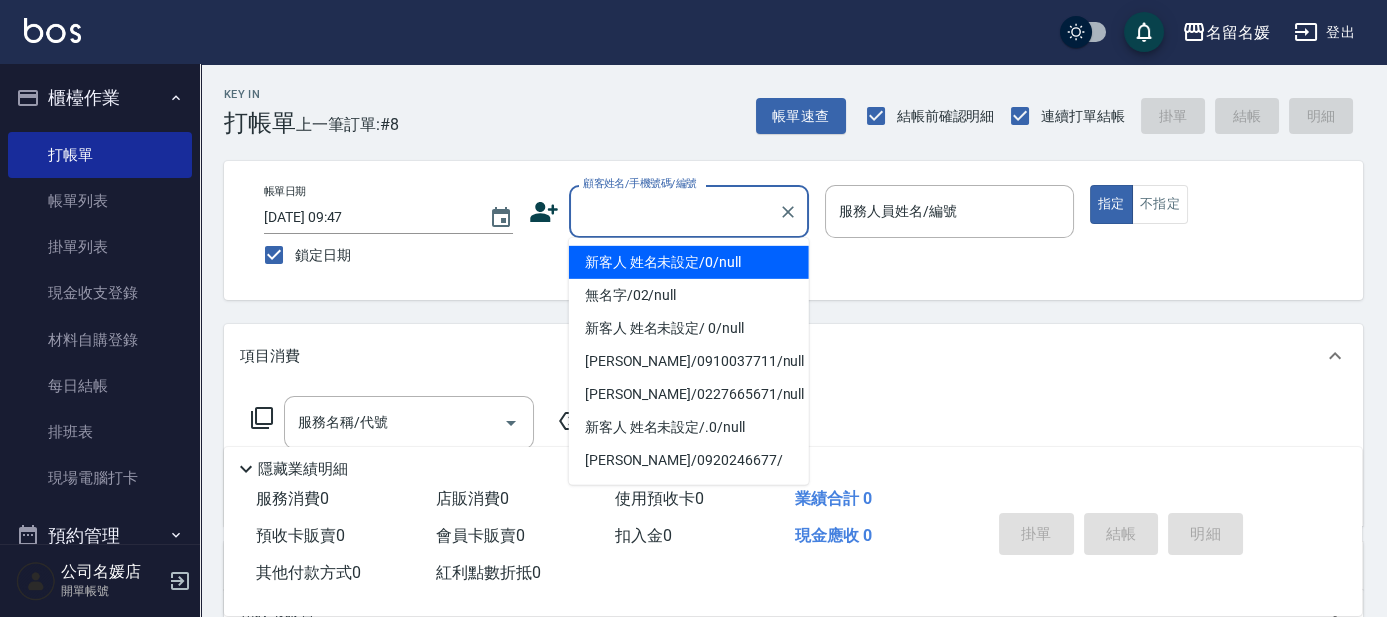 drag, startPoint x: 656, startPoint y: 222, endPoint x: 672, endPoint y: 261, distance: 42.154476 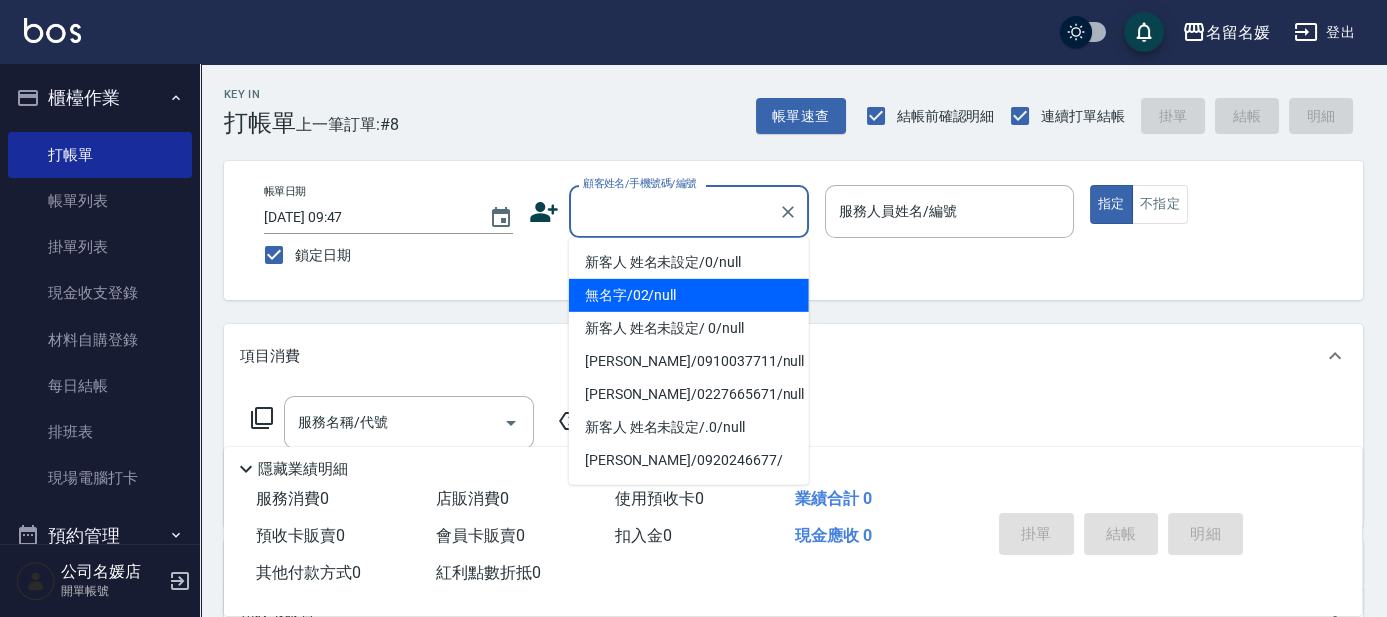 drag, startPoint x: 681, startPoint y: 298, endPoint x: 931, endPoint y: 224, distance: 260.72208 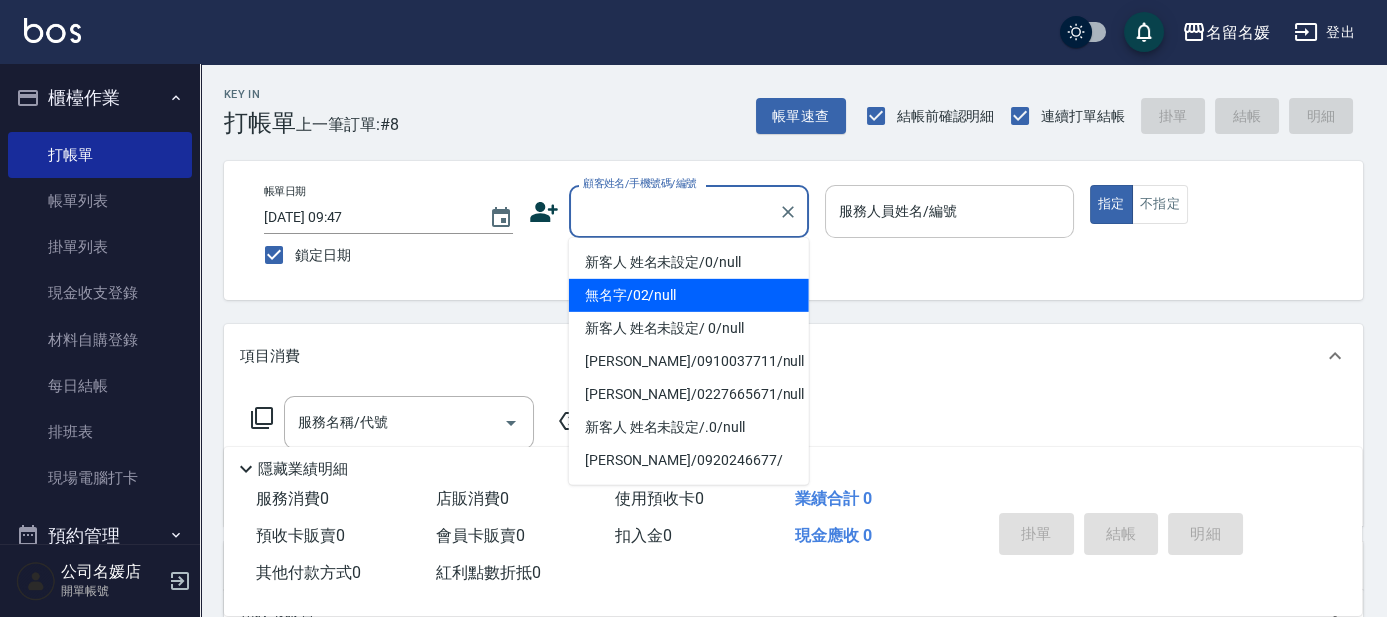 type on "無名字/02/null" 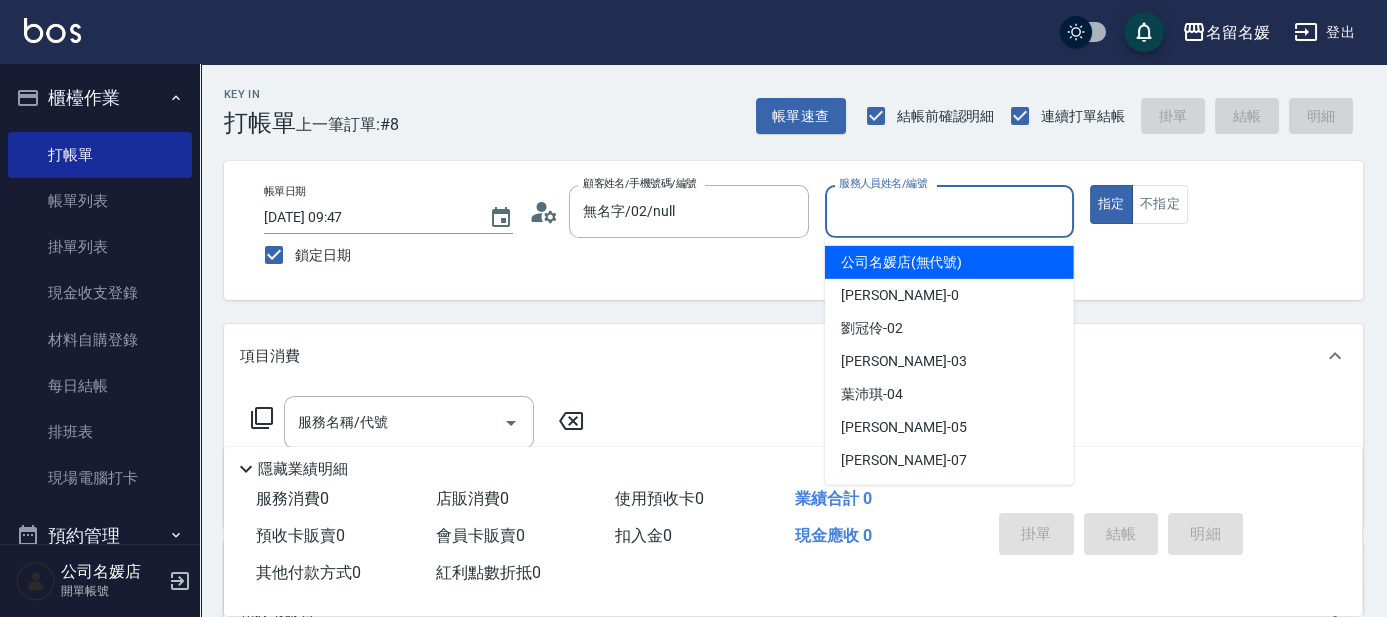 click on "服務人員姓名/編號" at bounding box center (949, 211) 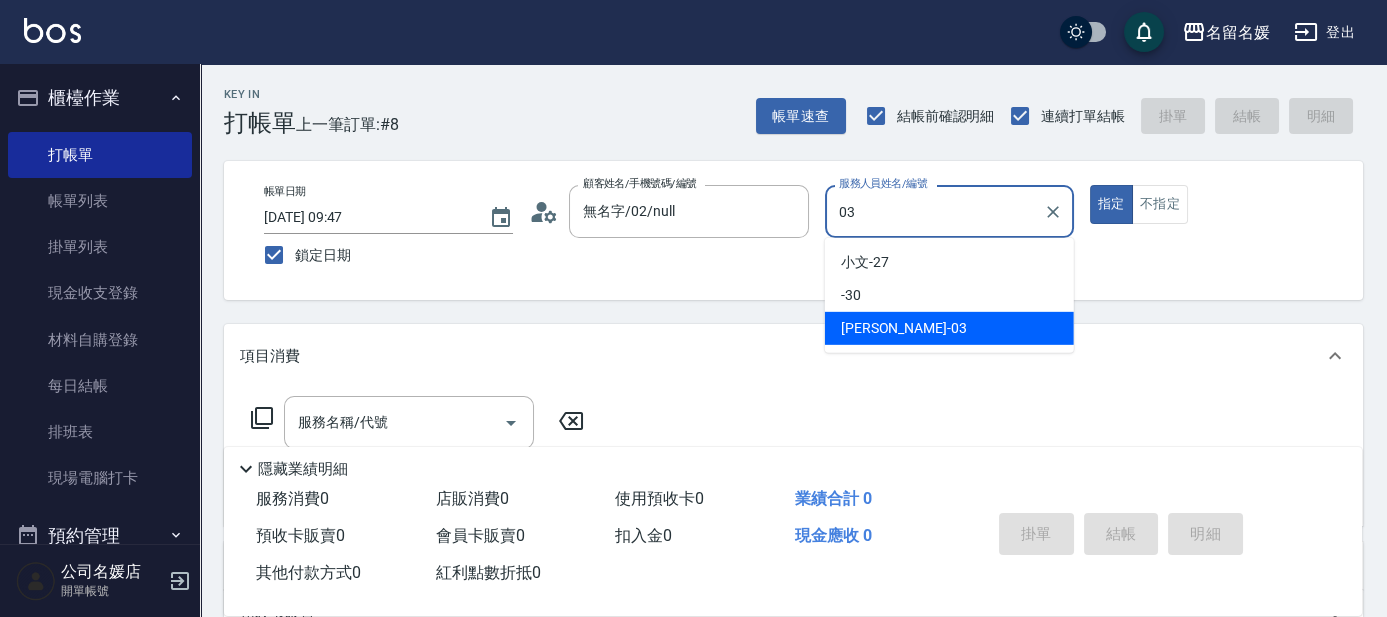 type on "蔡依芳-03" 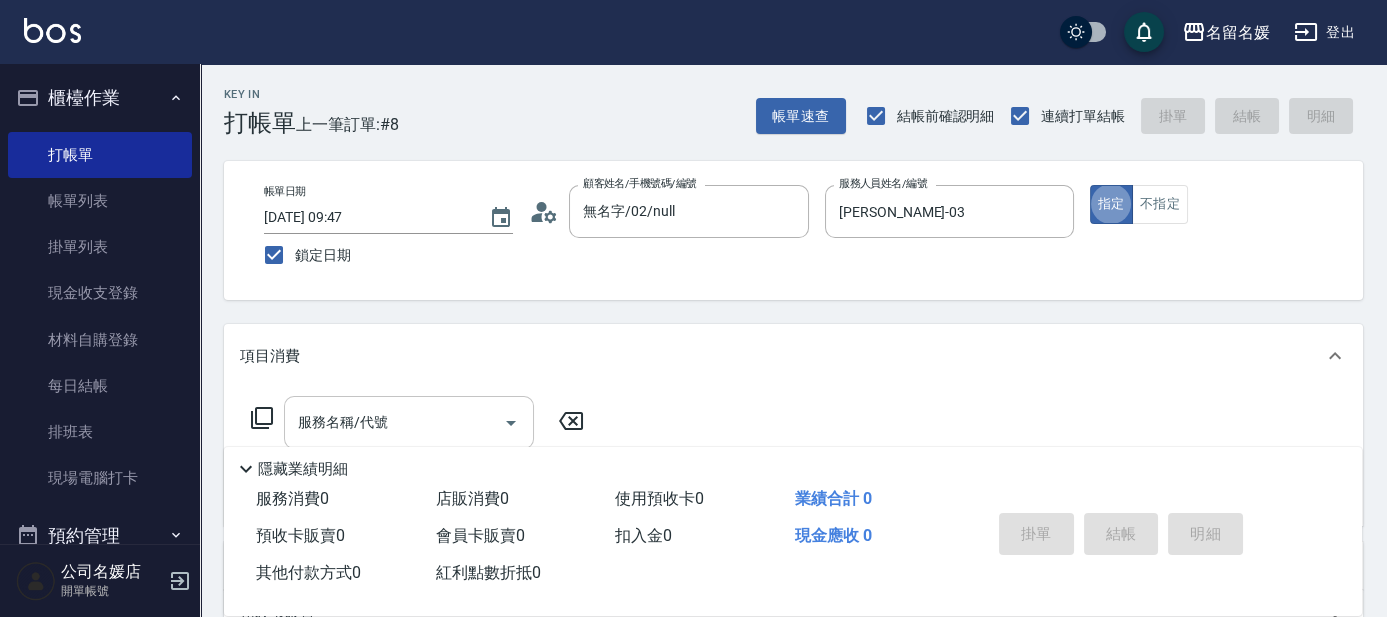 click on "服務名稱/代號" at bounding box center [394, 422] 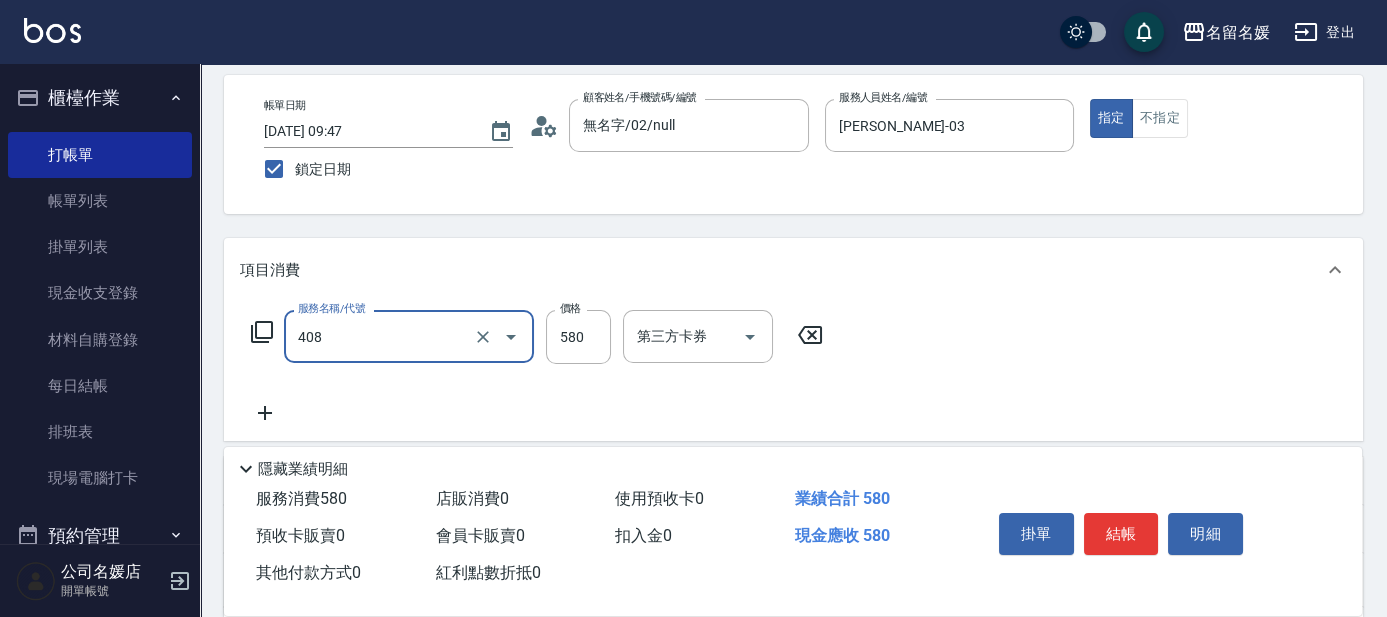 scroll, scrollTop: 181, scrollLeft: 0, axis: vertical 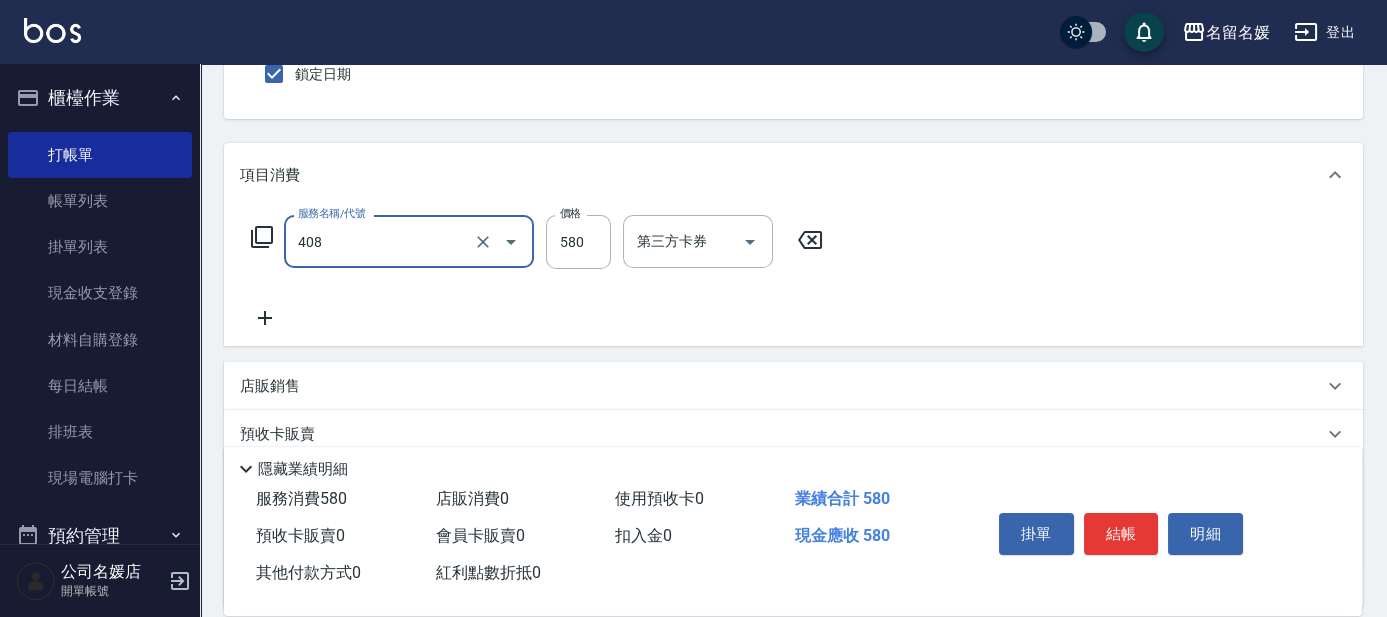 type on "剪髮(580)(408)" 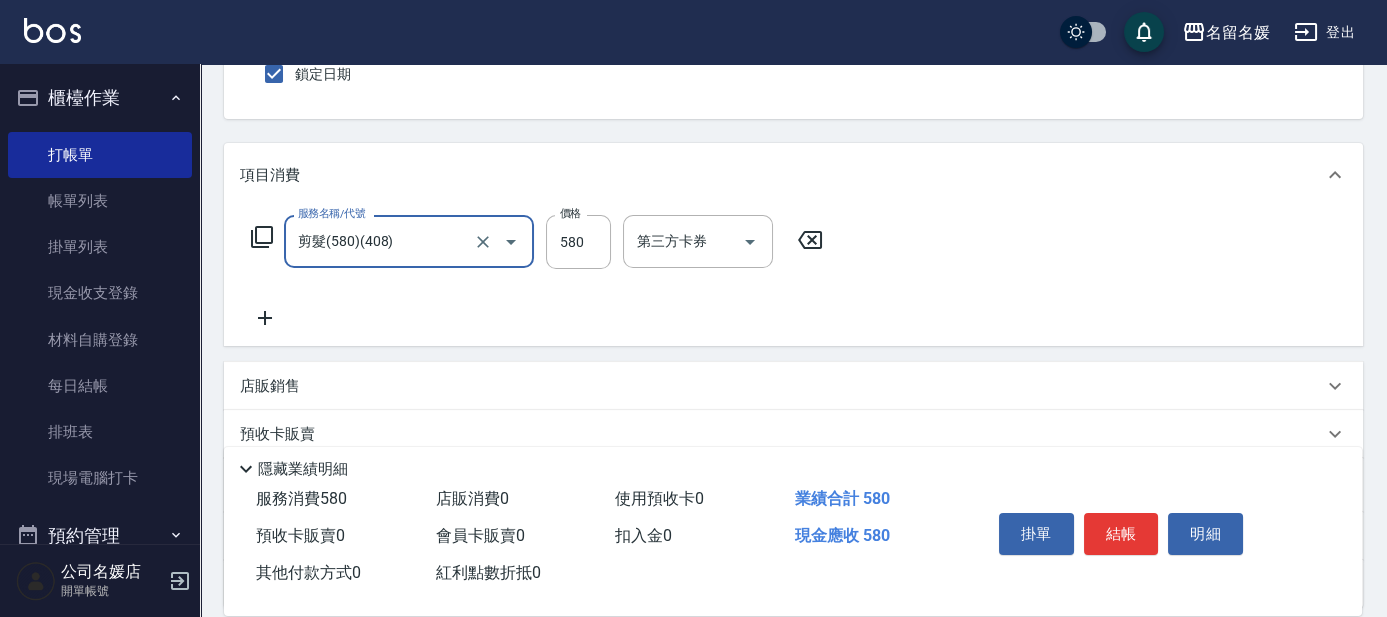 click 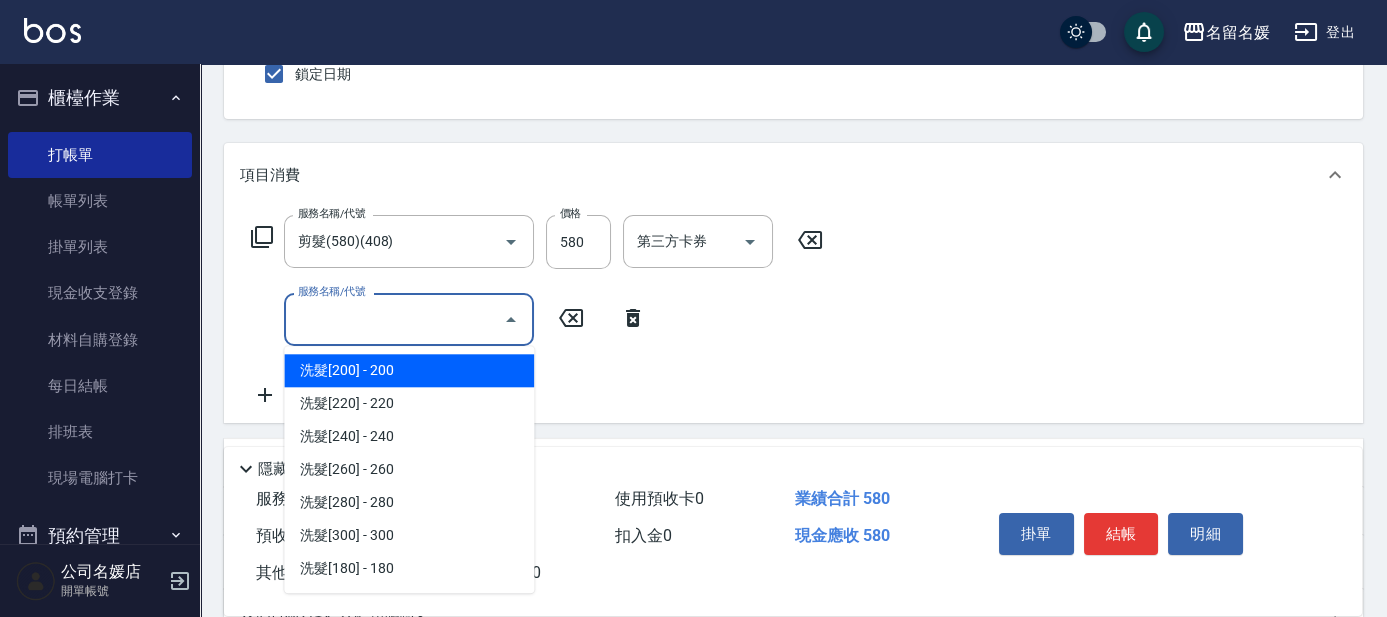drag, startPoint x: 413, startPoint y: 334, endPoint x: 434, endPoint y: 286, distance: 52.392746 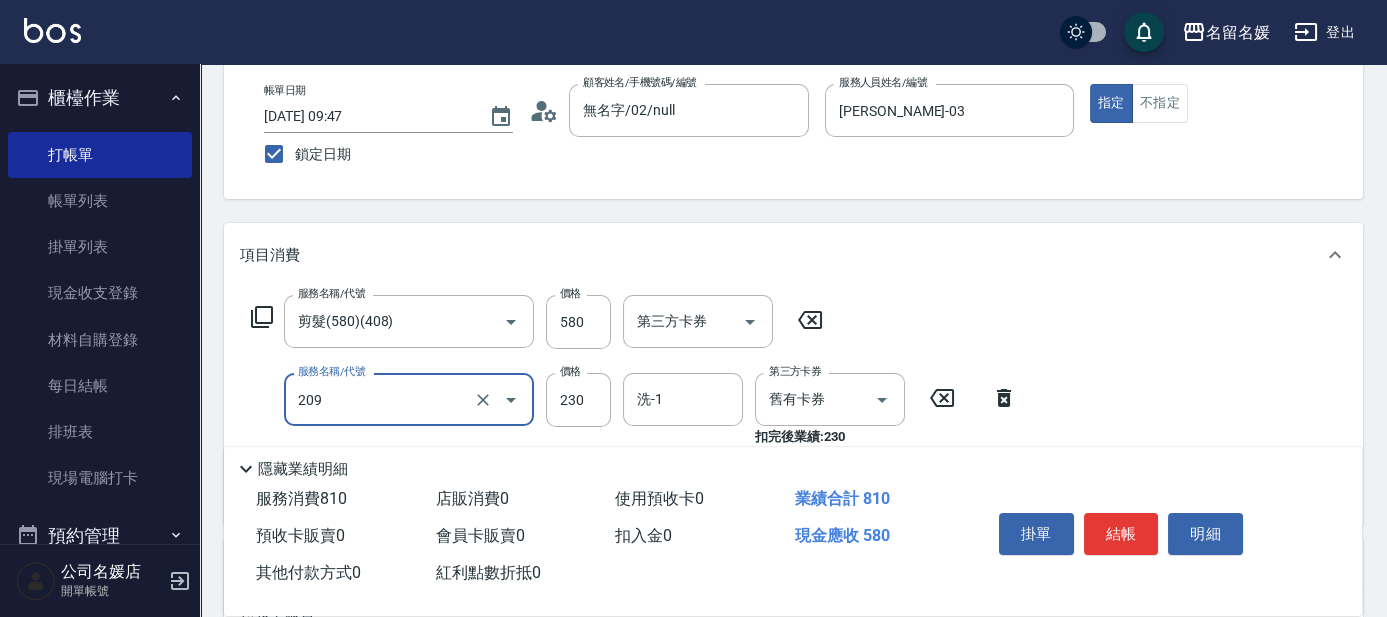 scroll, scrollTop: 90, scrollLeft: 0, axis: vertical 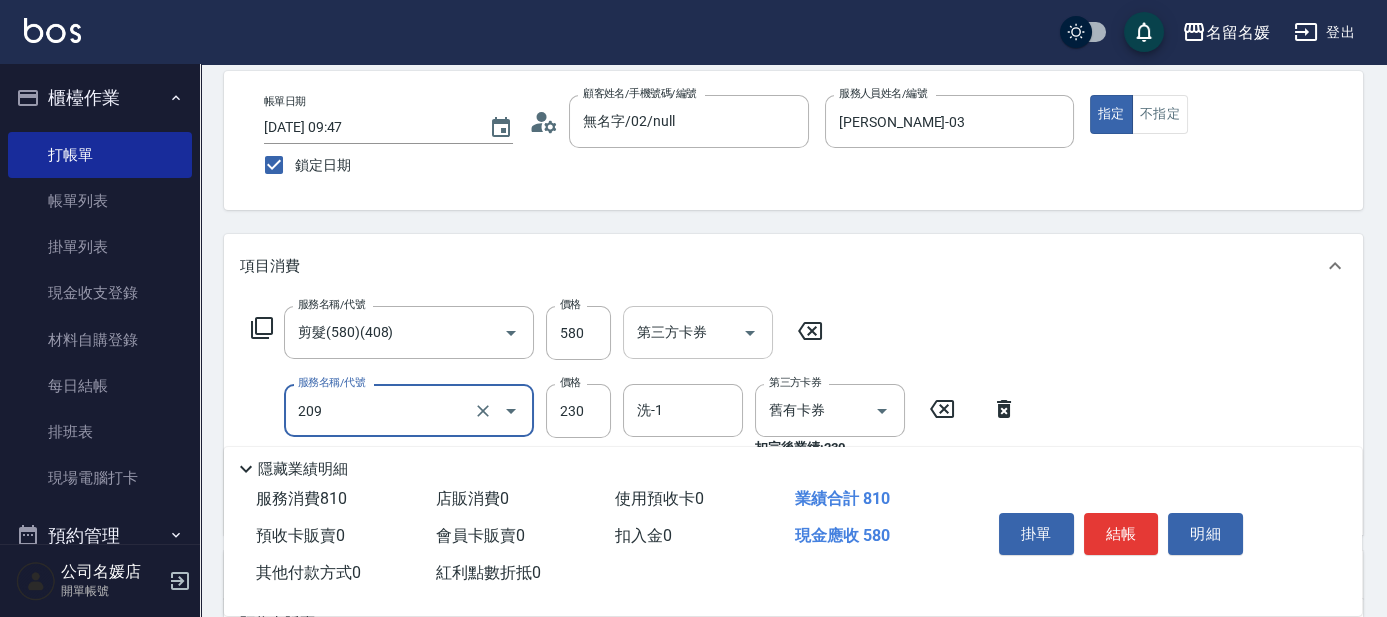 drag, startPoint x: 714, startPoint y: 403, endPoint x: 761, endPoint y: 320, distance: 95.38344 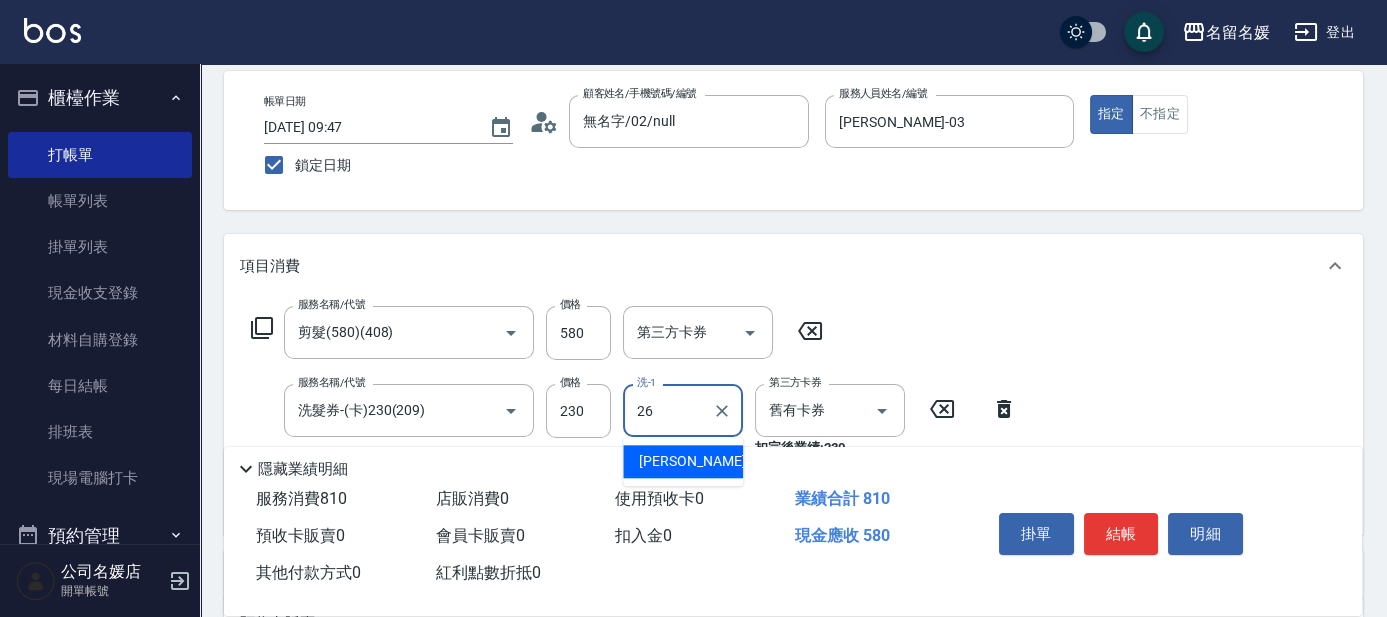 type on "蔡愛陵-26" 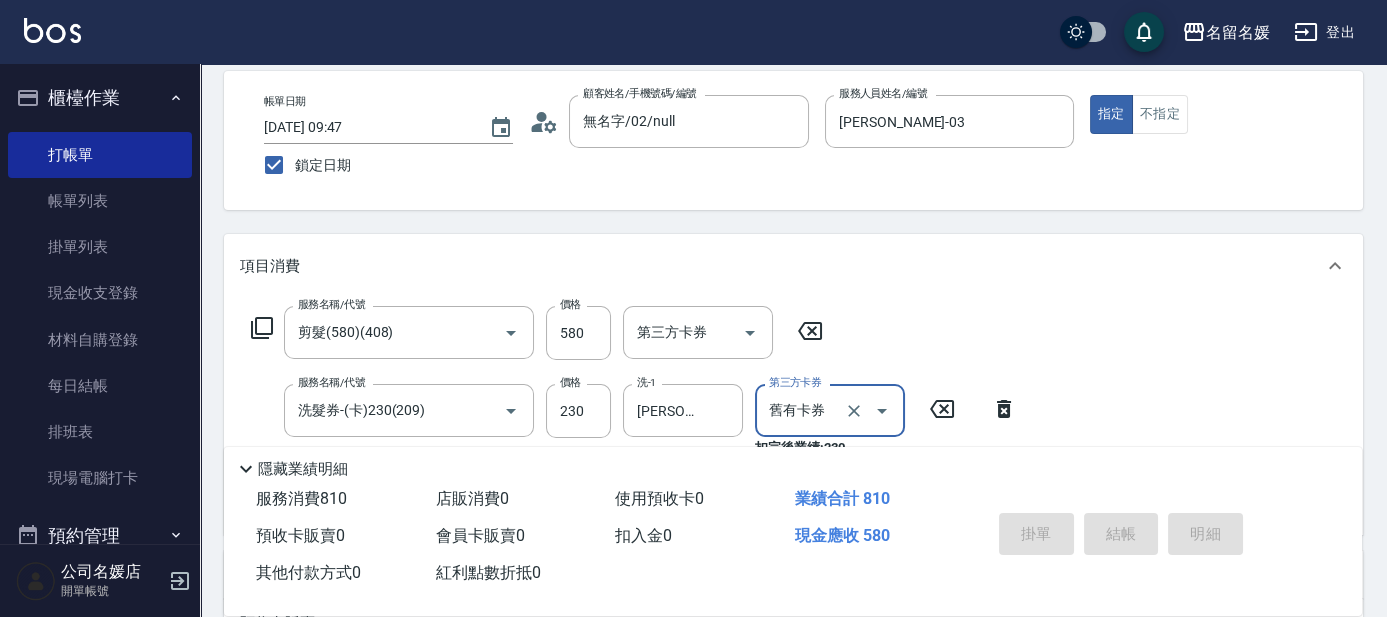 type 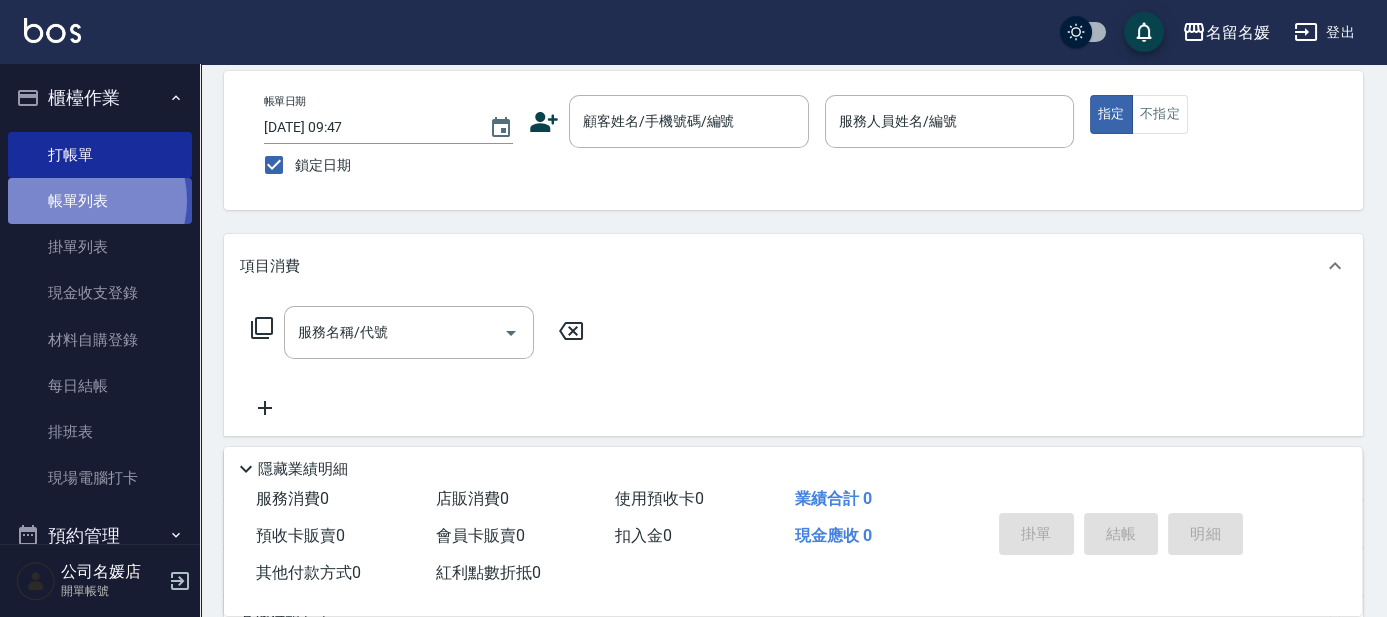 click on "帳單列表" at bounding box center (100, 201) 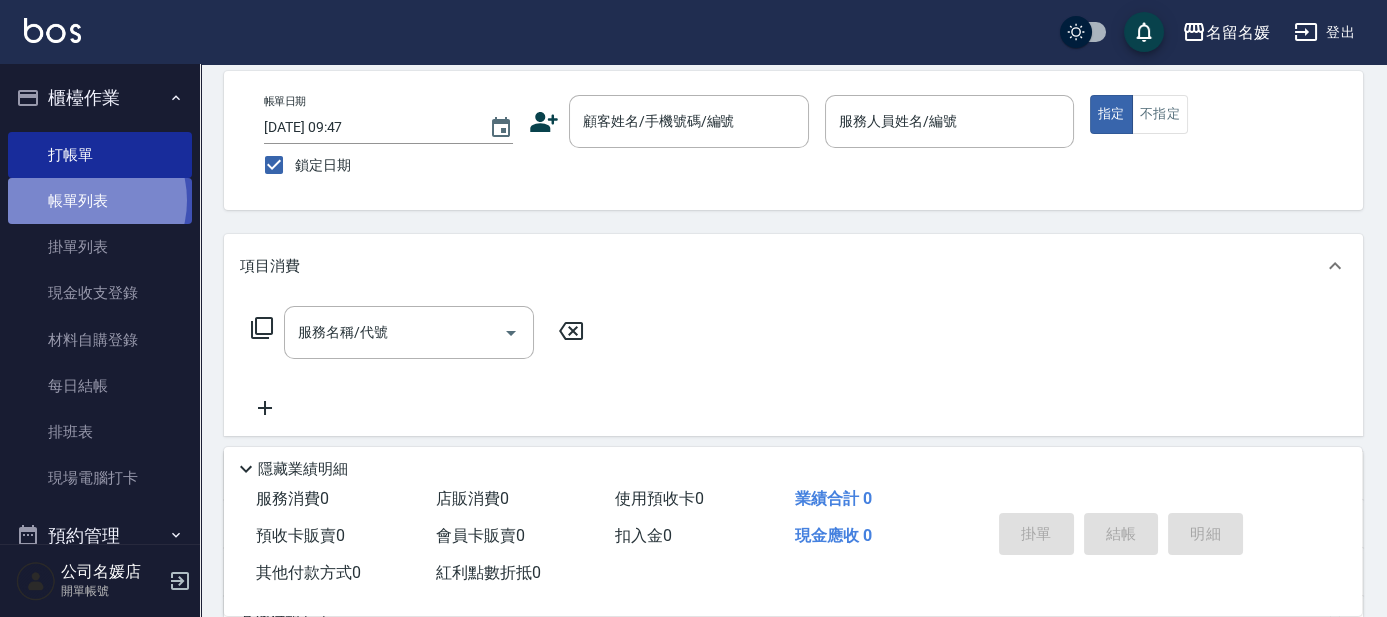 click on "帳單列表" at bounding box center [100, 201] 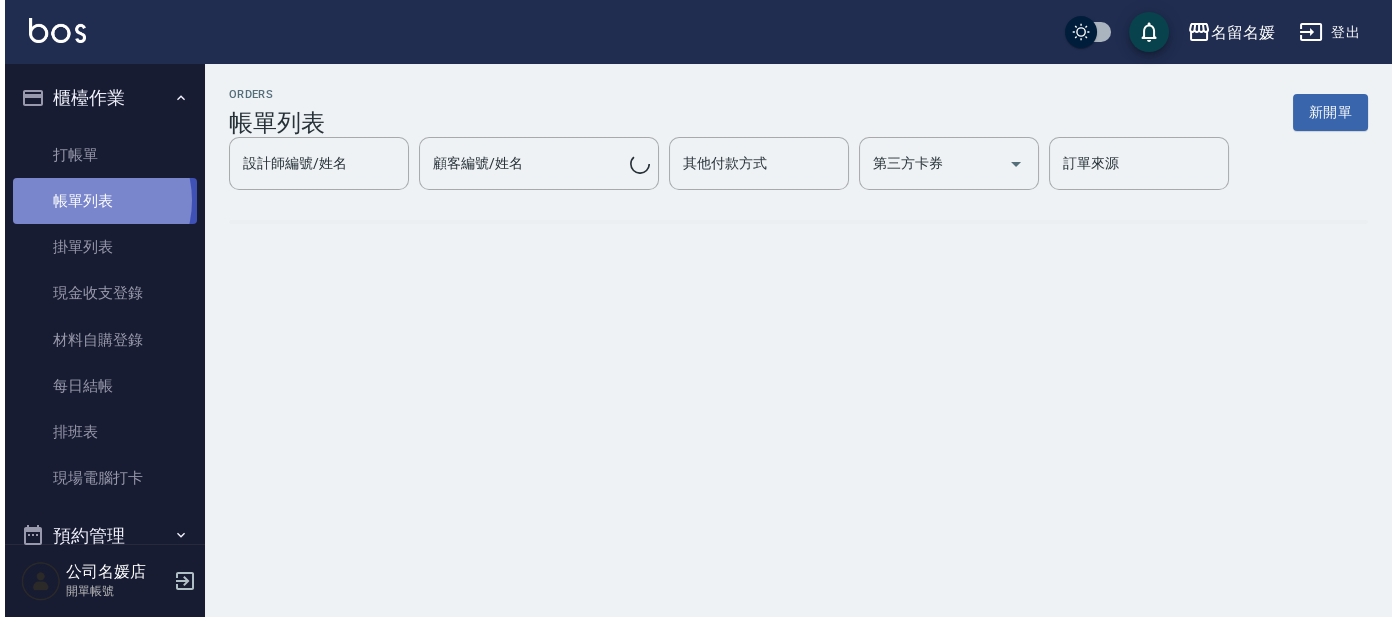 scroll, scrollTop: 0, scrollLeft: 0, axis: both 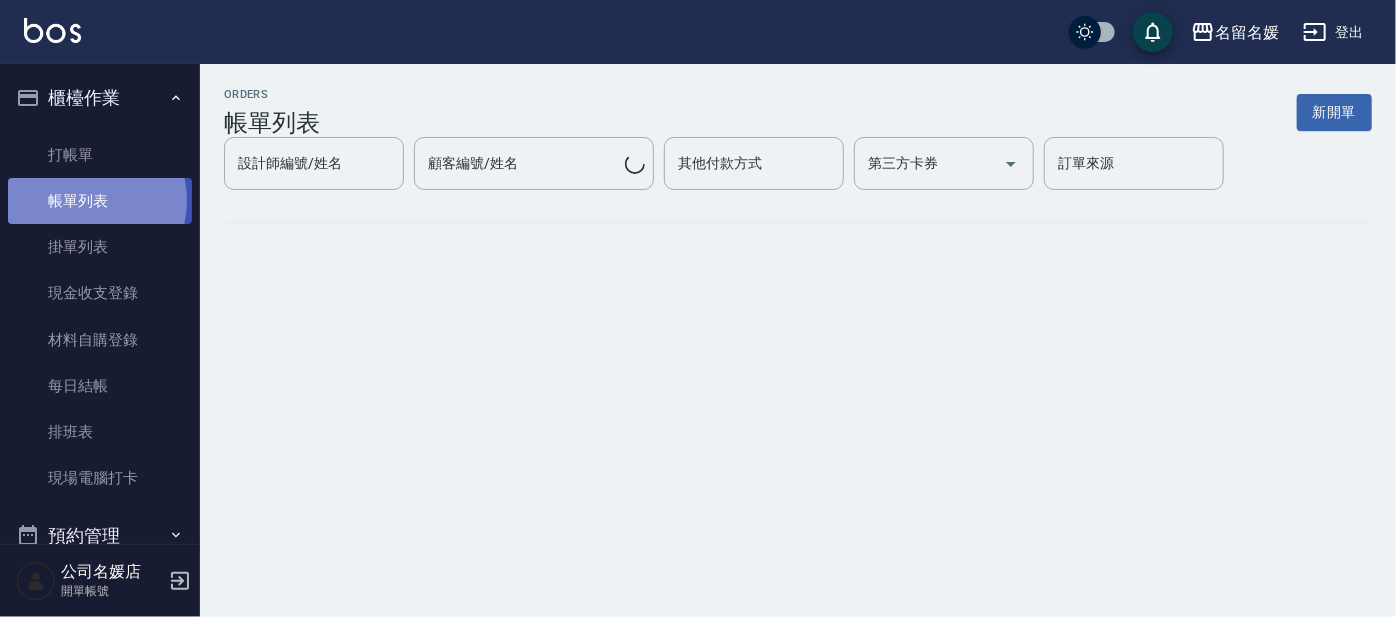click on "帳單列表" at bounding box center (100, 201) 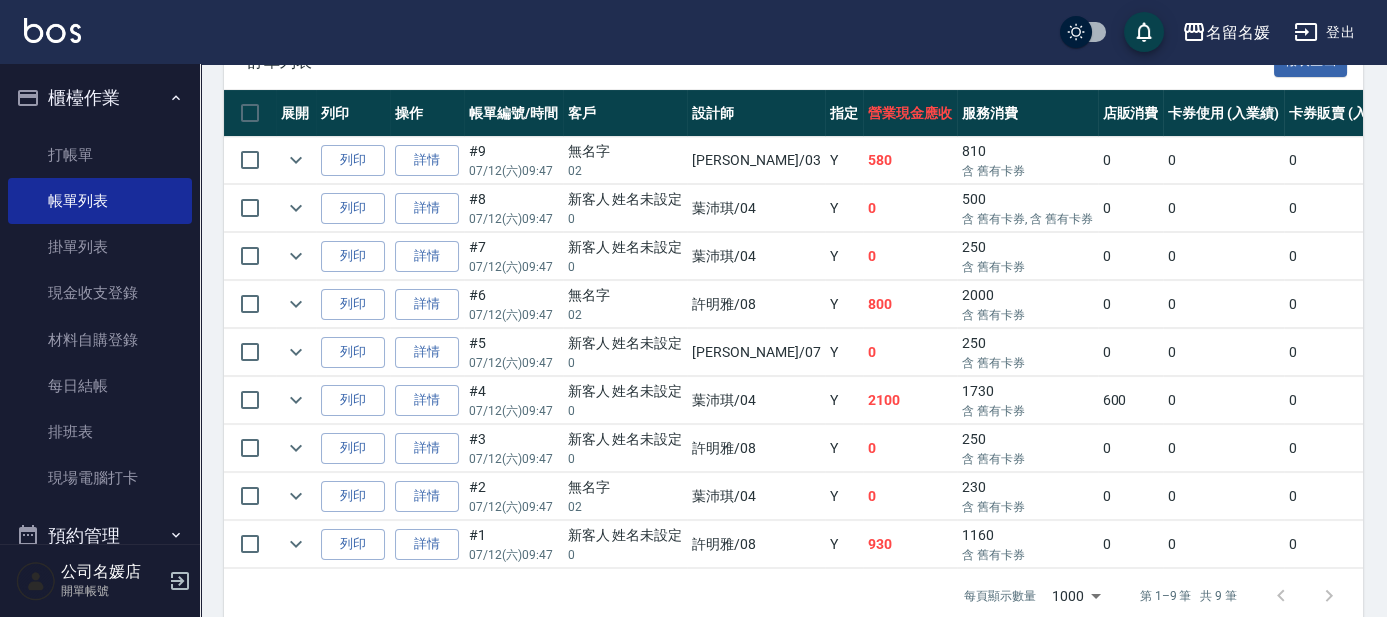 scroll, scrollTop: 545, scrollLeft: 0, axis: vertical 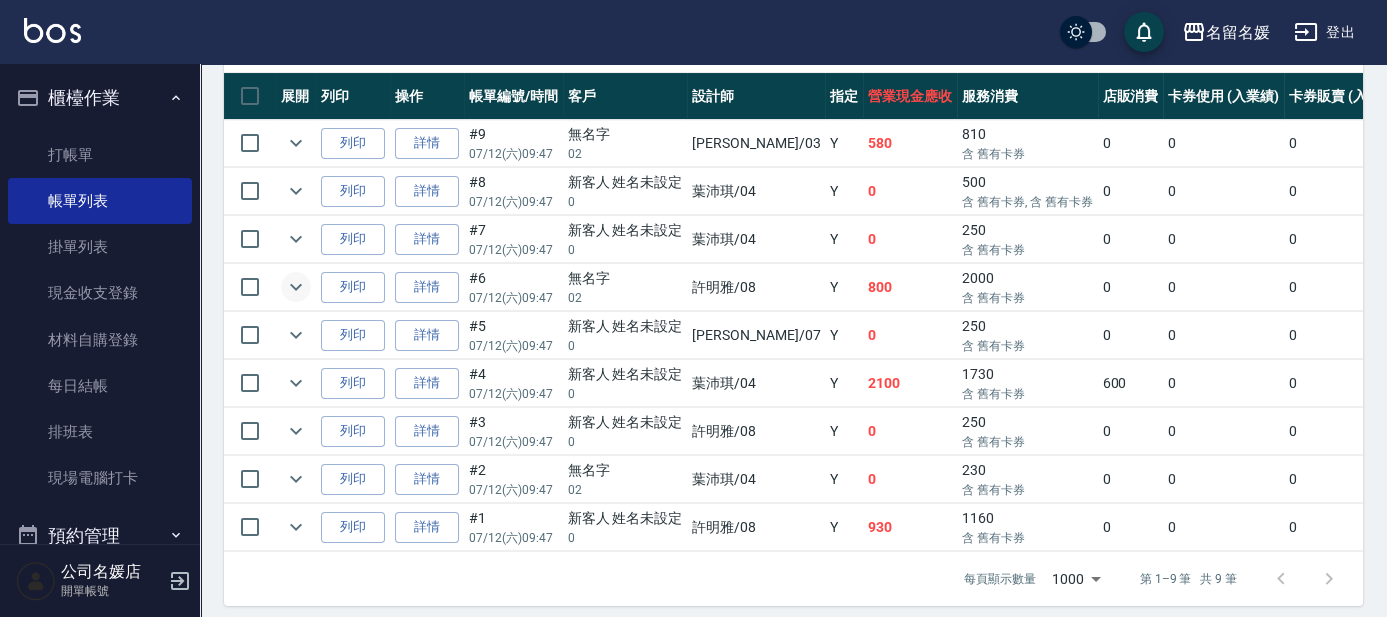 click 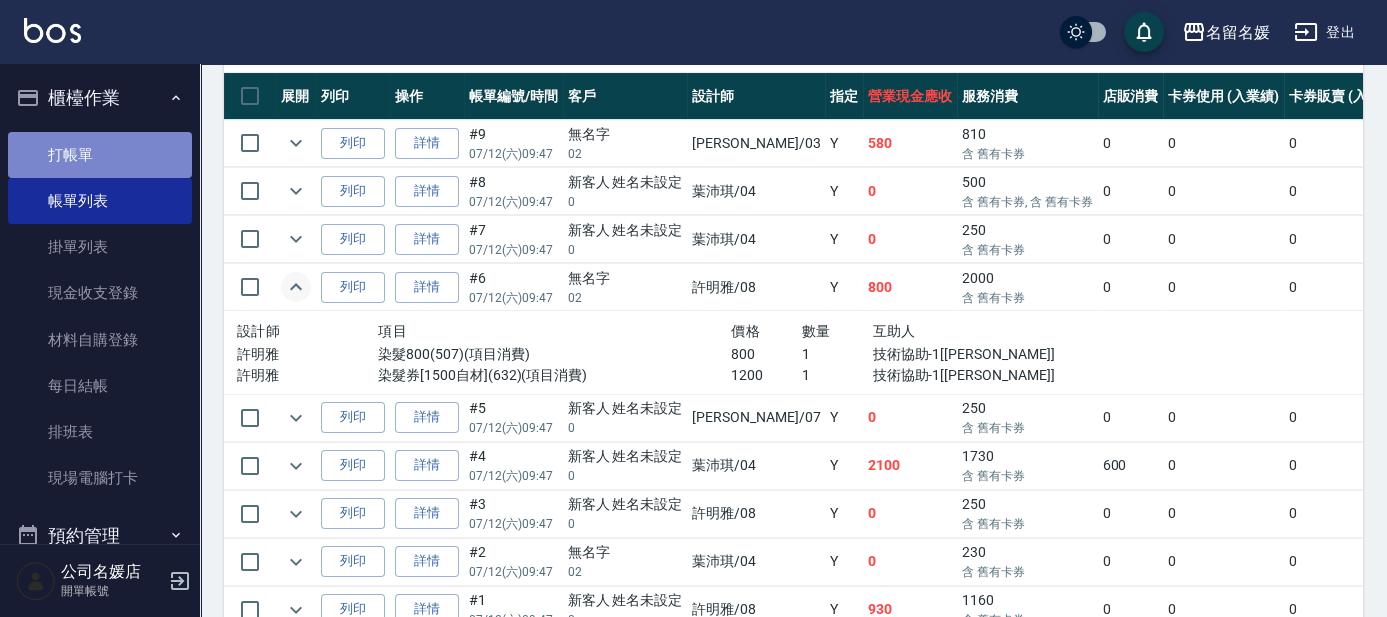 click on "打帳單" at bounding box center (100, 155) 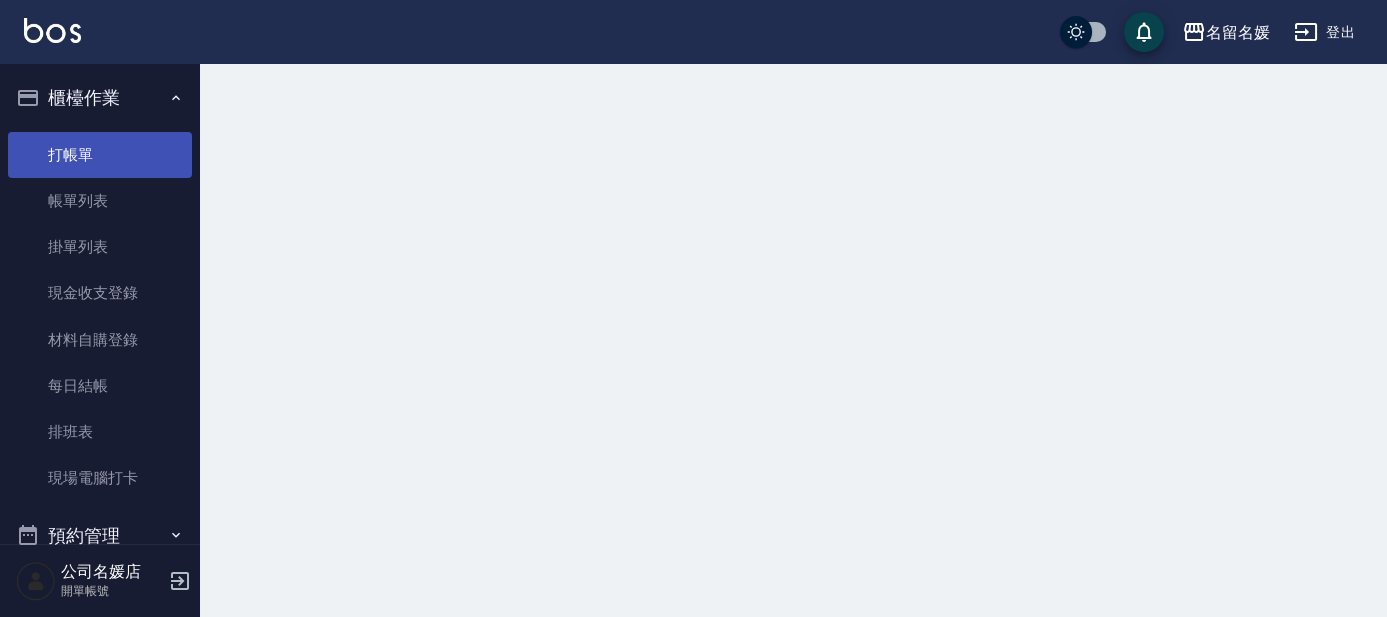 scroll, scrollTop: 0, scrollLeft: 0, axis: both 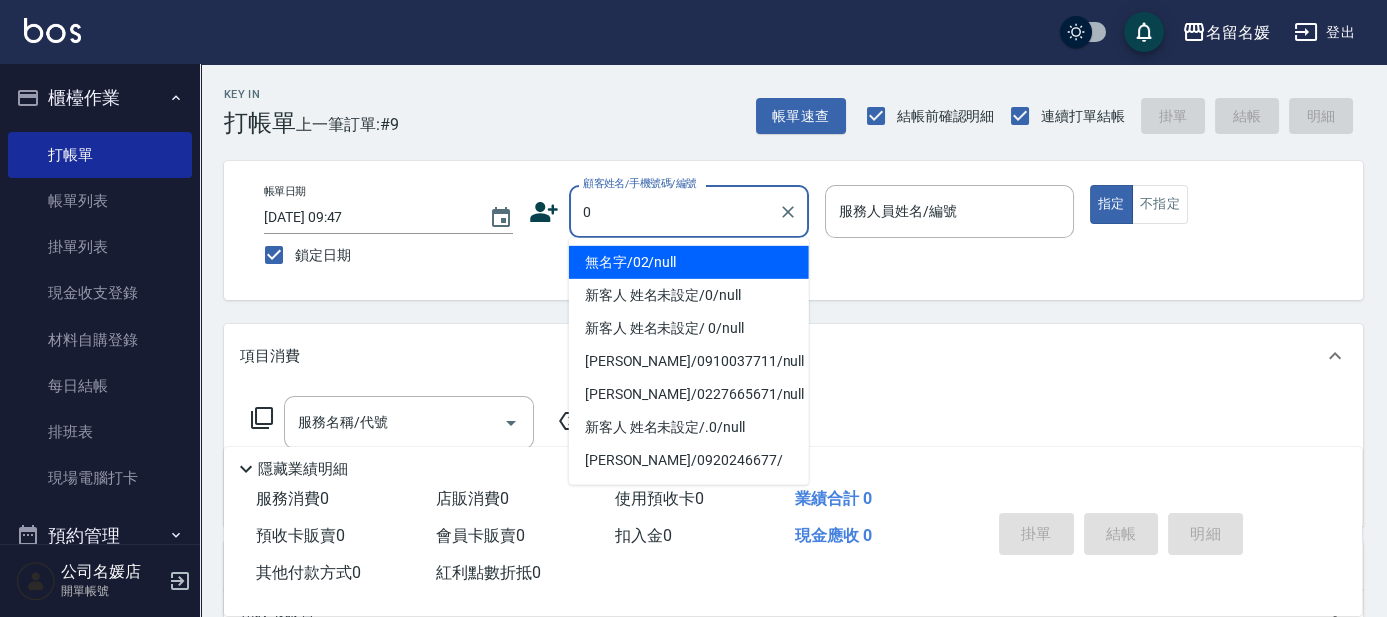 type on "0" 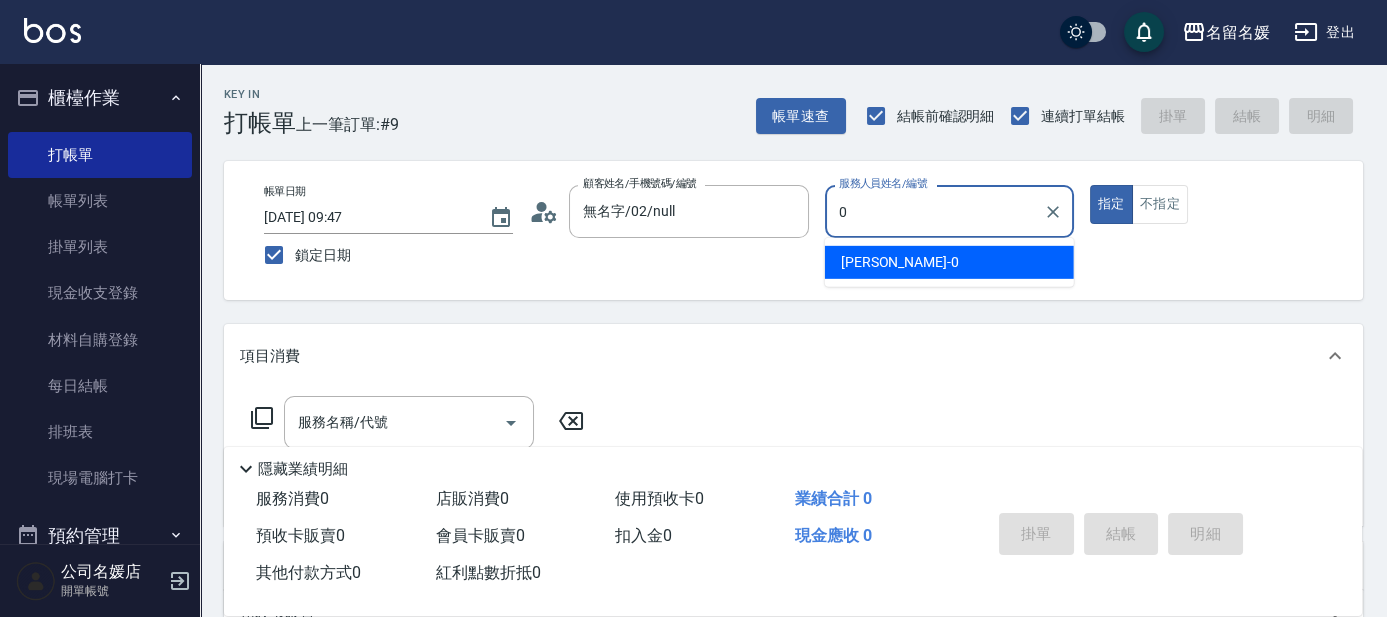 type on "新客人 姓名未設定/0/null" 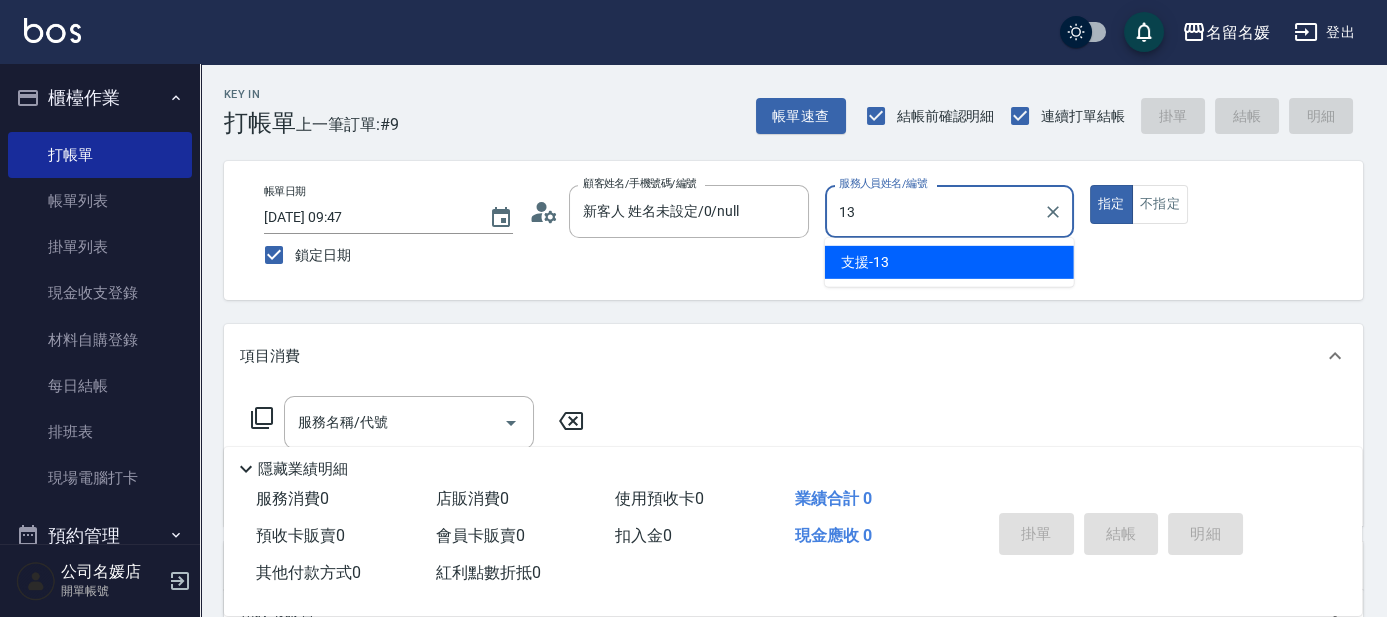type on "13" 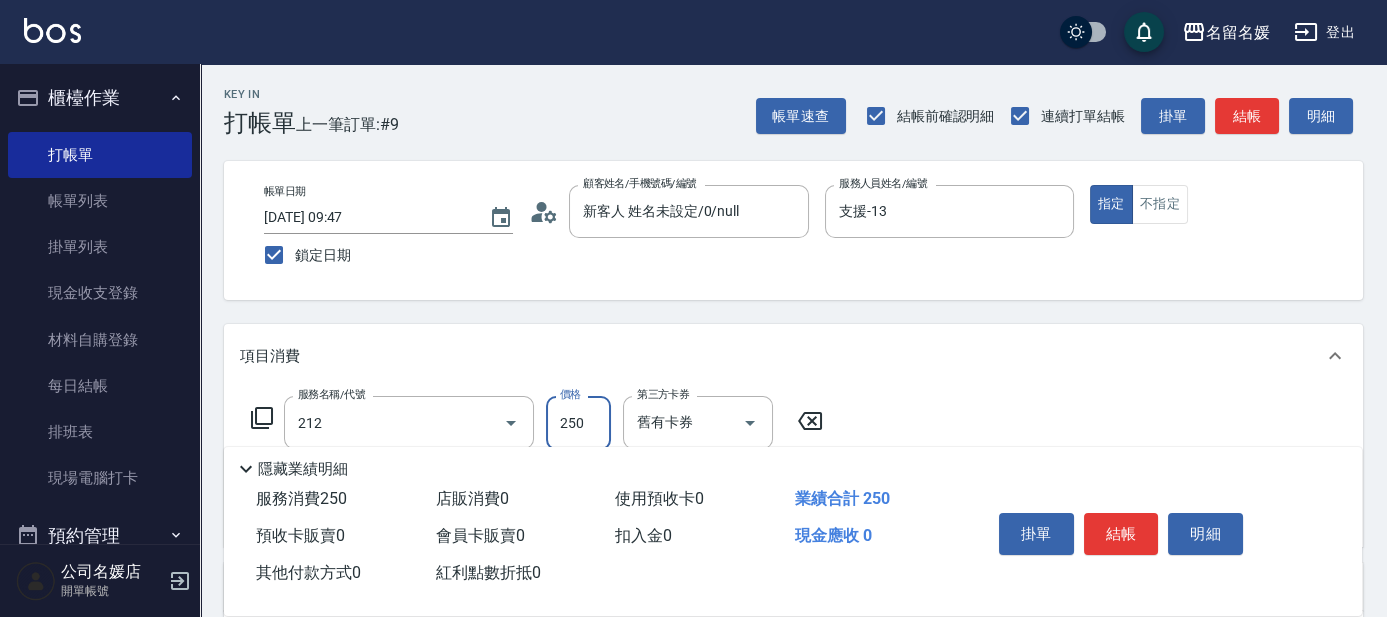 type on "洗髮券-(卡)250(212)" 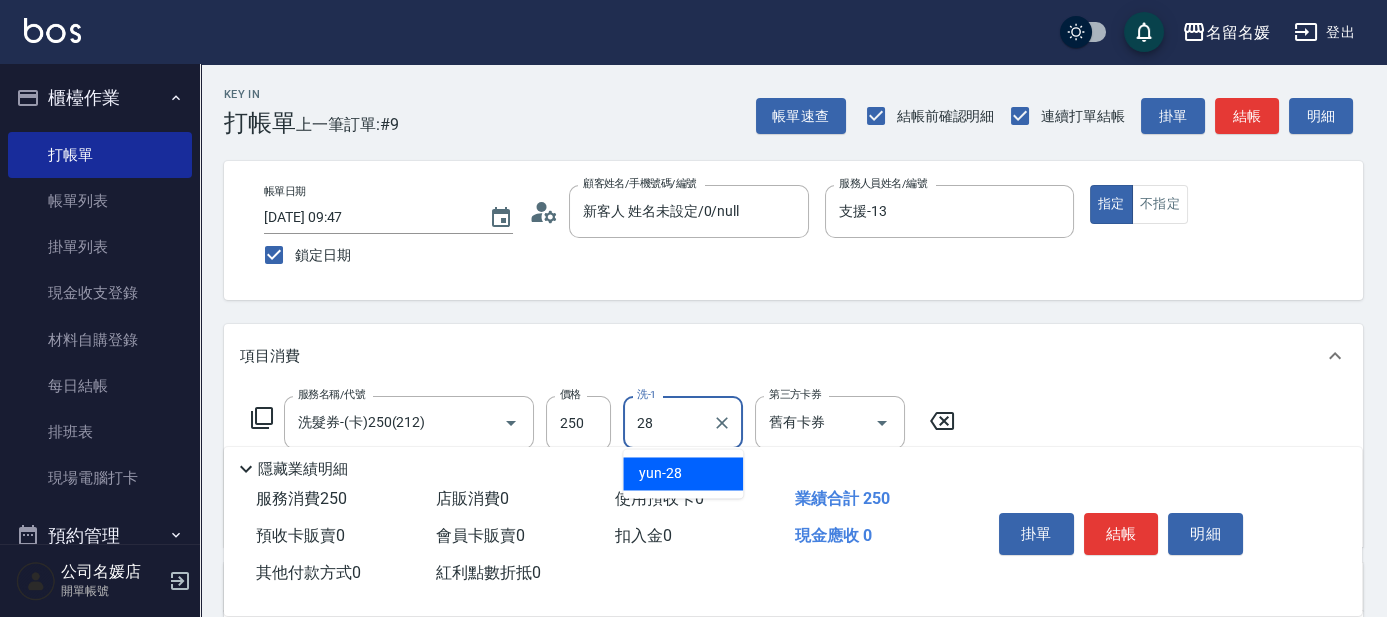 type on "yun-28" 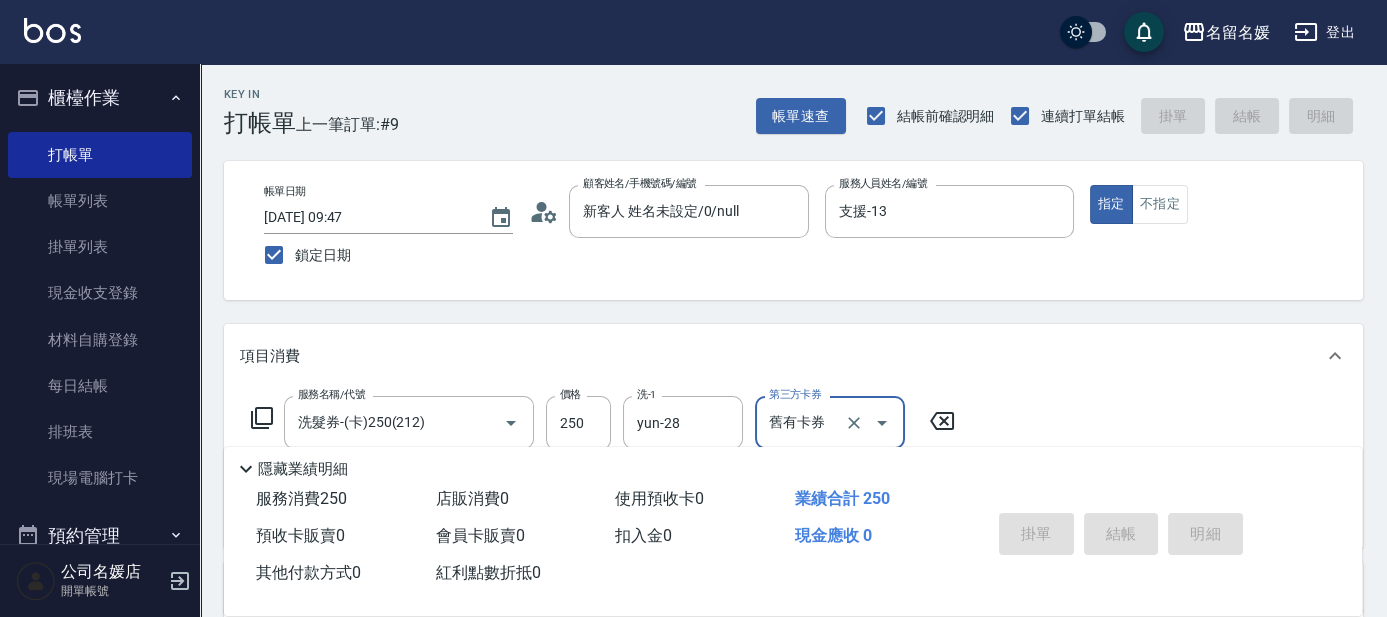 type 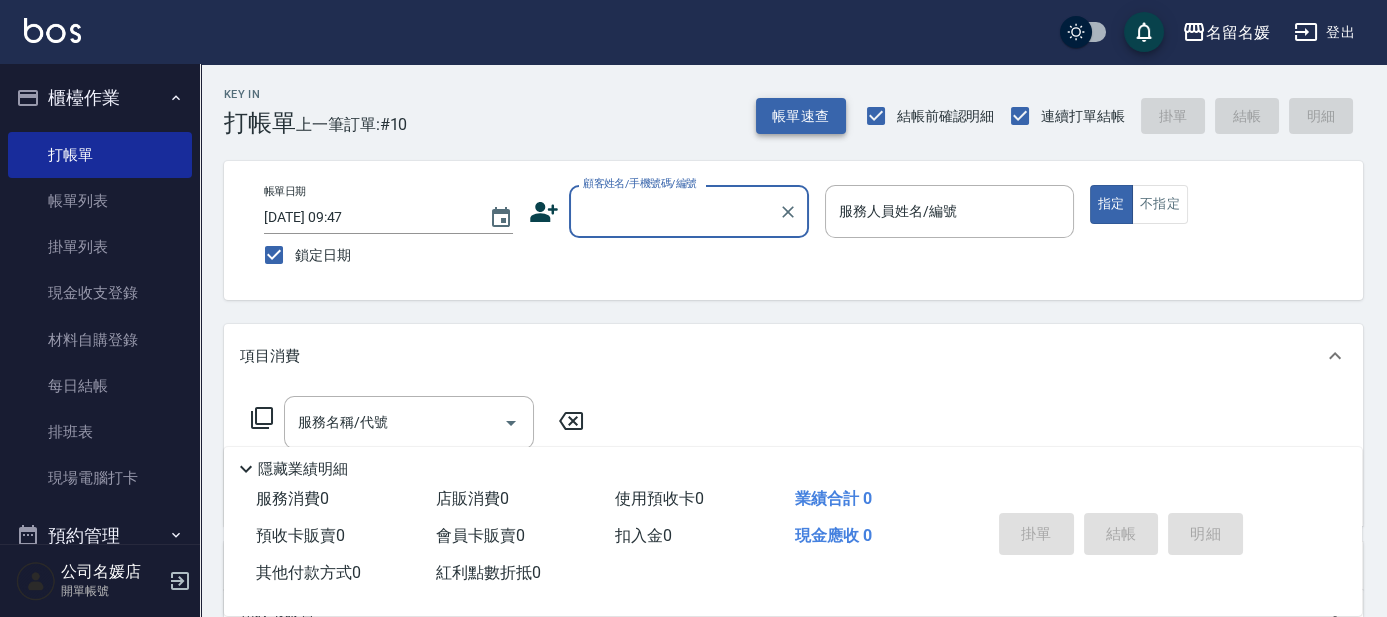 click on "帳單速查" at bounding box center [801, 116] 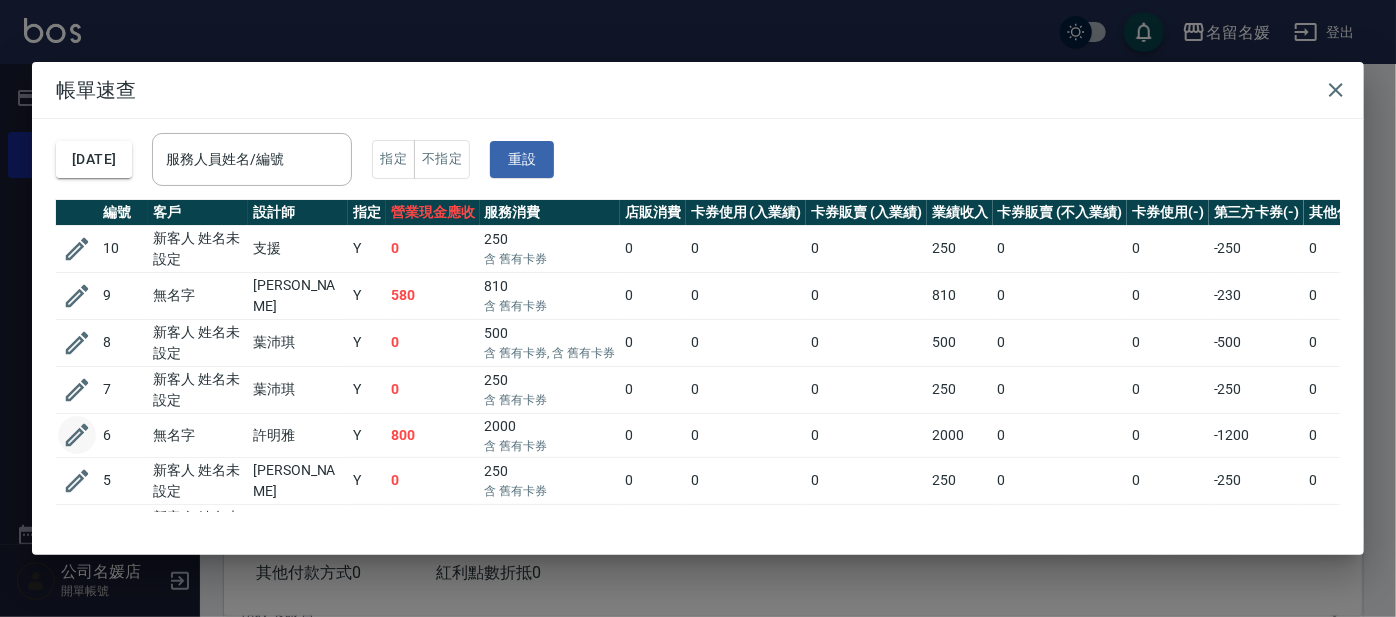 click 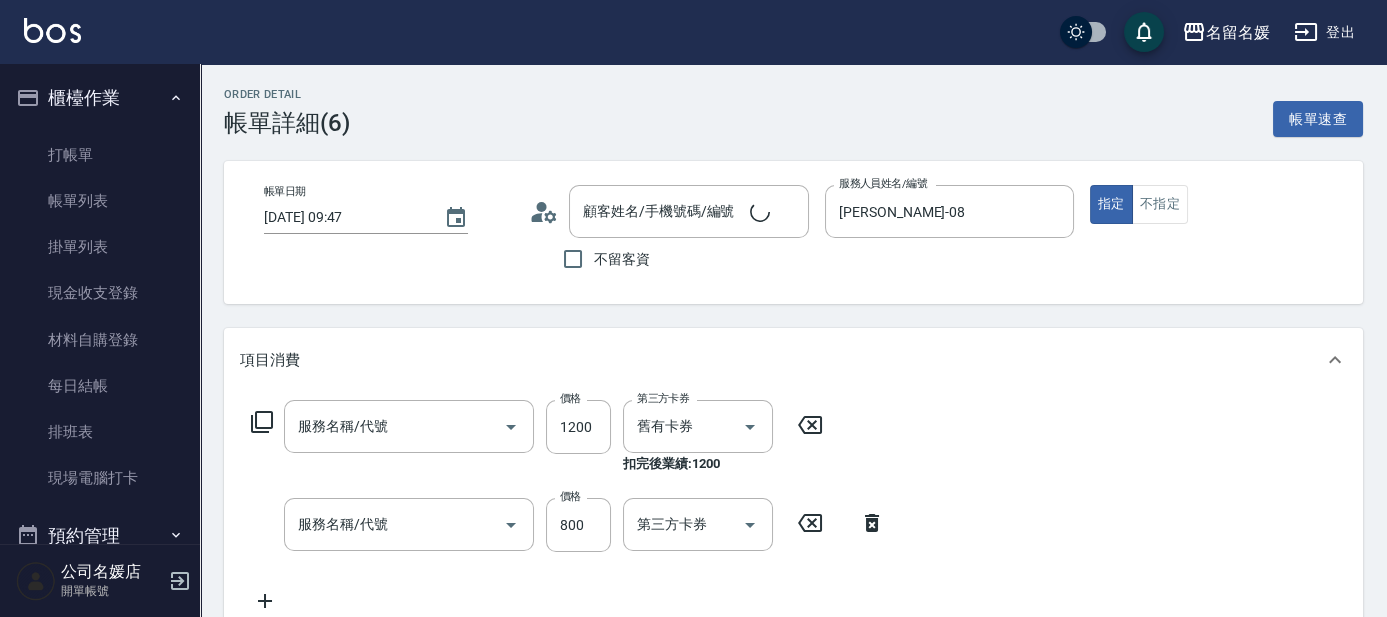 type on "2025/07/12 09:47" 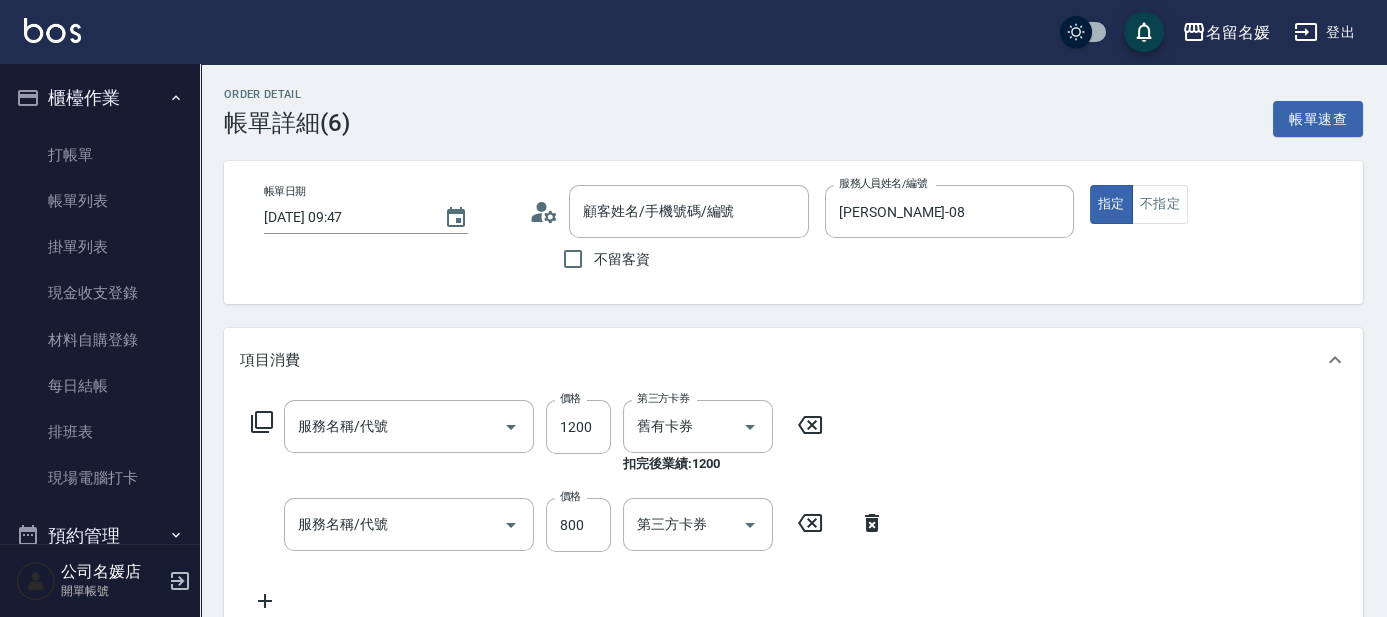 type on "染髮券[1500自材](632)" 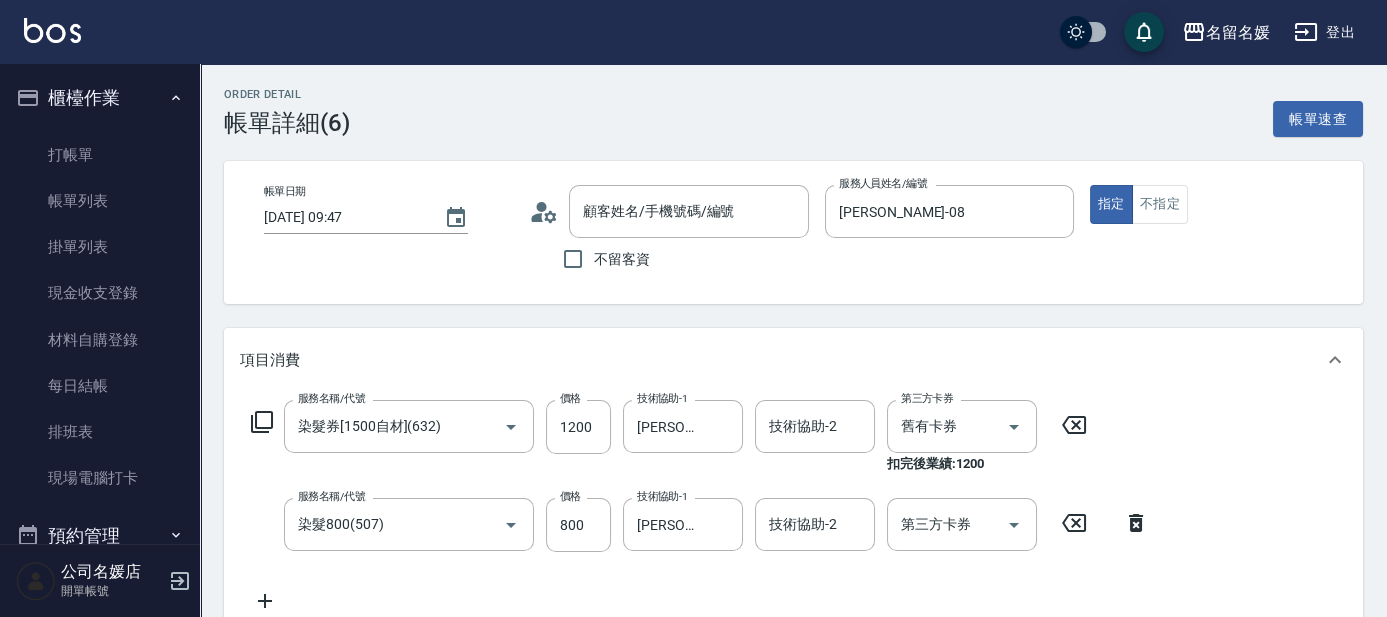 scroll, scrollTop: 272, scrollLeft: 0, axis: vertical 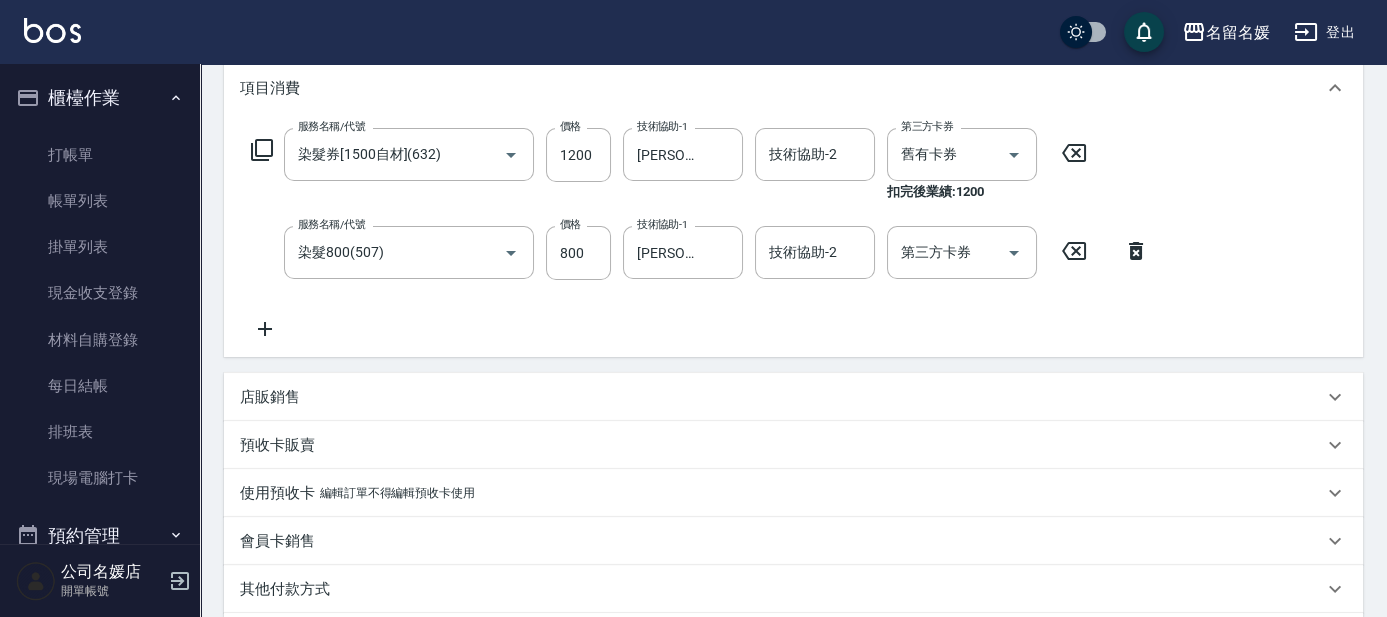 type on "無名字/02/null" 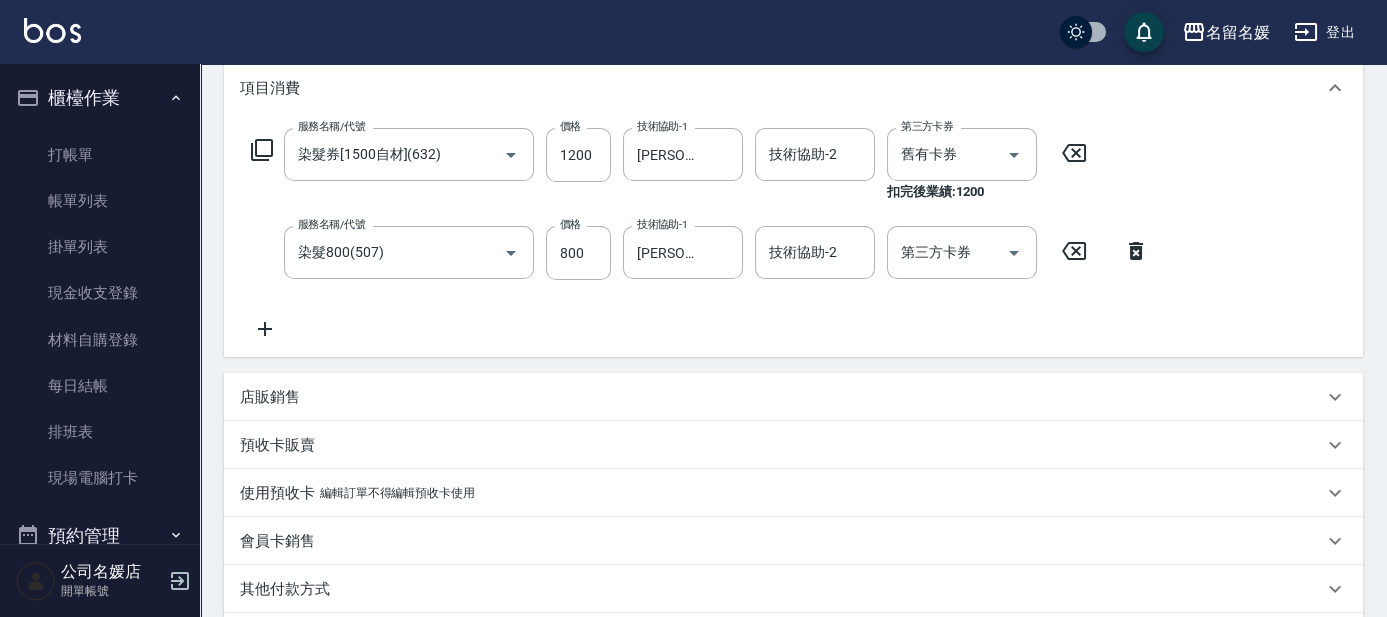 click on "預收卡販賣" at bounding box center (277, 445) 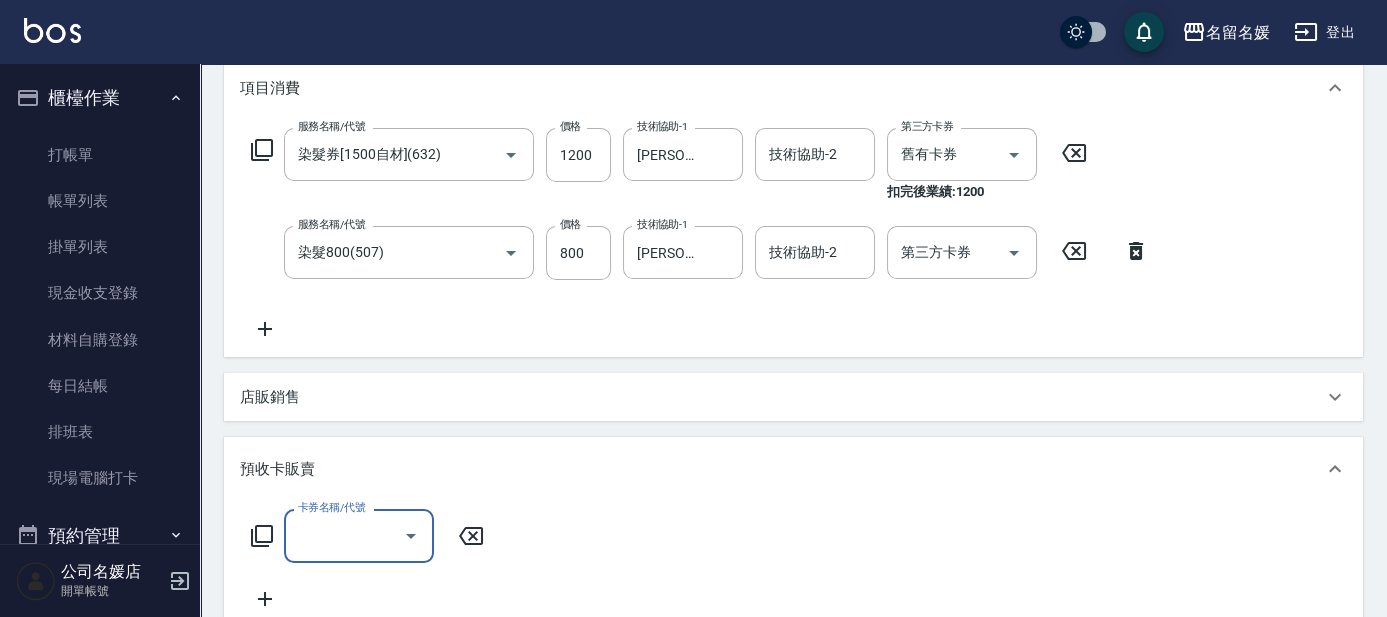 scroll, scrollTop: 0, scrollLeft: 0, axis: both 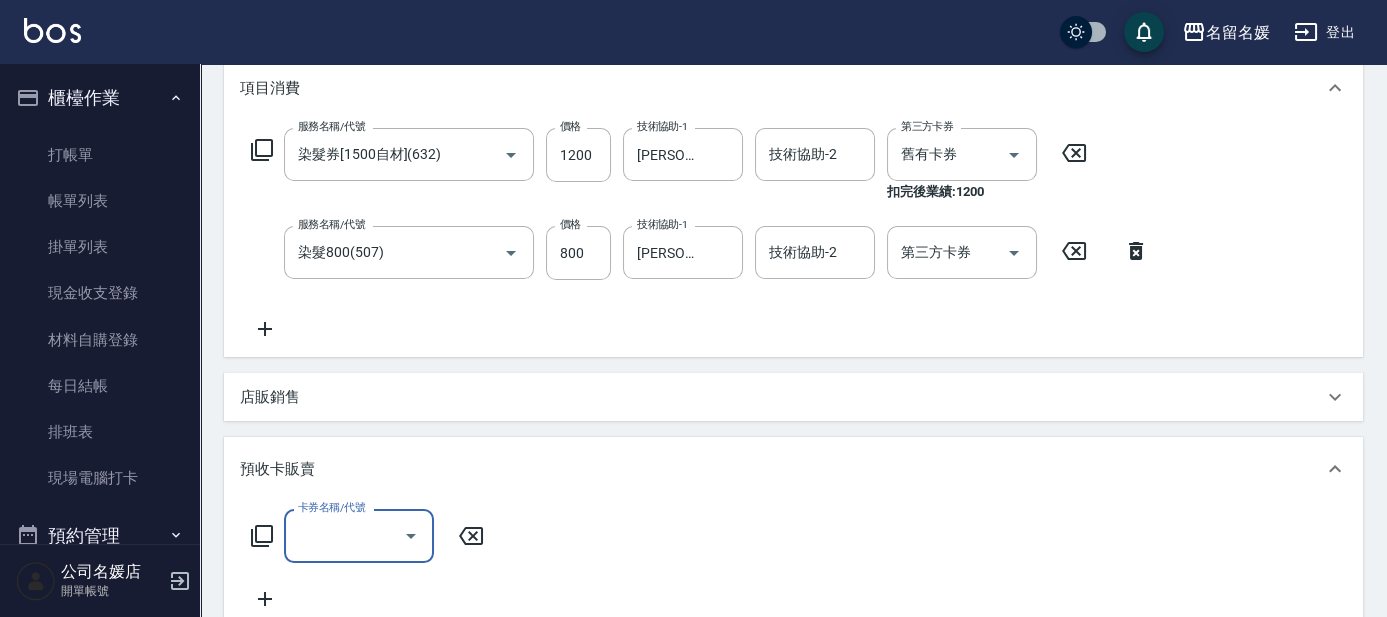 click 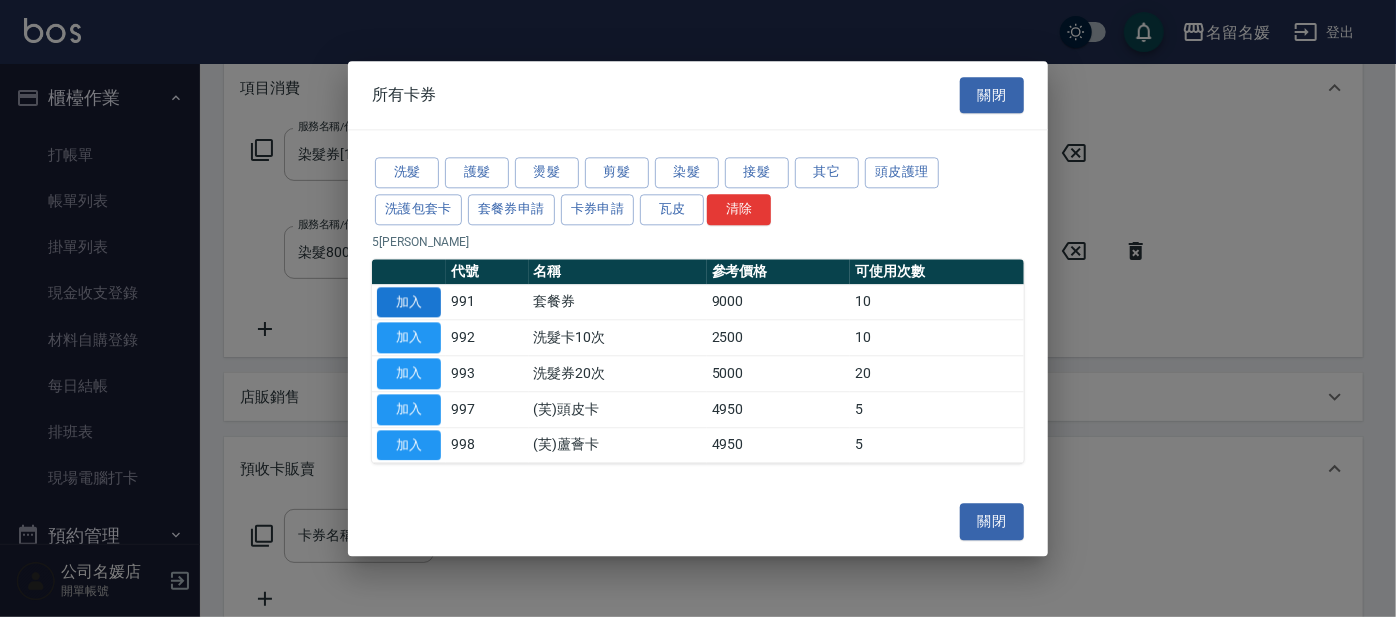 click on "加入" at bounding box center [409, 302] 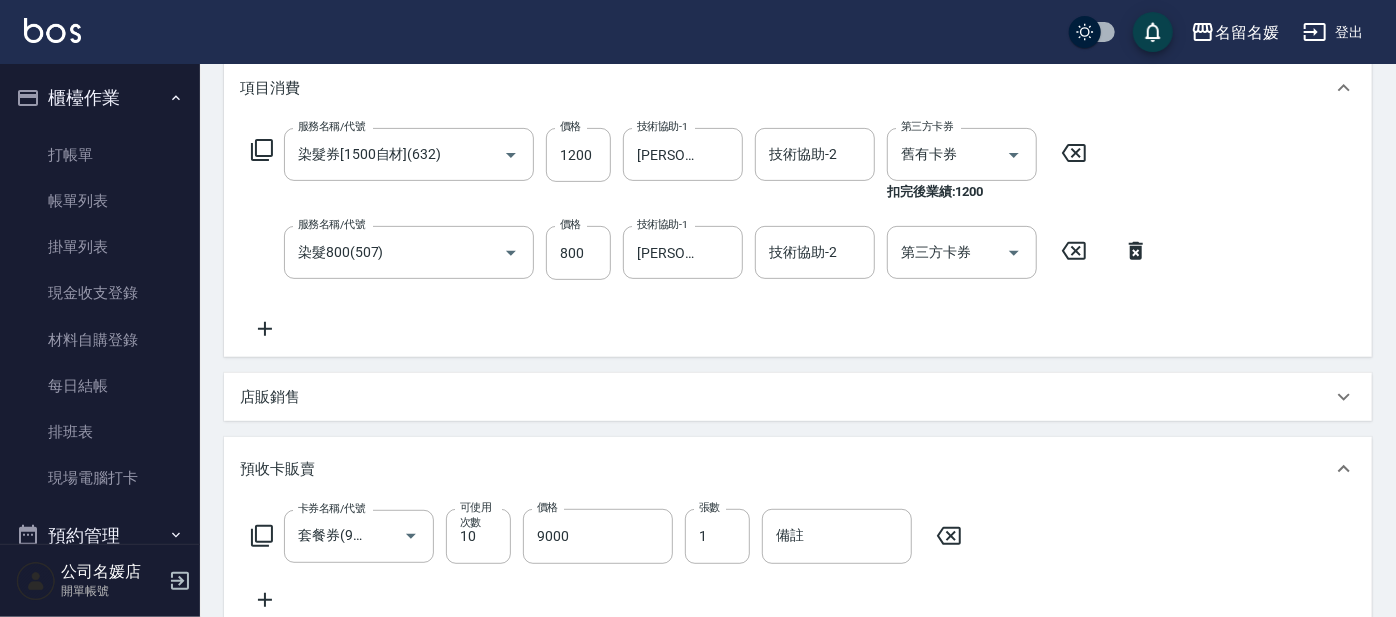 type on "套餐券(991)" 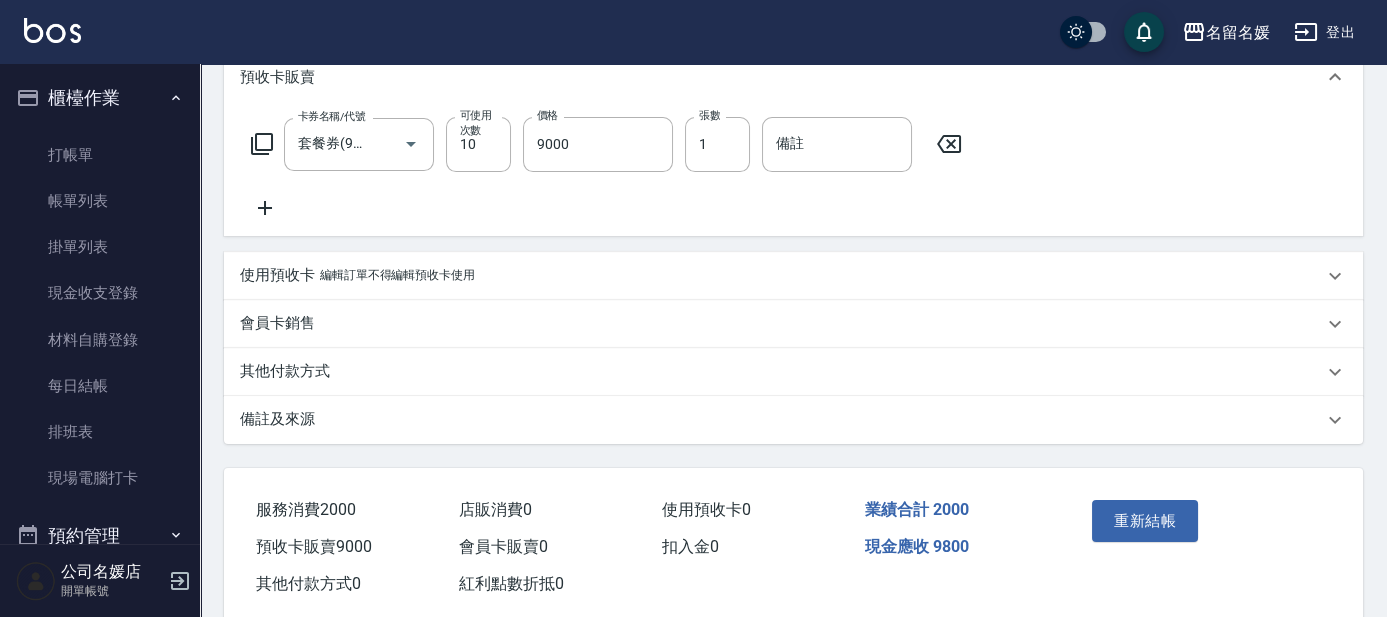 scroll, scrollTop: 704, scrollLeft: 0, axis: vertical 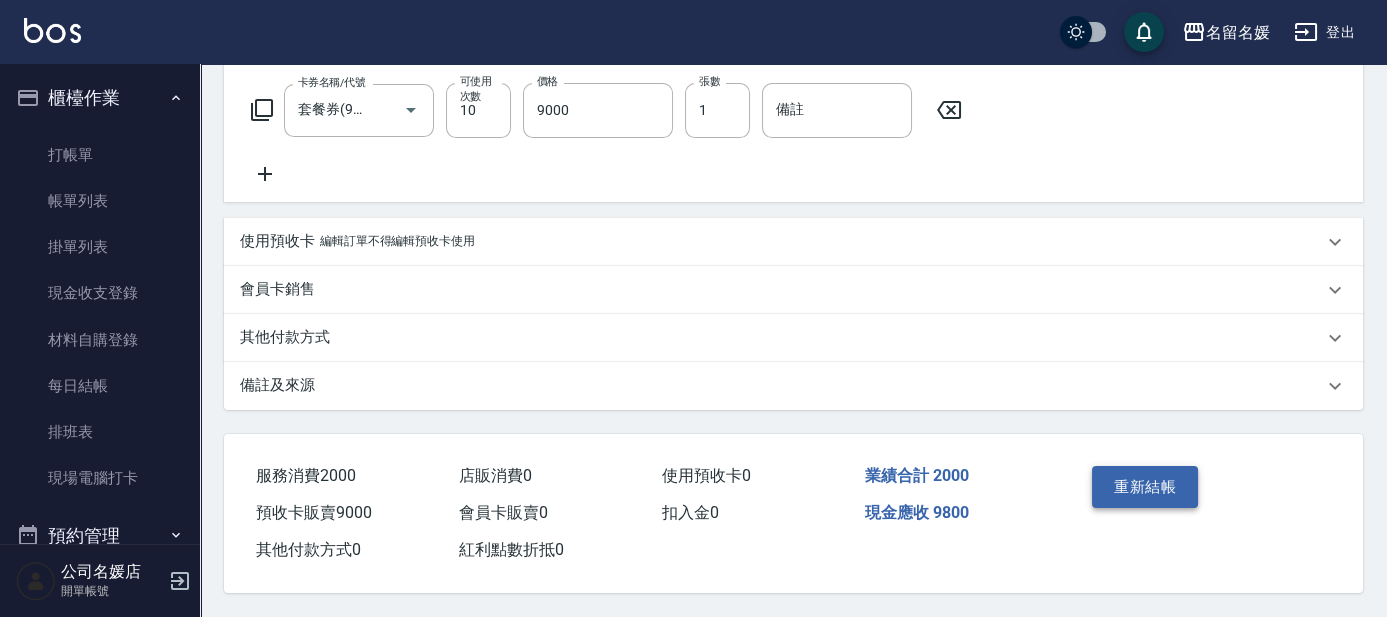 click on "重新結帳" at bounding box center [1145, 487] 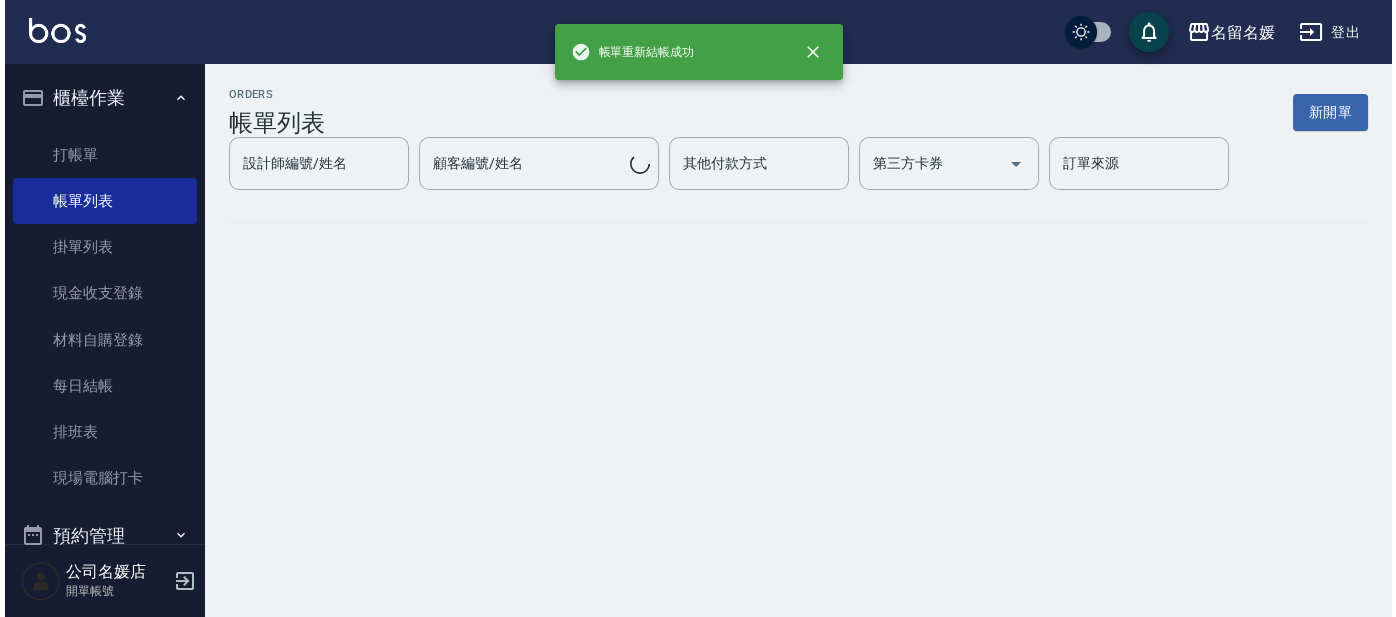 scroll, scrollTop: 0, scrollLeft: 0, axis: both 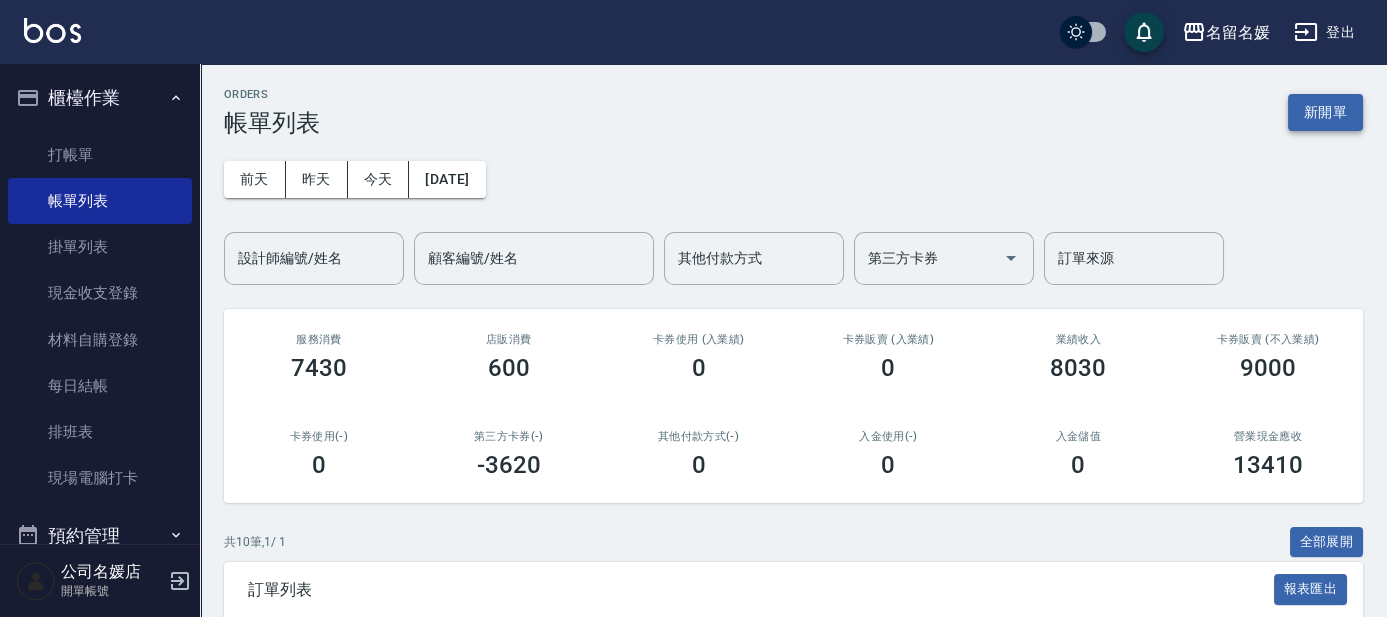 click on "新開單" at bounding box center [1325, 112] 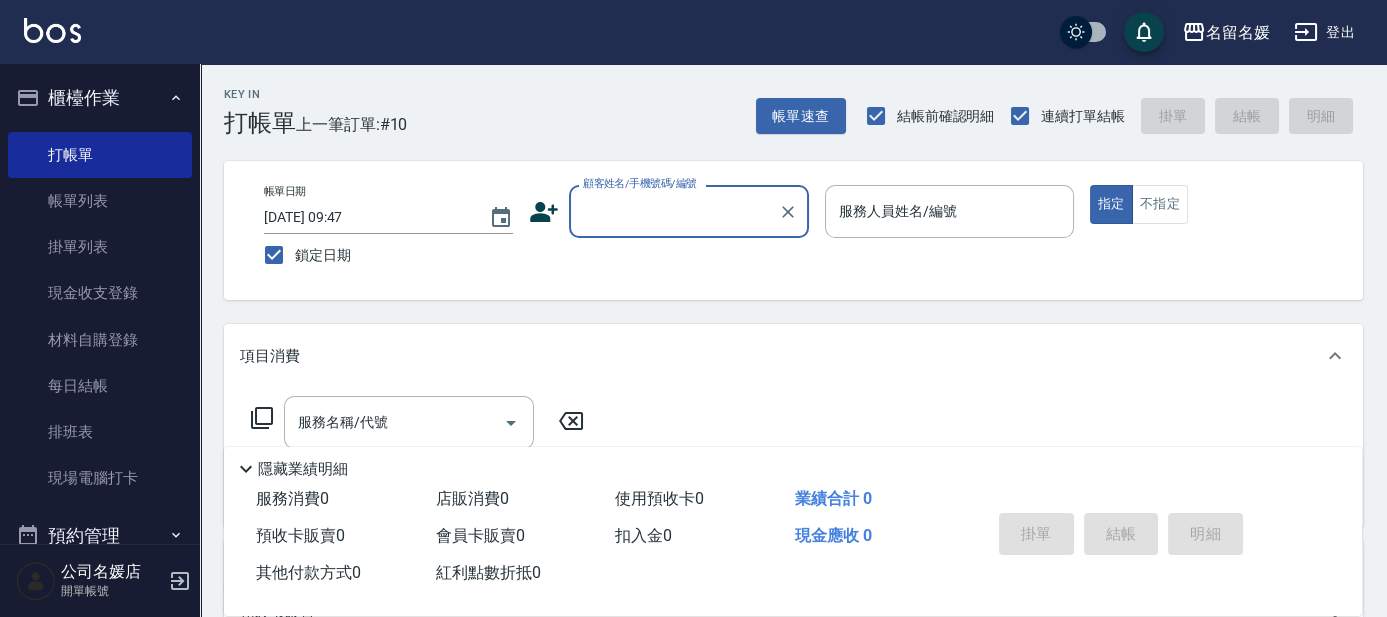 click on "顧客姓名/手機號碼/編號" at bounding box center [674, 211] 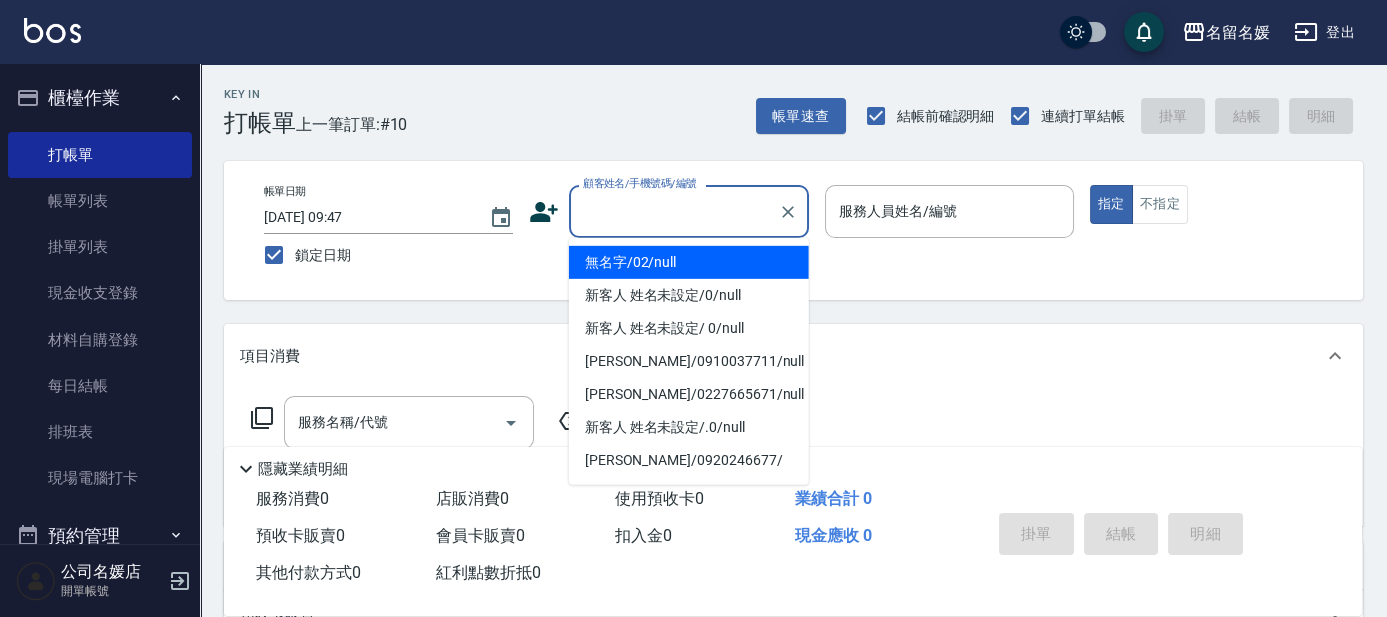 click on "無名字/02/null" at bounding box center [689, 262] 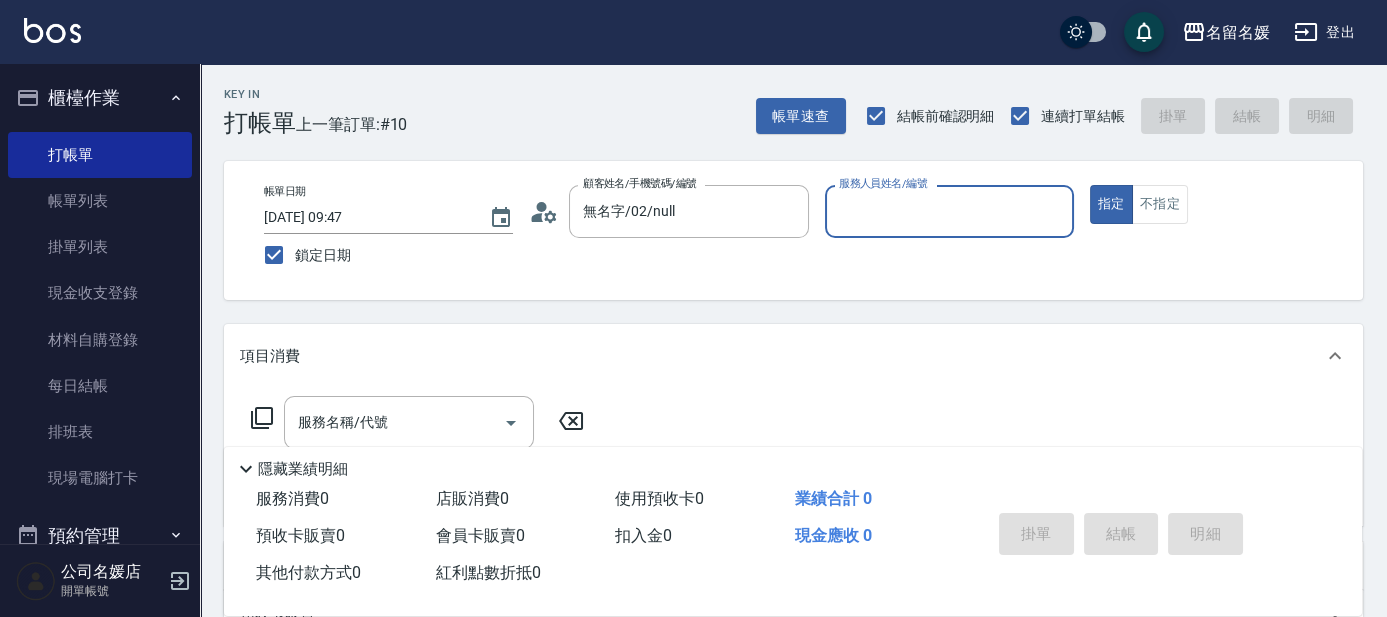 click on "服務人員姓名/編號" at bounding box center [949, 211] 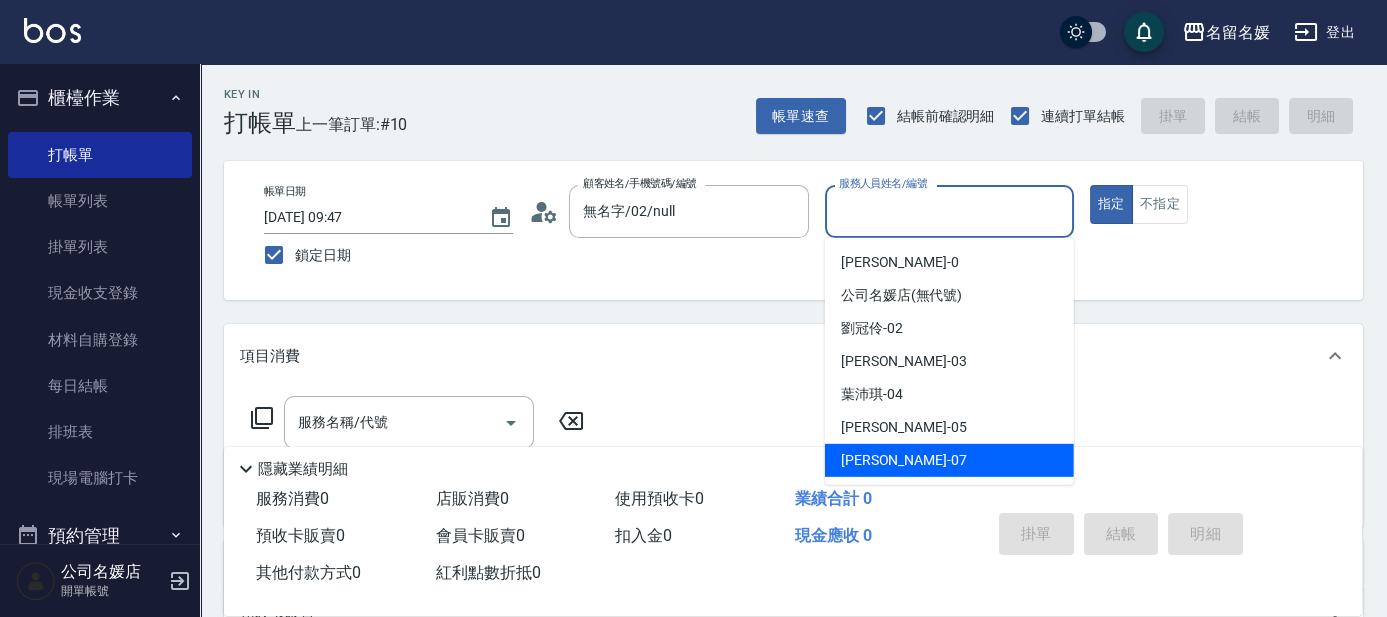 click on "廖佳惠 -07" at bounding box center [904, 460] 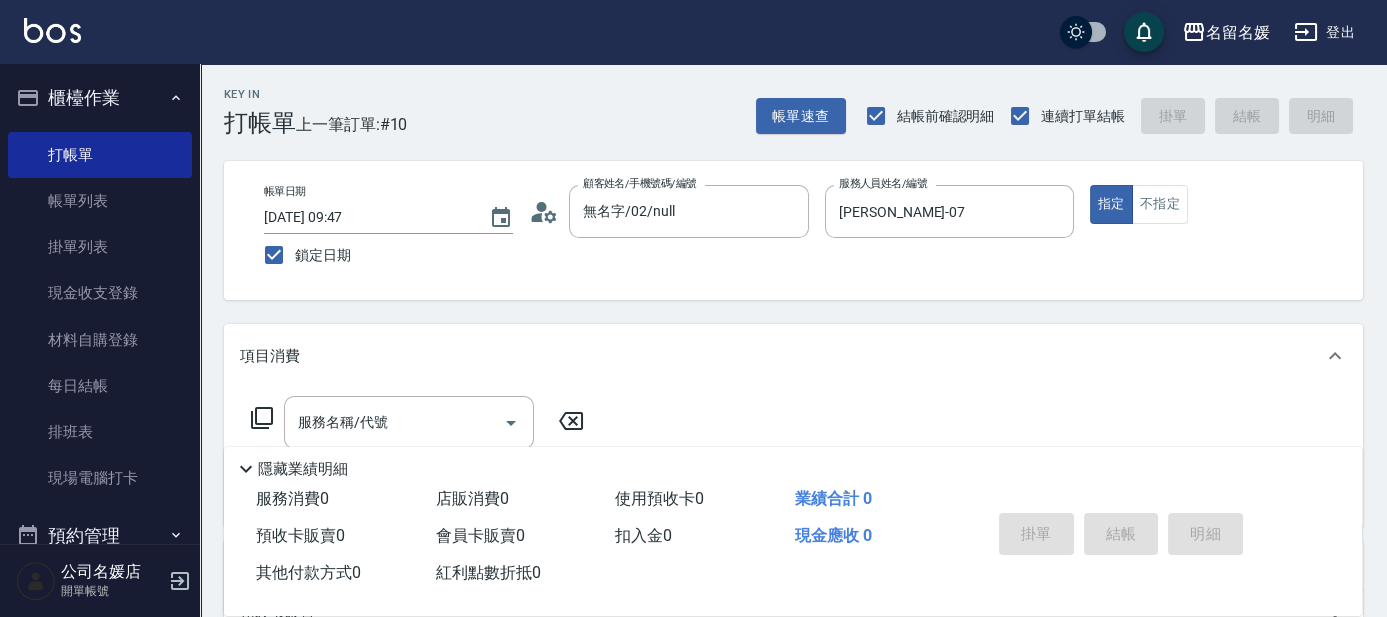 click 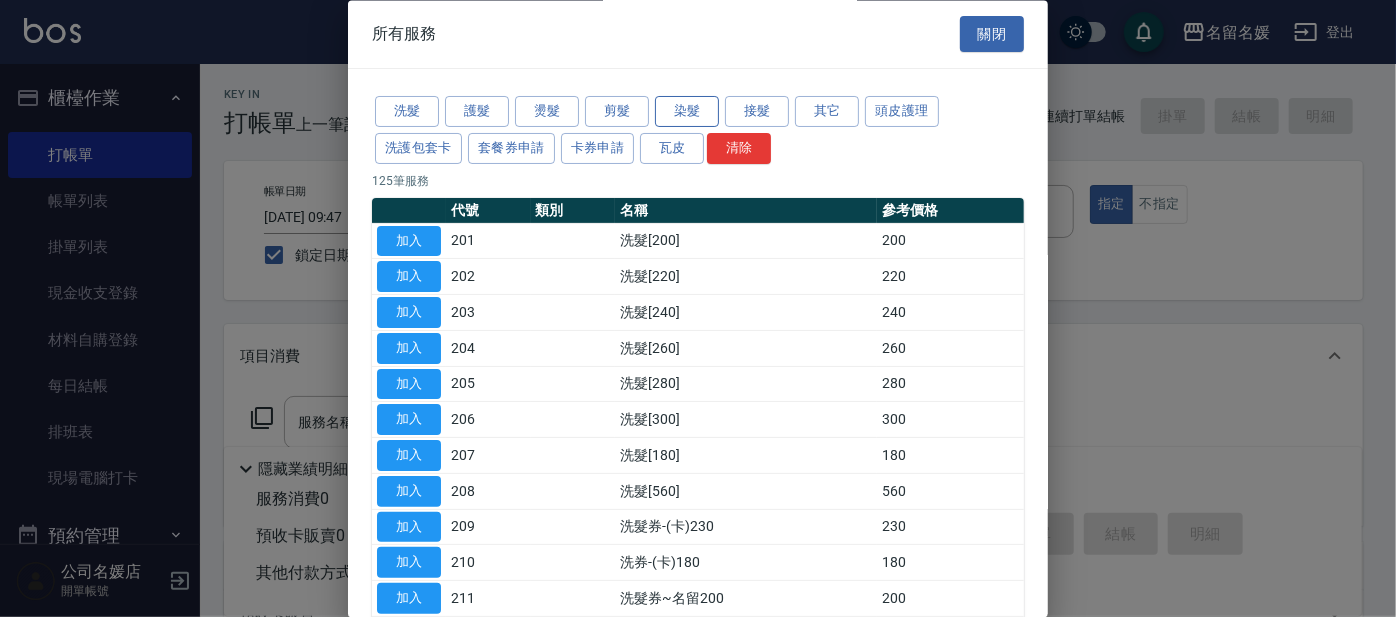 click on "染髮" at bounding box center (687, 112) 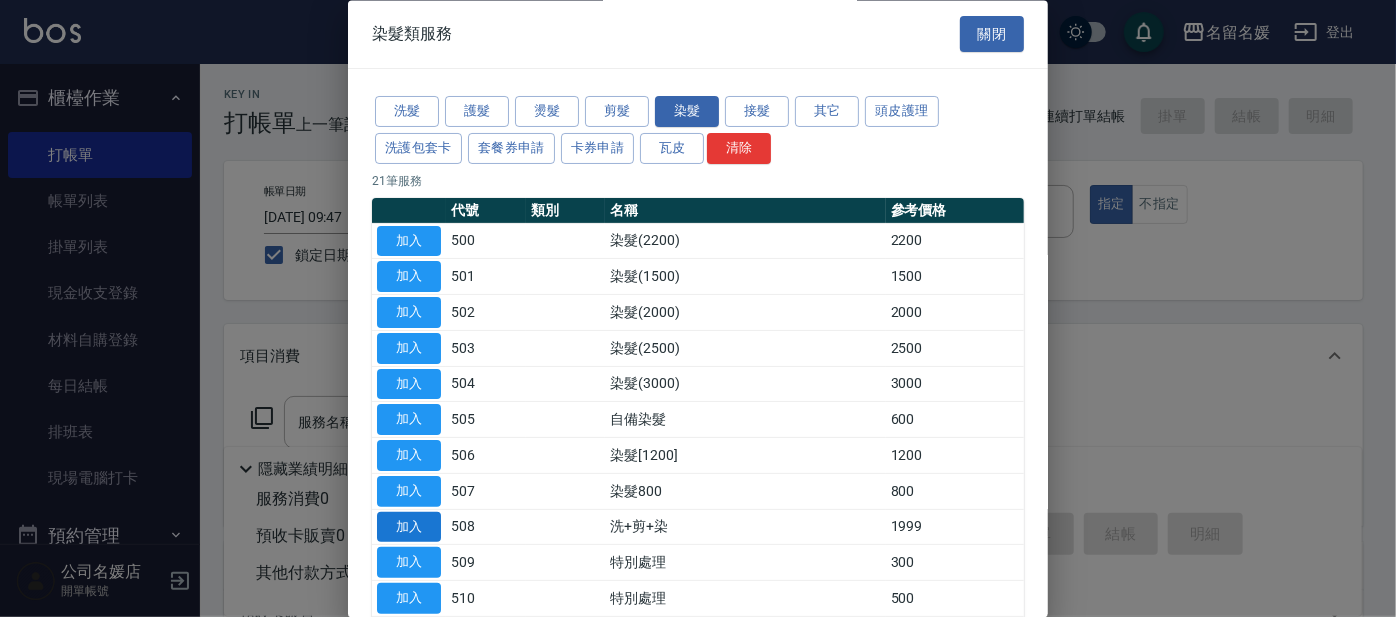 click on "加入" at bounding box center [409, 527] 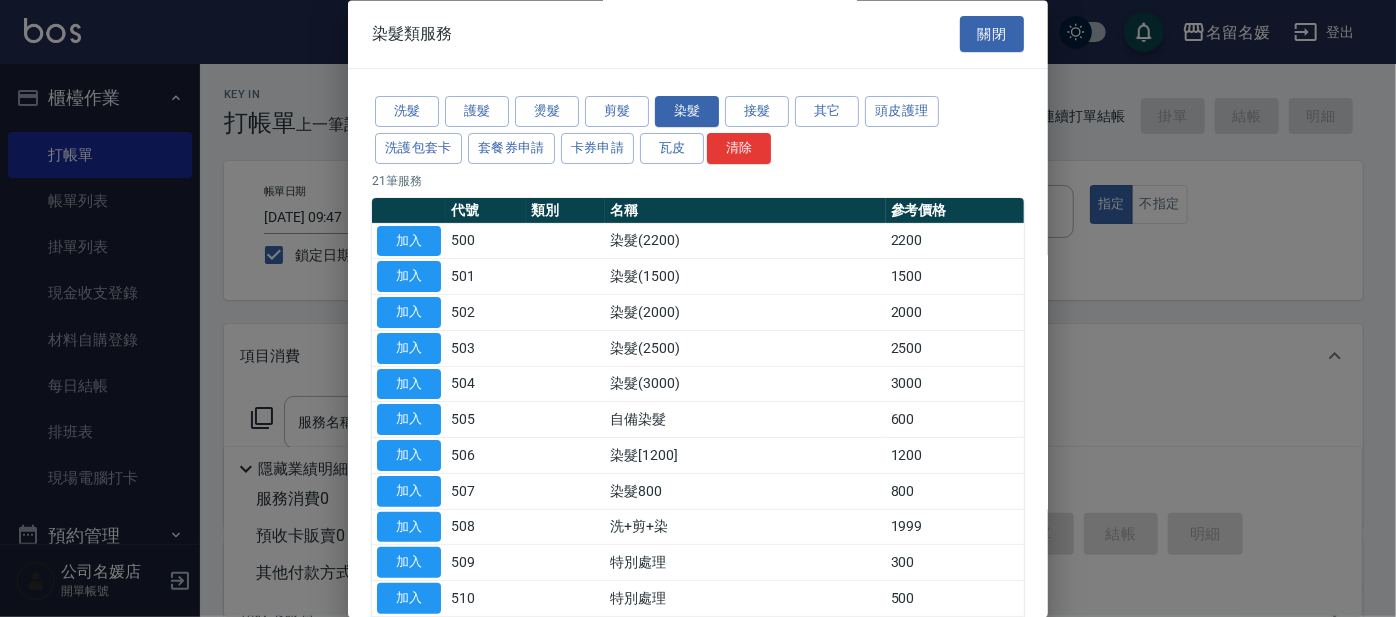 type on "洗+剪+染(508)" 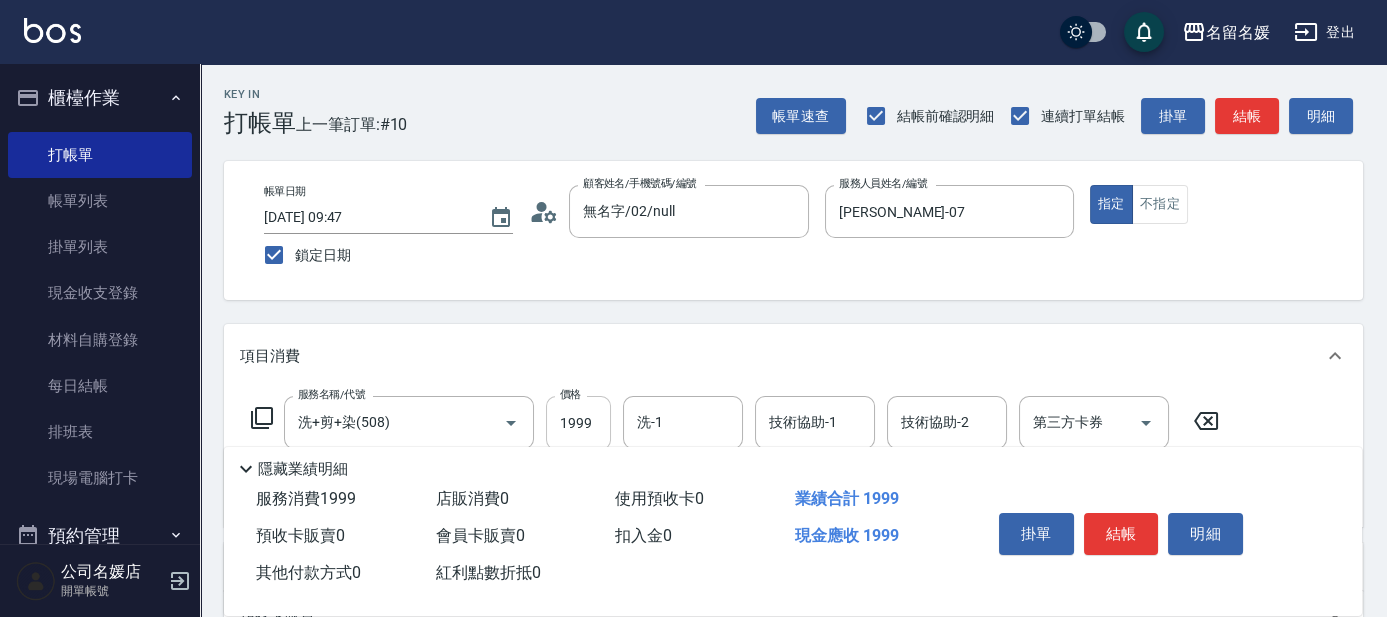 click on "1999" at bounding box center (578, 423) 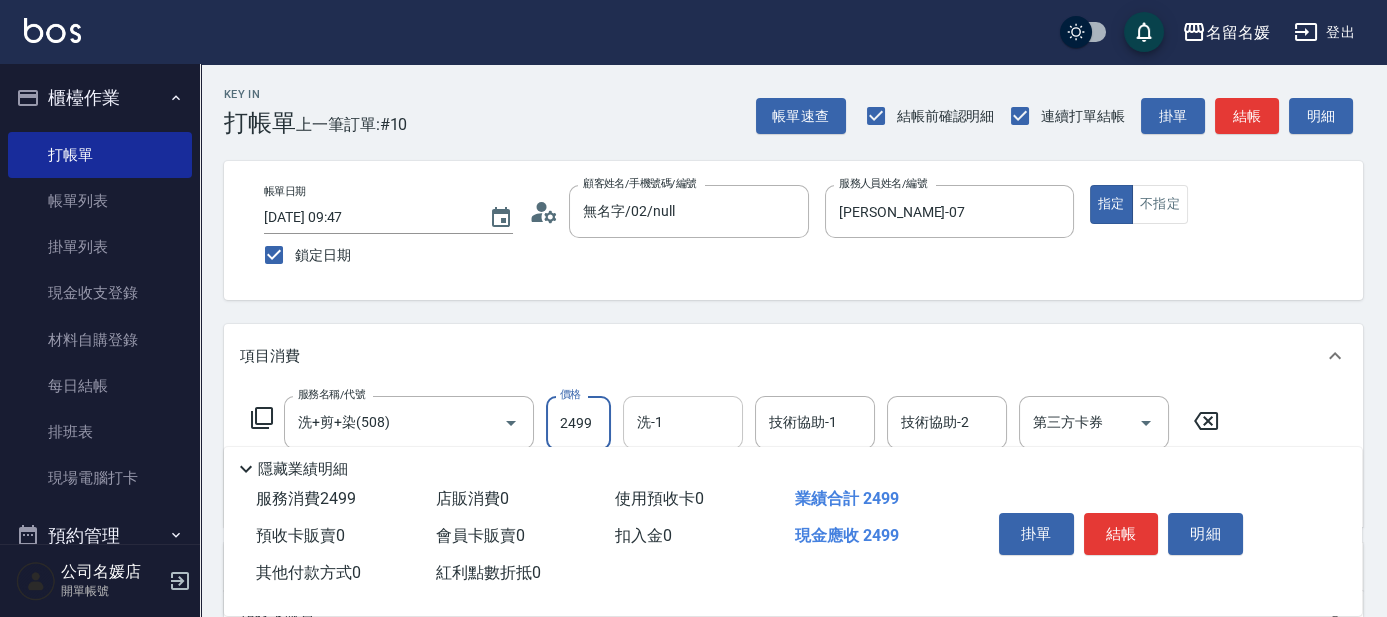 type on "2499" 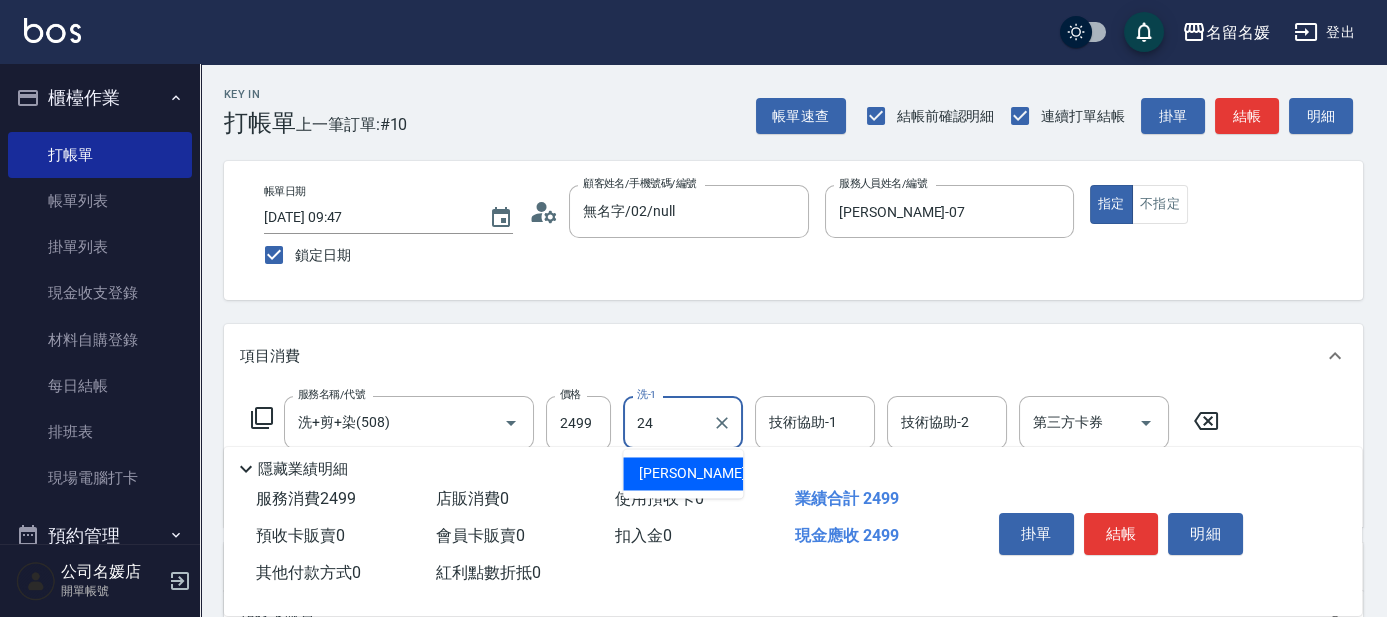 click on "張家惠 -24" at bounding box center [702, 473] 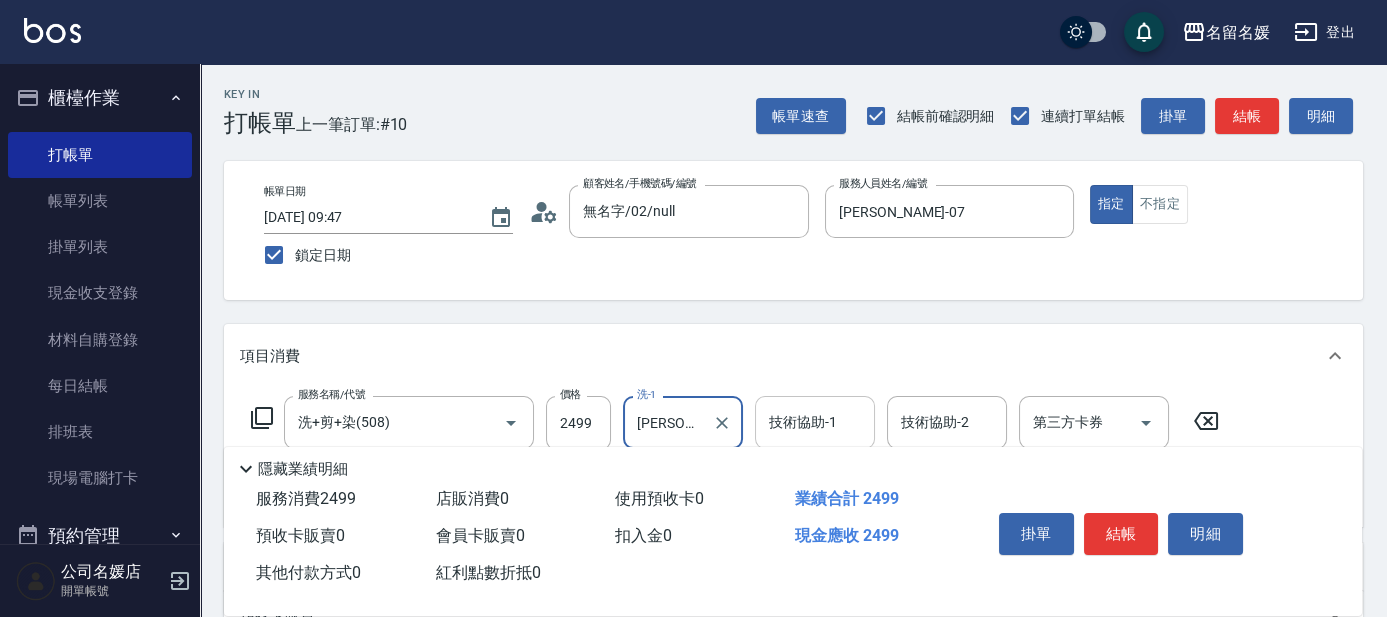 type on "張家惠-24" 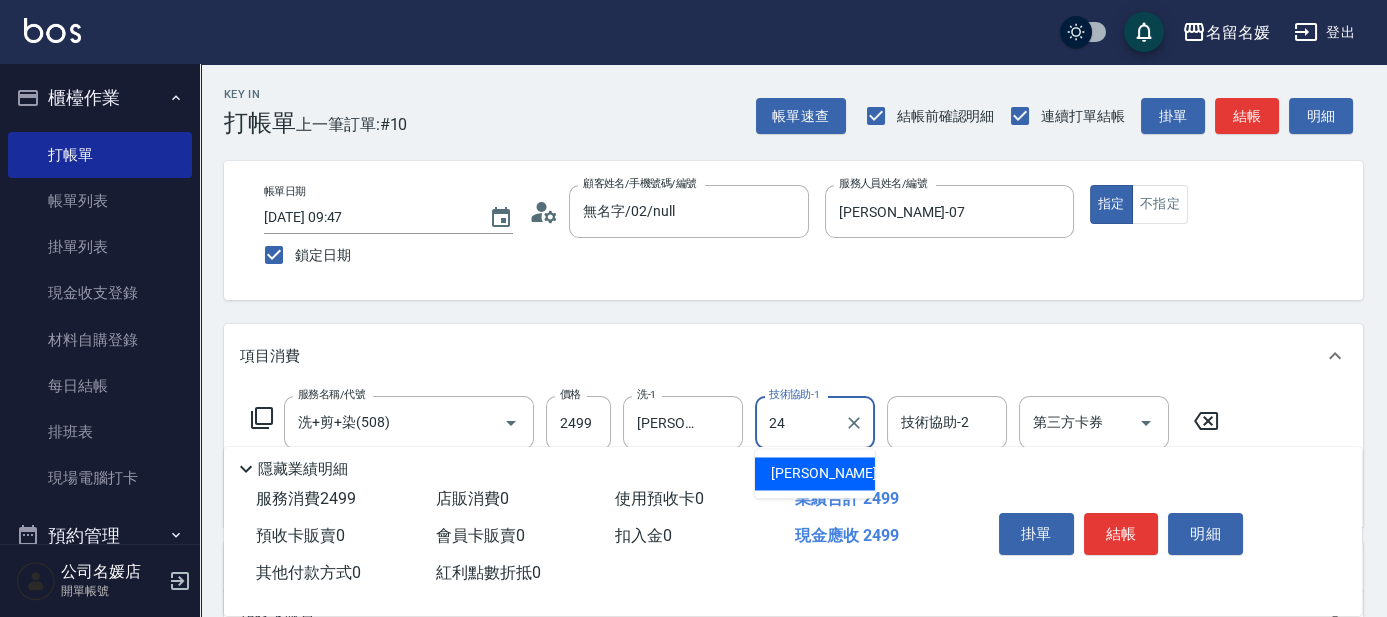 click on "張家惠 -24" at bounding box center (815, 473) 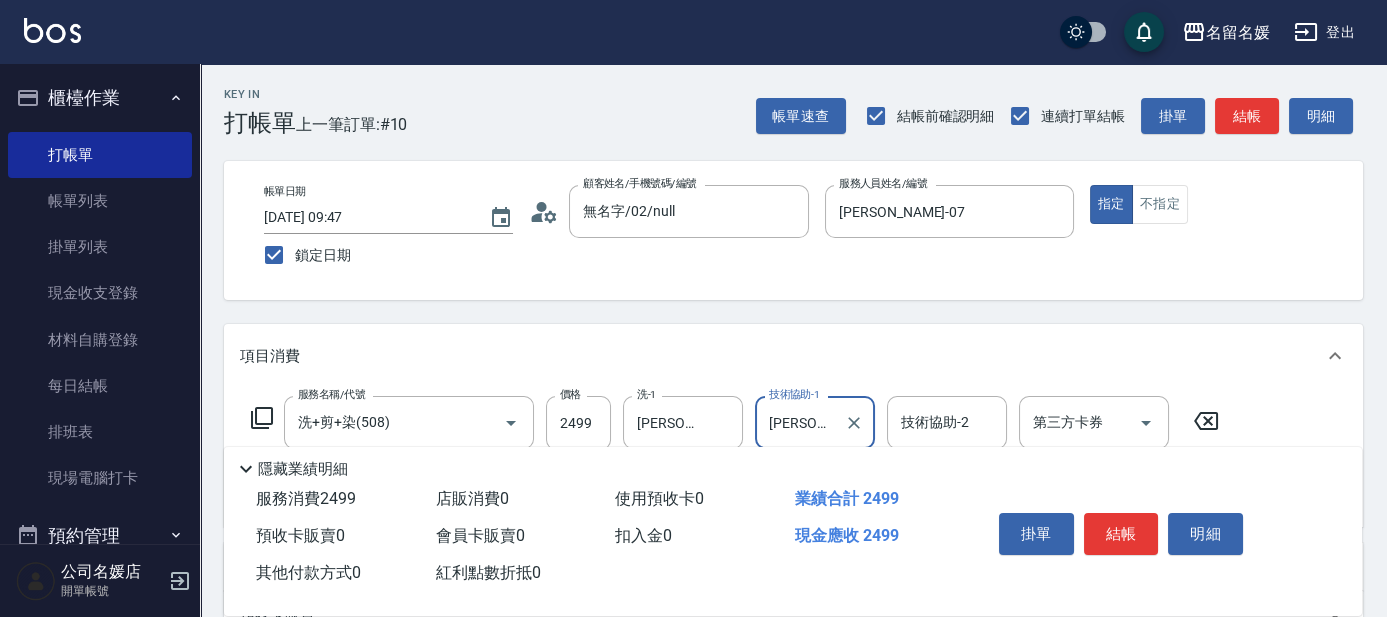 type on "張家惠-24" 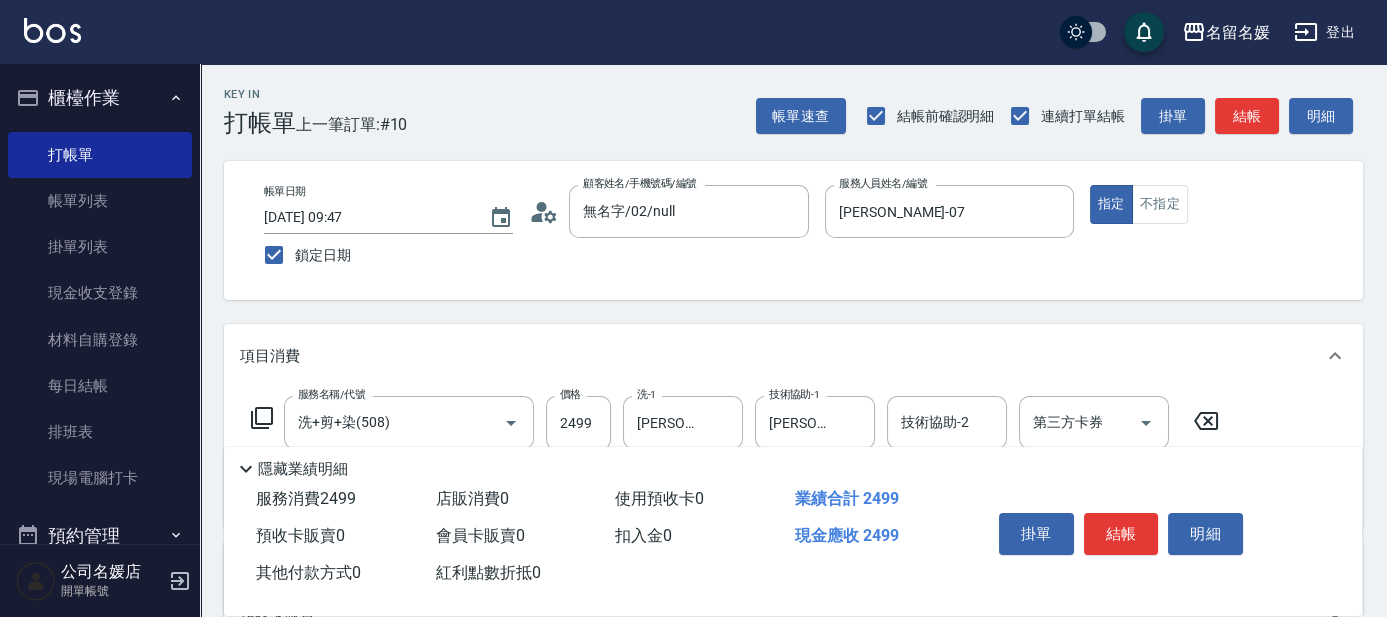 click 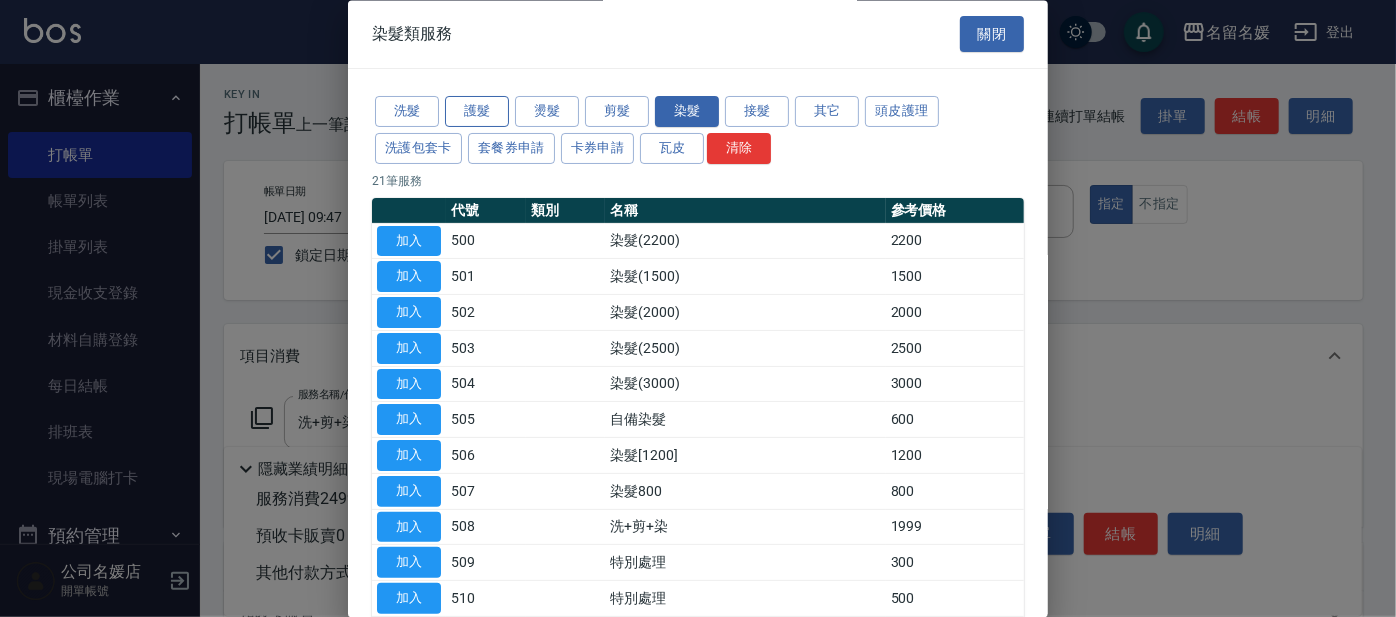click on "護髮" at bounding box center [477, 112] 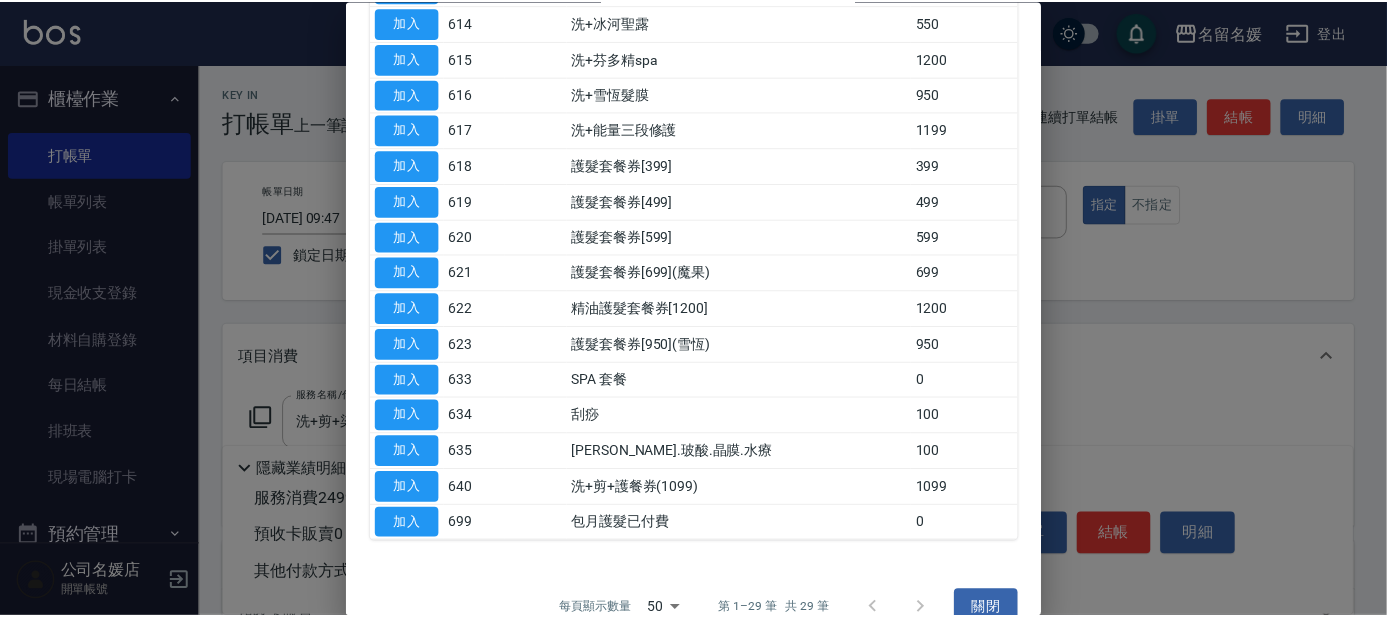 scroll, scrollTop: 745, scrollLeft: 0, axis: vertical 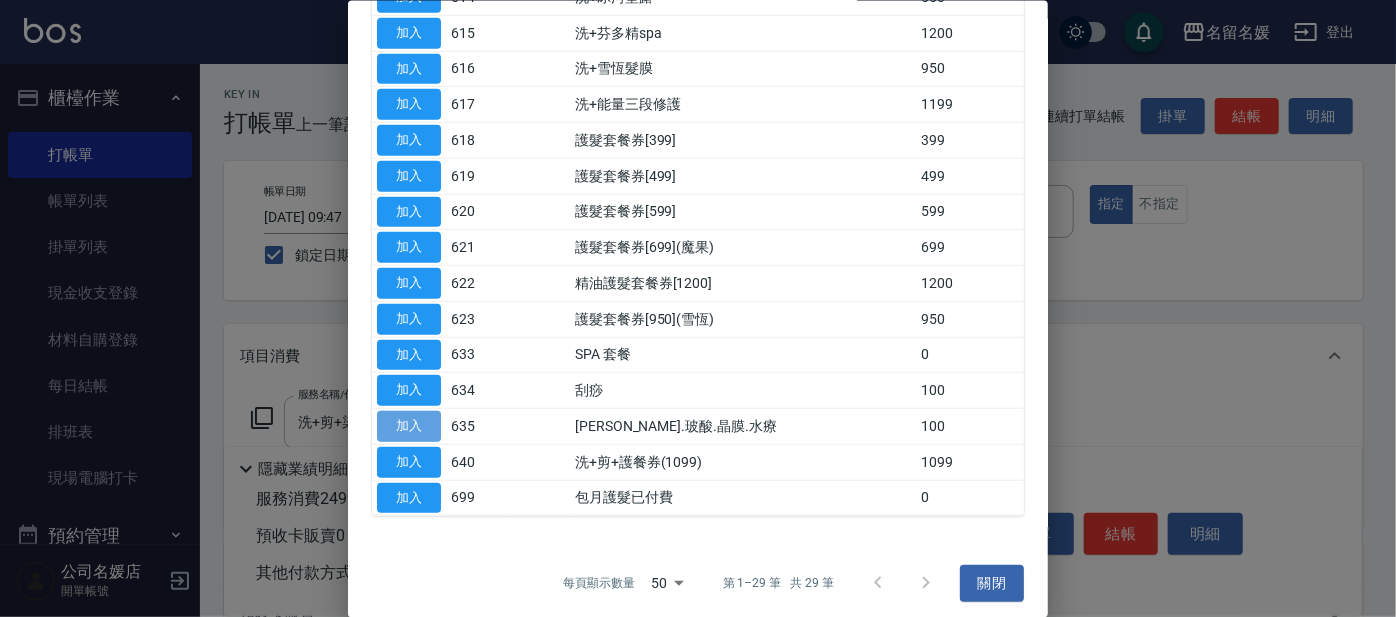 click on "加入" at bounding box center (409, 426) 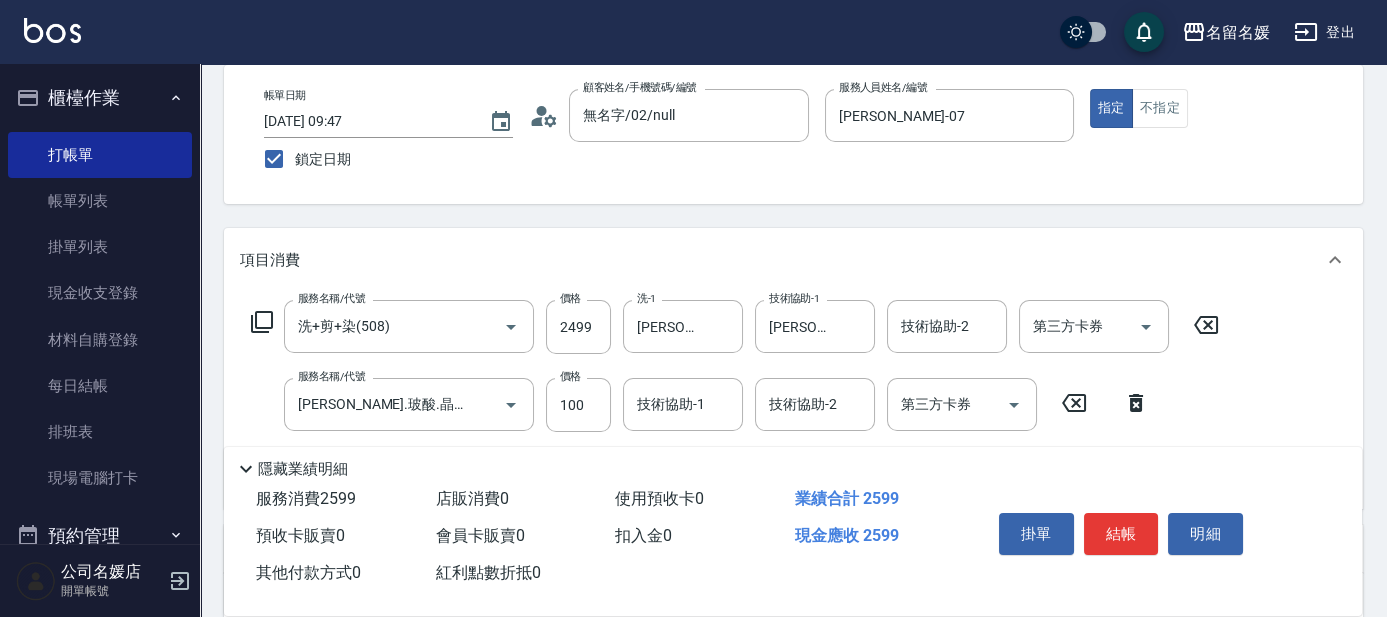 scroll, scrollTop: 272, scrollLeft: 0, axis: vertical 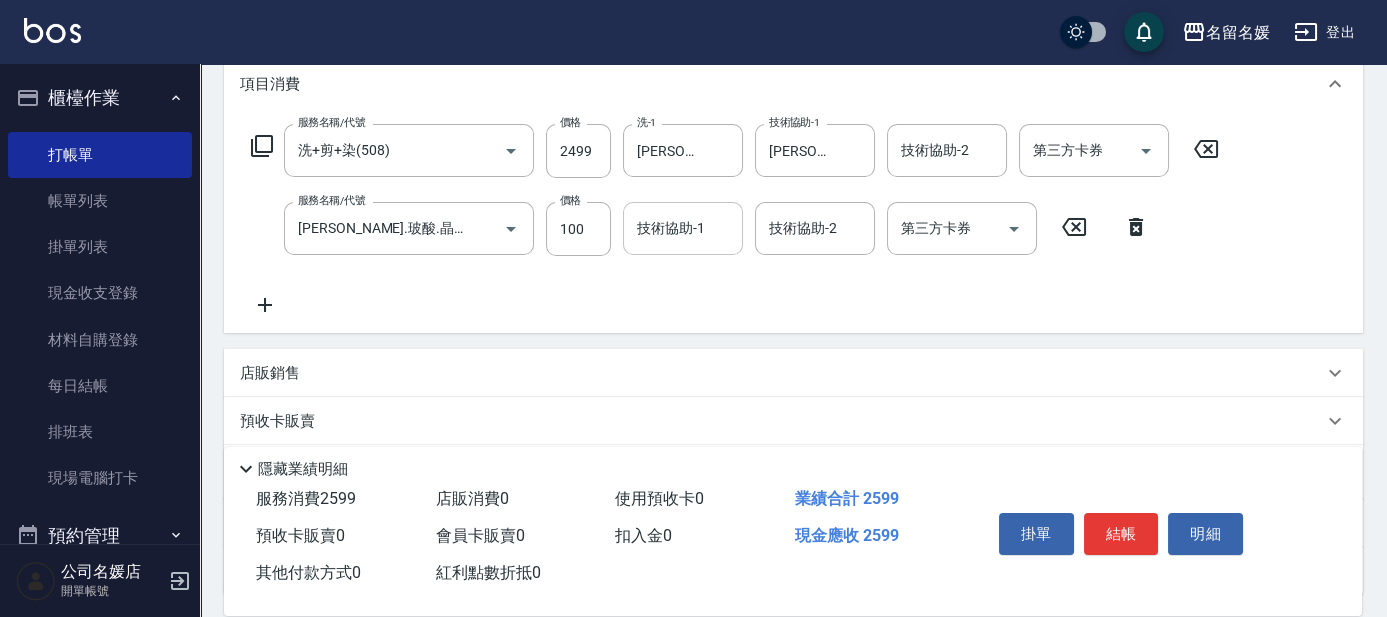 click on "技術協助-1" at bounding box center (683, 228) 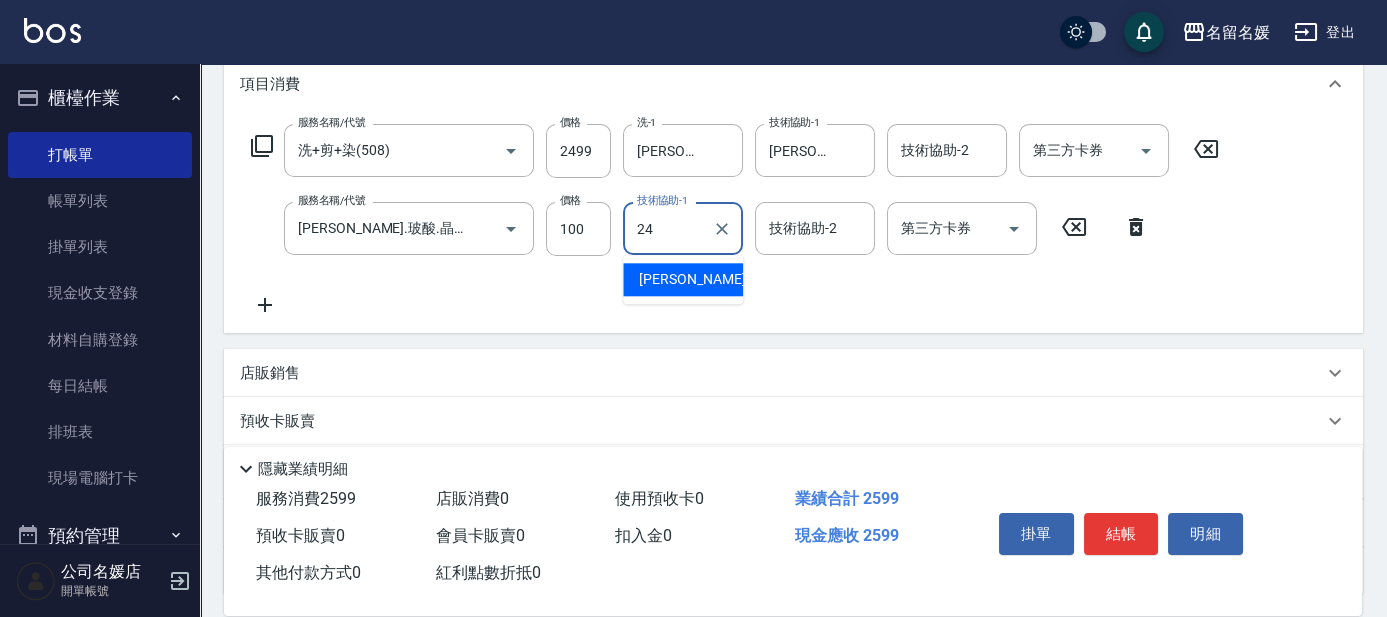 click on "張家惠 -24" at bounding box center [702, 279] 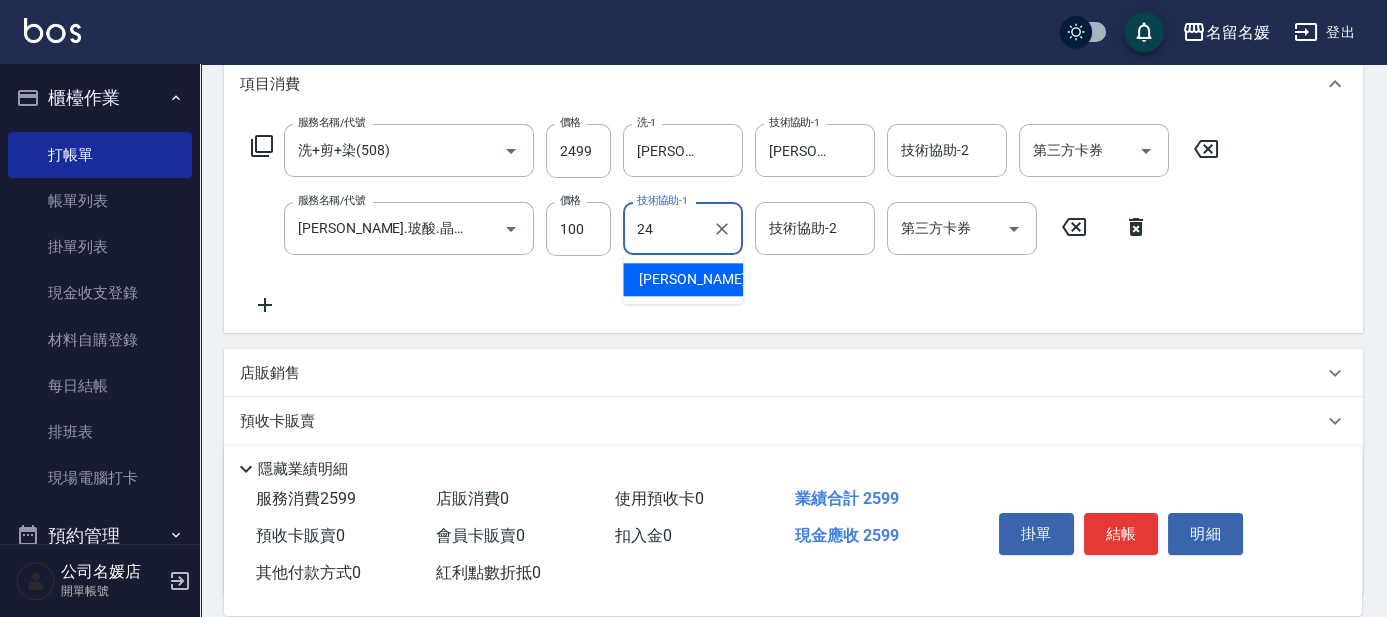 type on "張家惠-24" 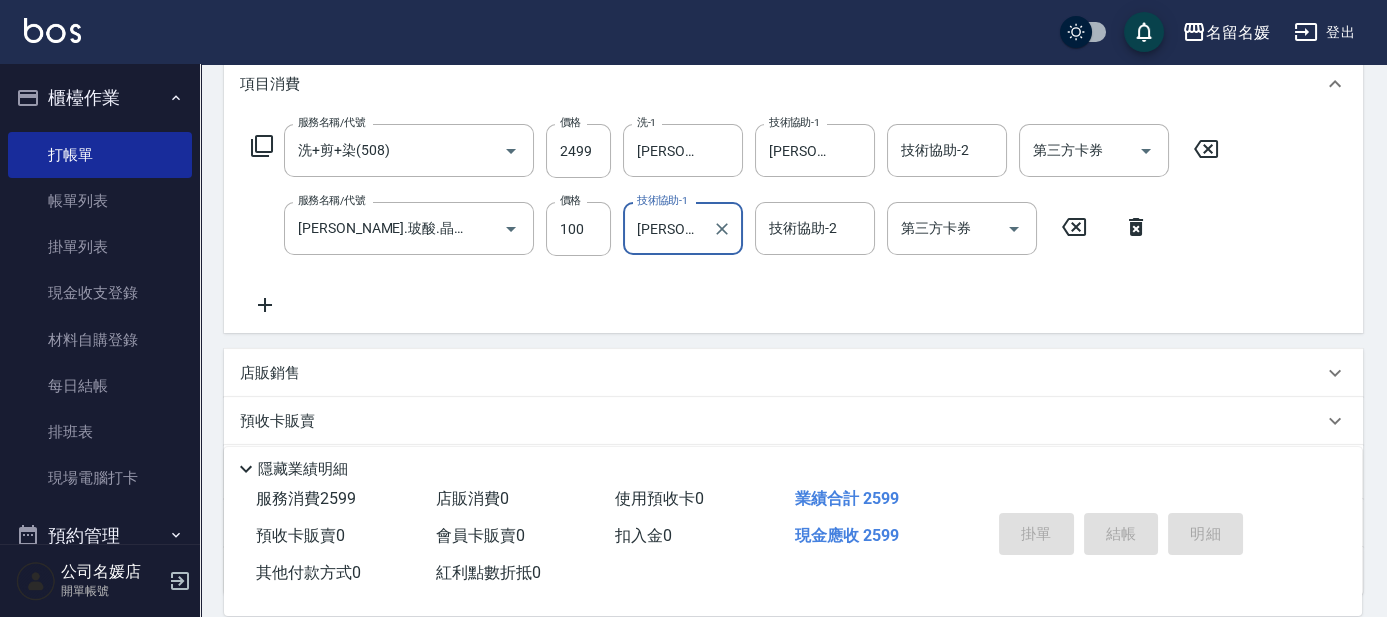 type 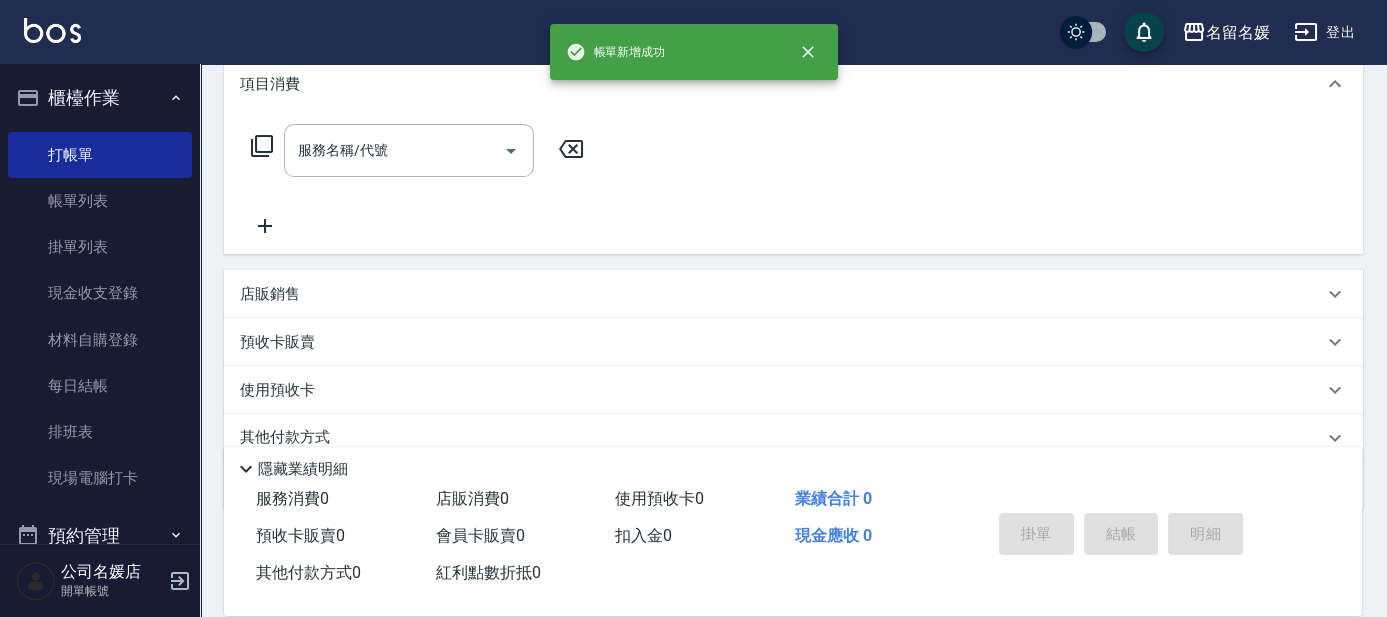 scroll, scrollTop: 0, scrollLeft: 0, axis: both 